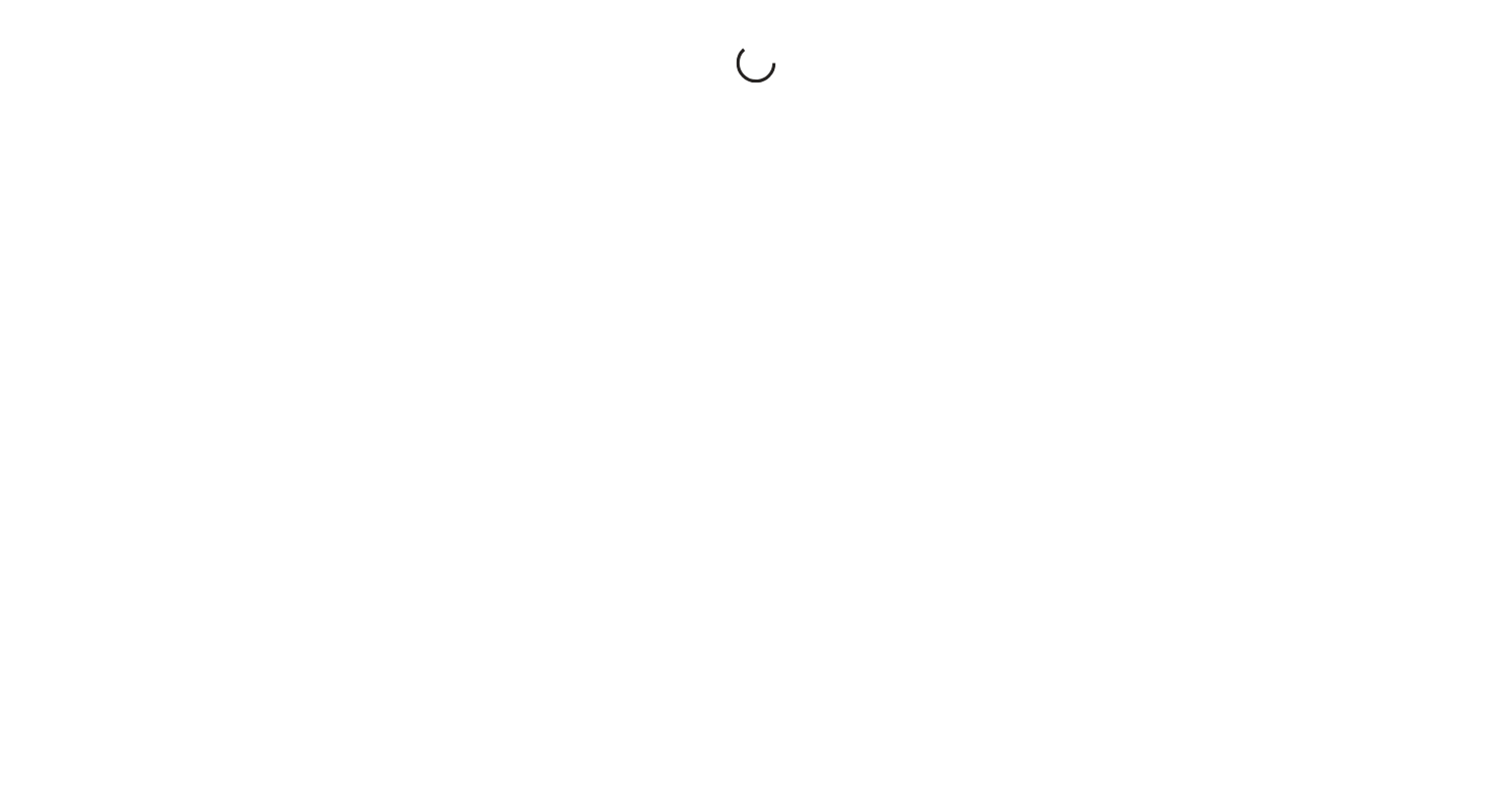 scroll, scrollTop: 0, scrollLeft: 0, axis: both 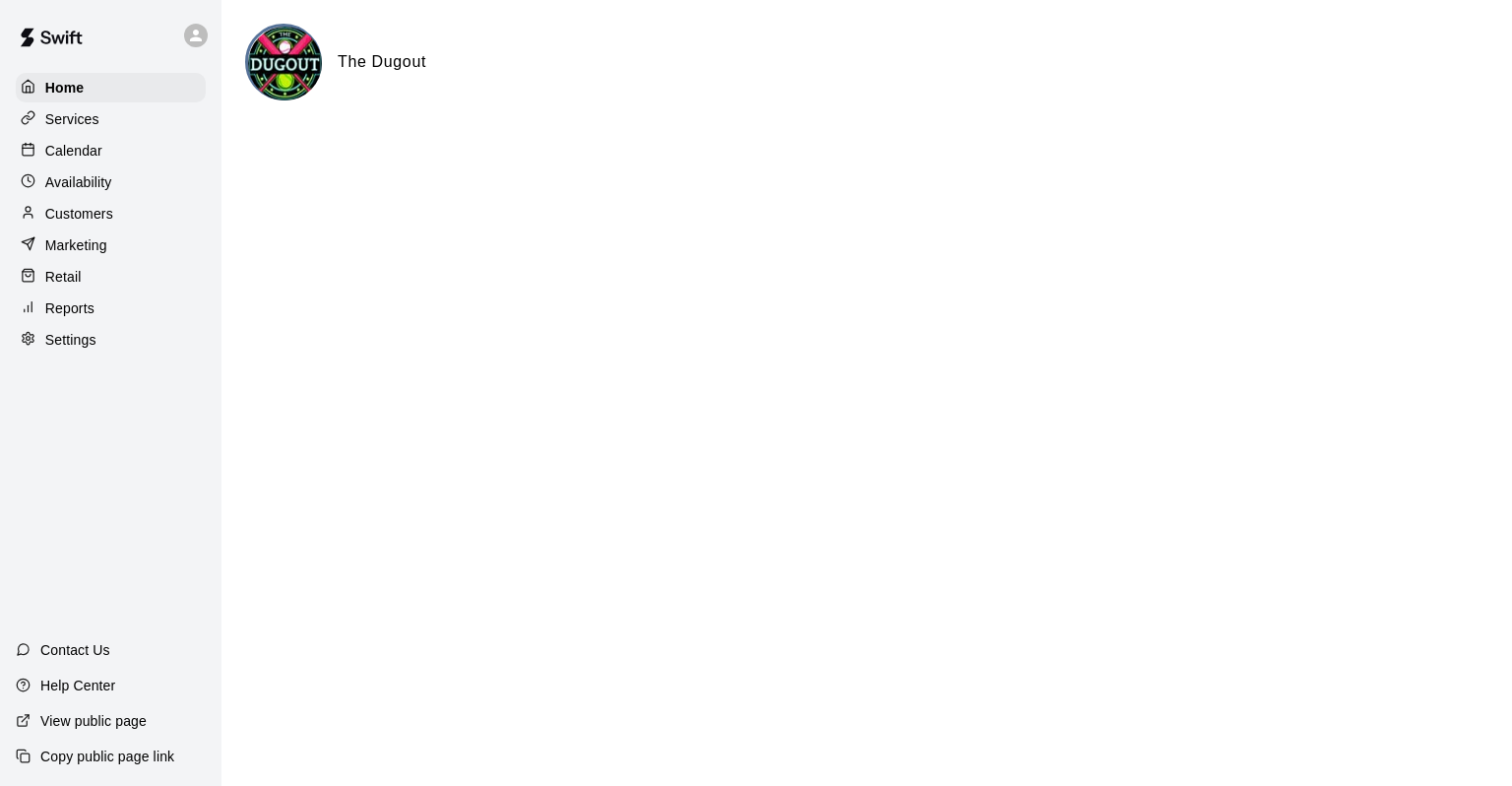 click on "Calendar" at bounding box center (110, 151) 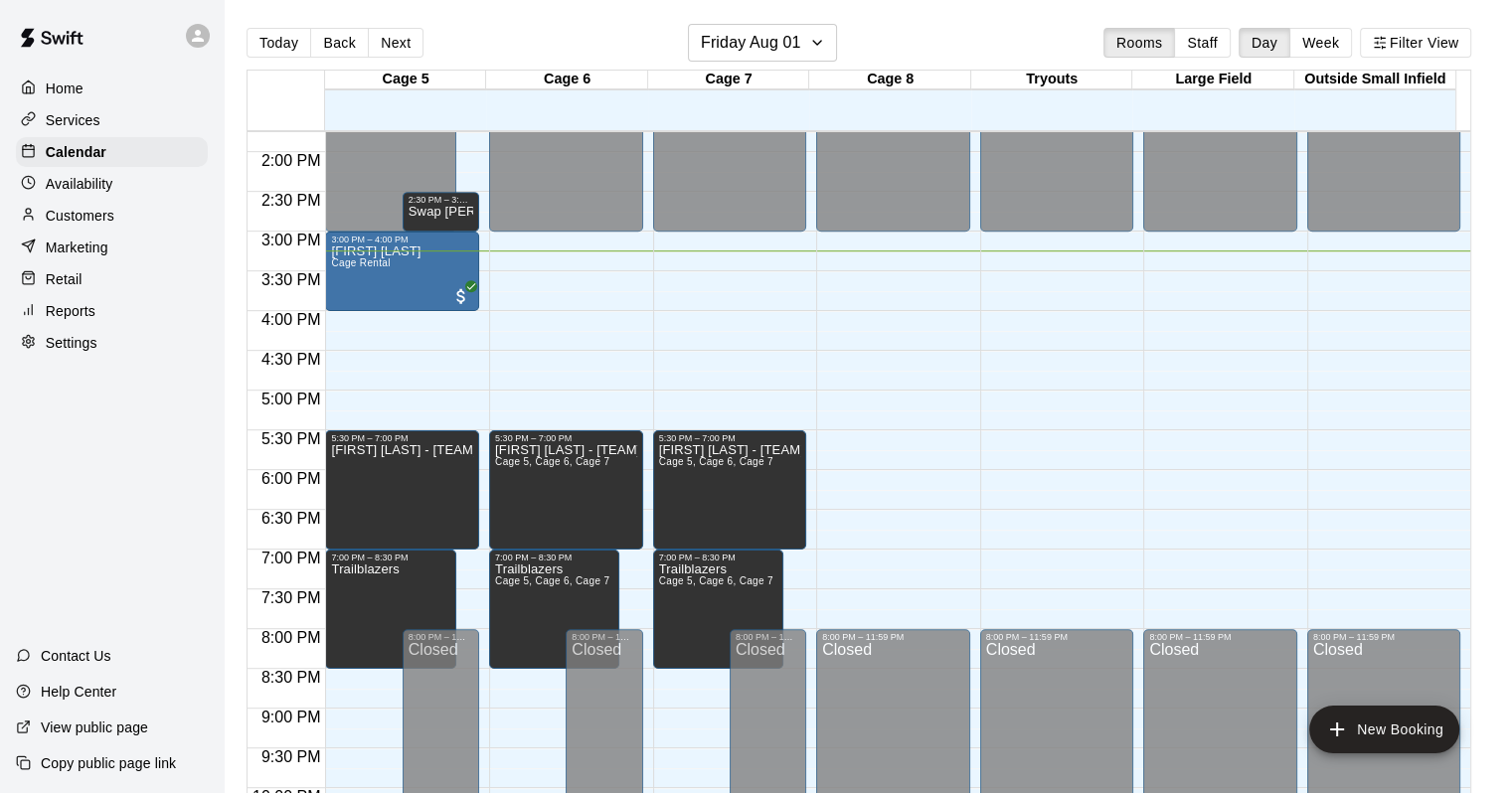 scroll, scrollTop: 1063, scrollLeft: 0, axis: vertical 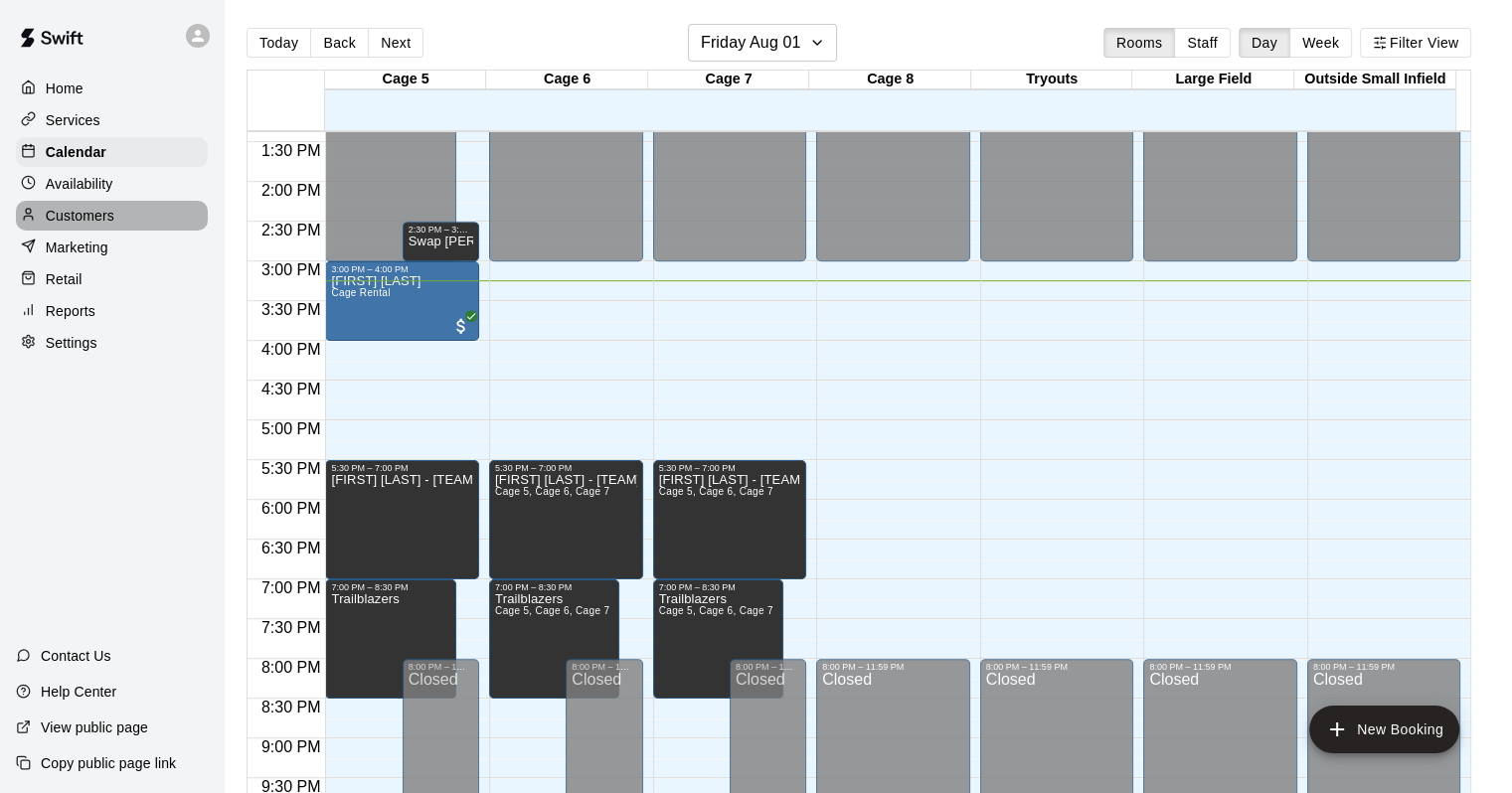 click on "Customers" at bounding box center [111, 216] 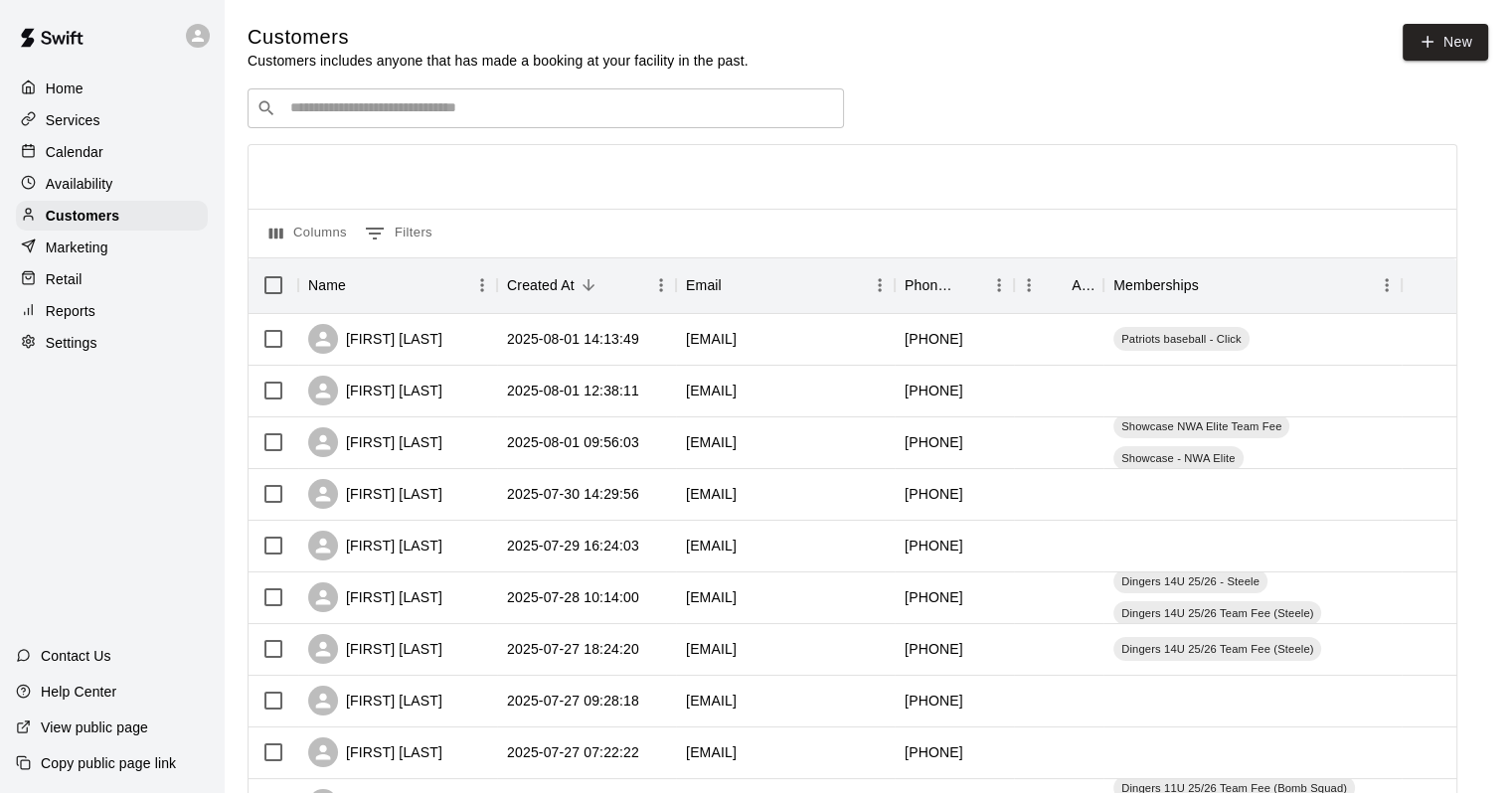 click on "​ ​" at bounding box center (546, 108) 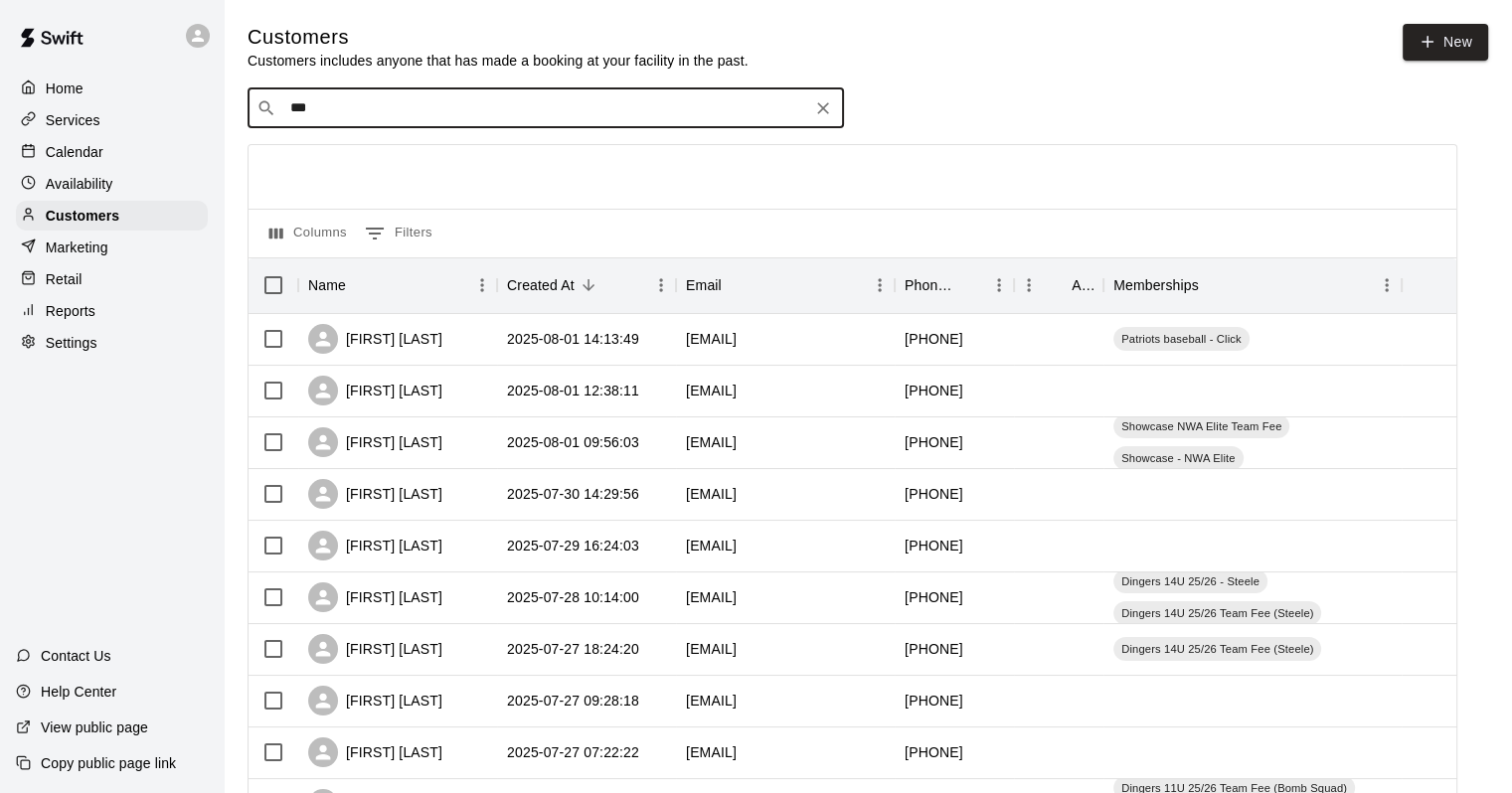 type on "****" 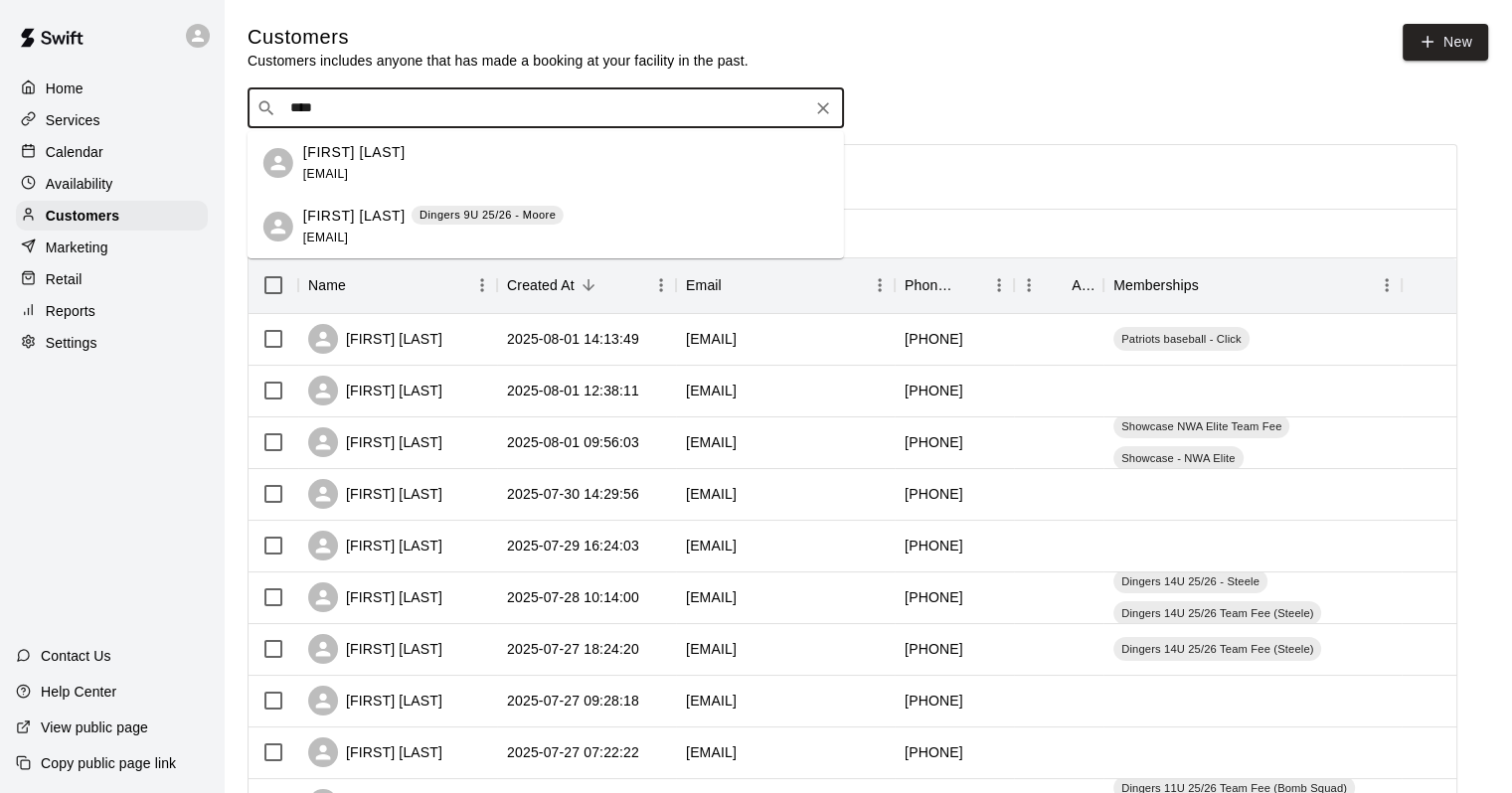 click on "[FIRST] [LAST] [EMAIL]" at bounding box center (566, 163) 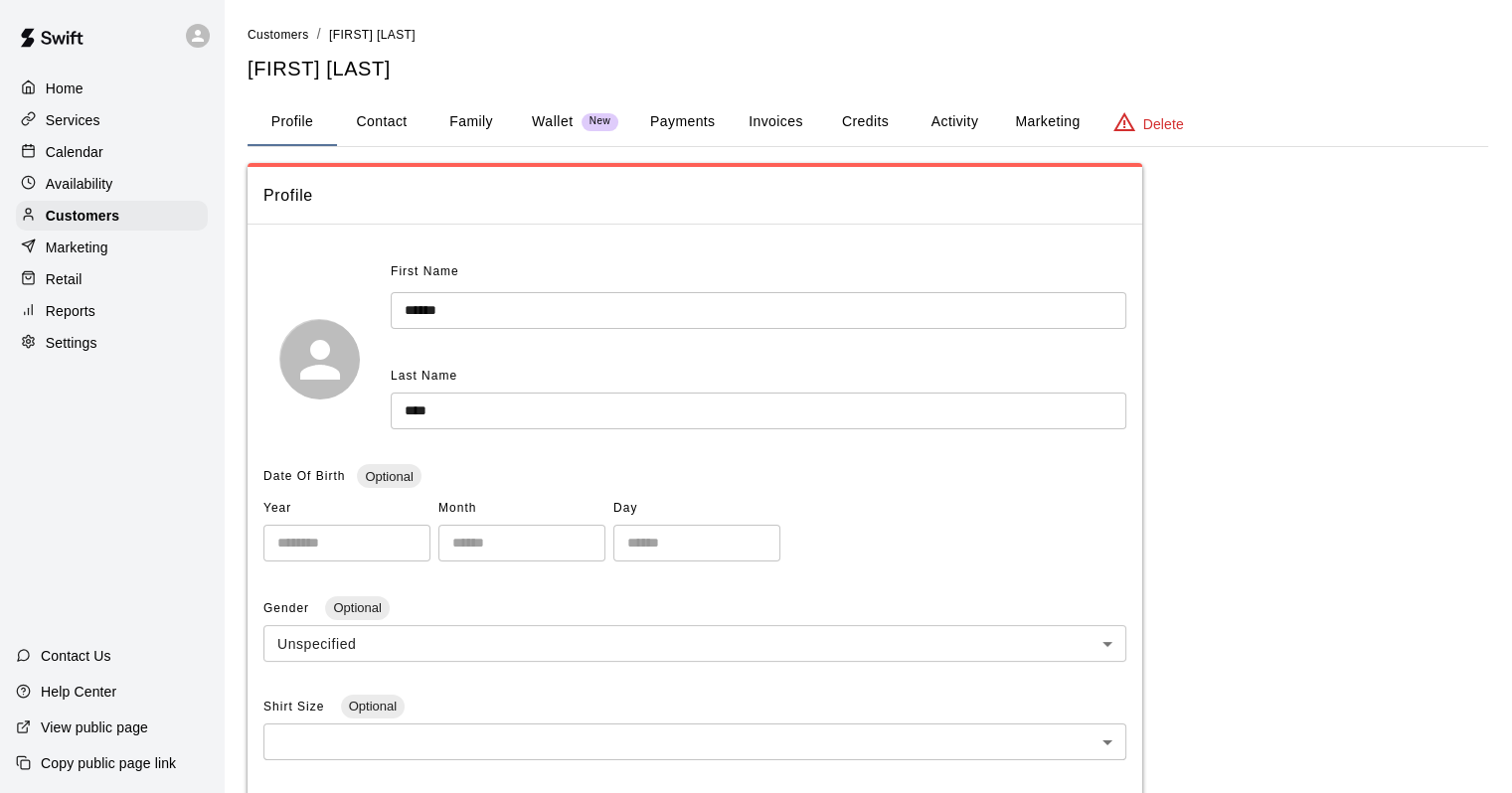 click on "Credits" at bounding box center [865, 122] 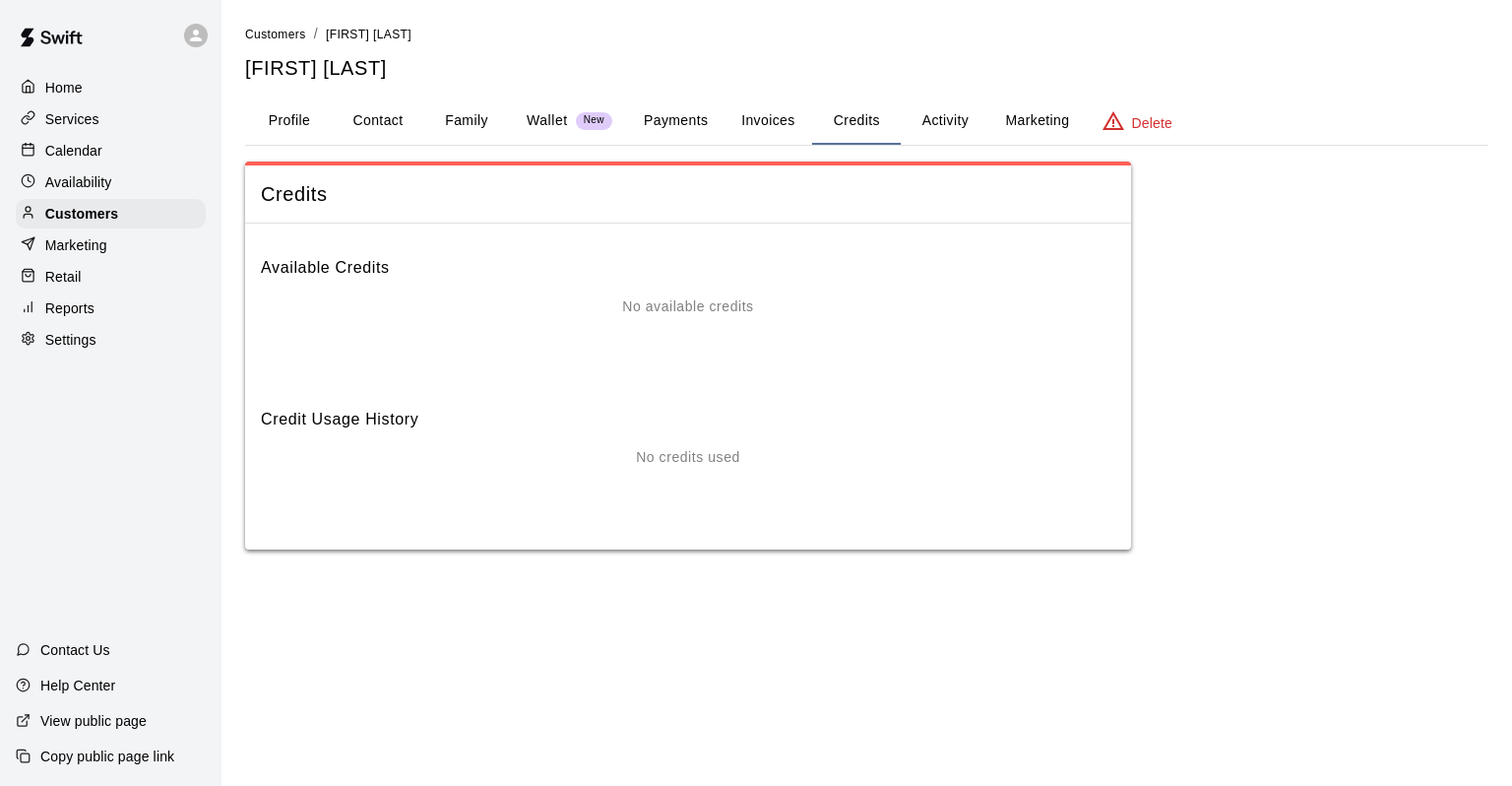 click on "Invoices" at bounding box center (768, 121) 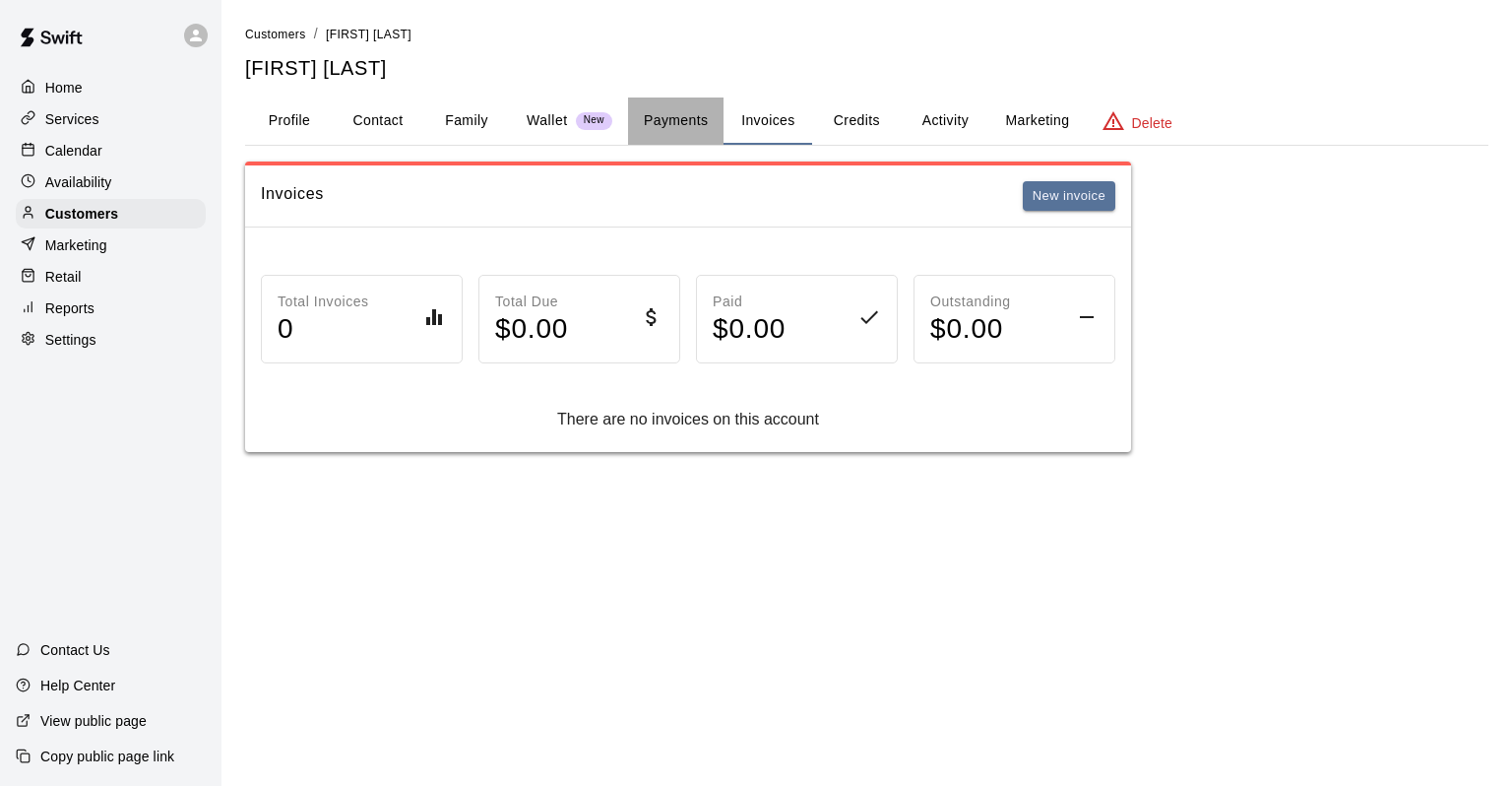 click on "Payments" at bounding box center [675, 121] 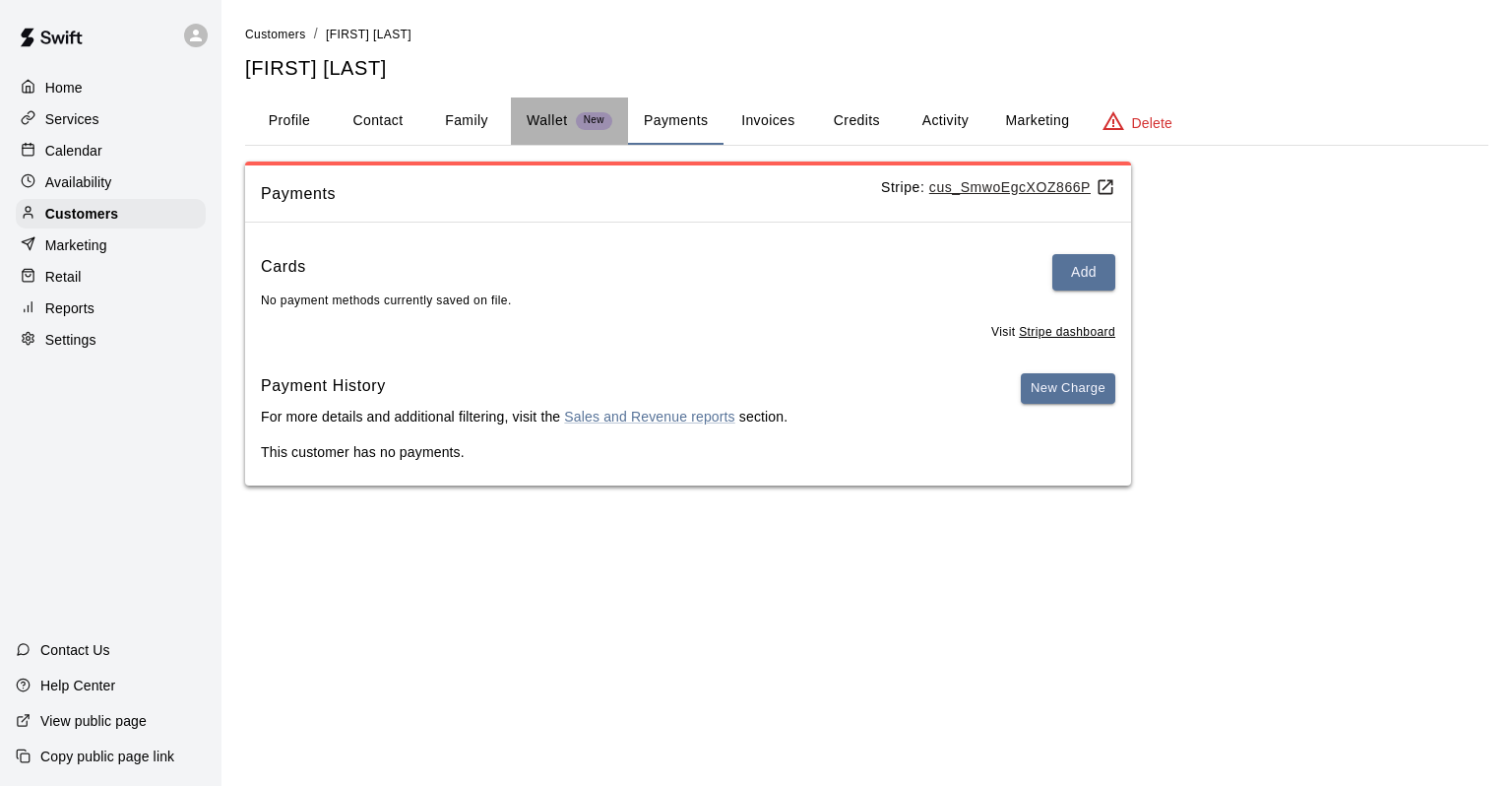 click on "New" at bounding box center [594, 120] 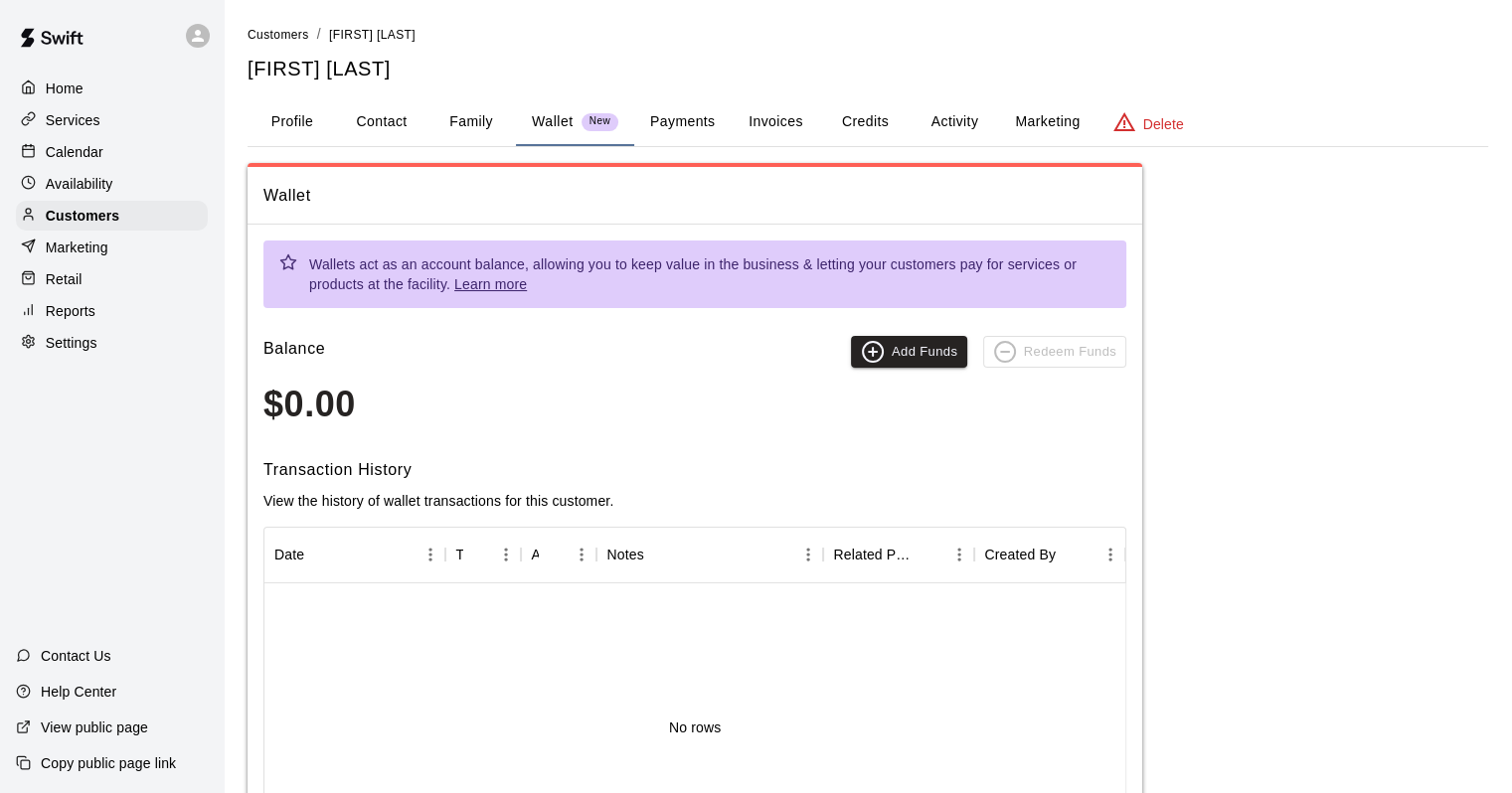 click on "Family" at bounding box center (471, 122) 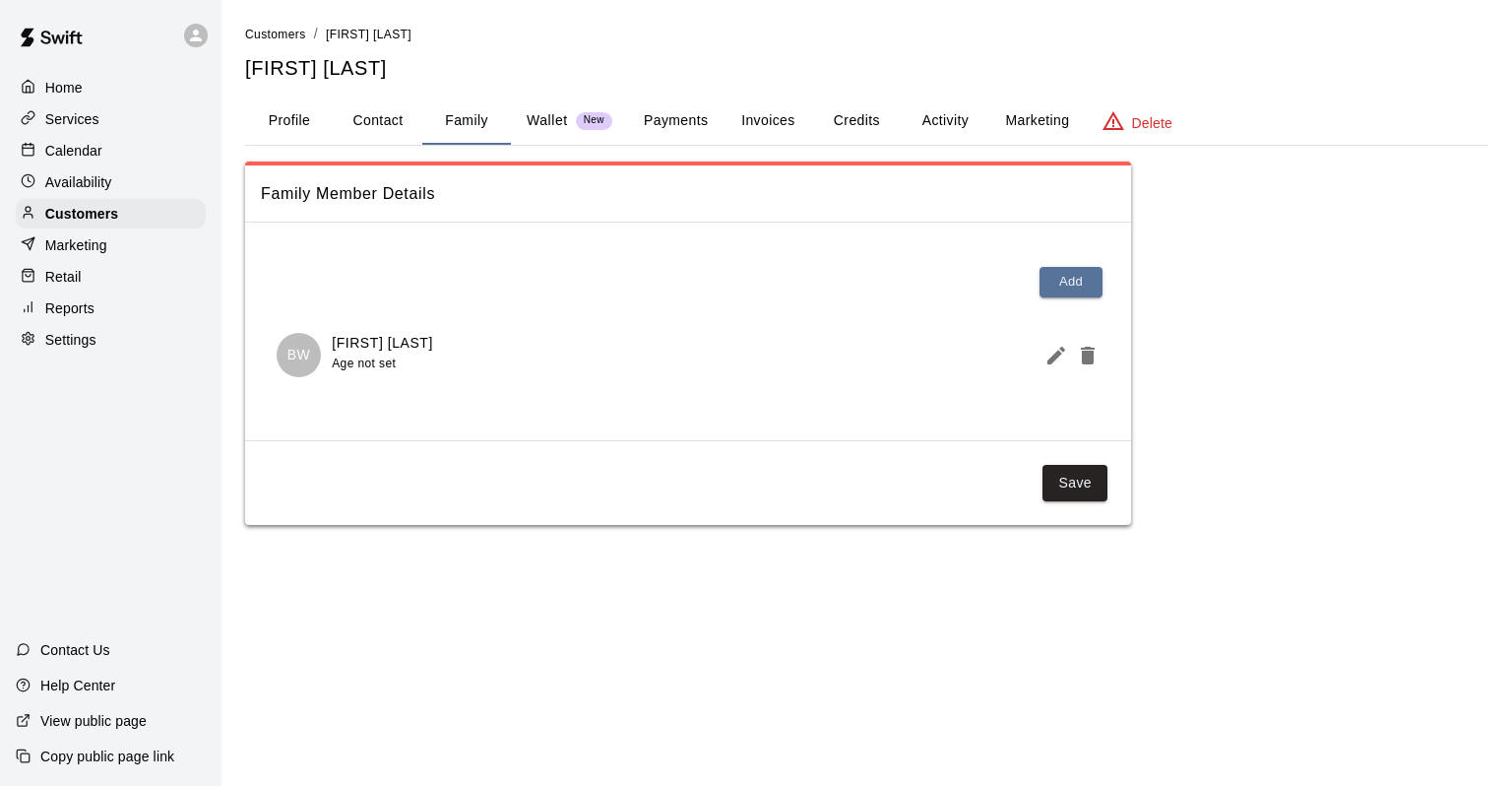 click on "Marketing" at bounding box center [1037, 121] 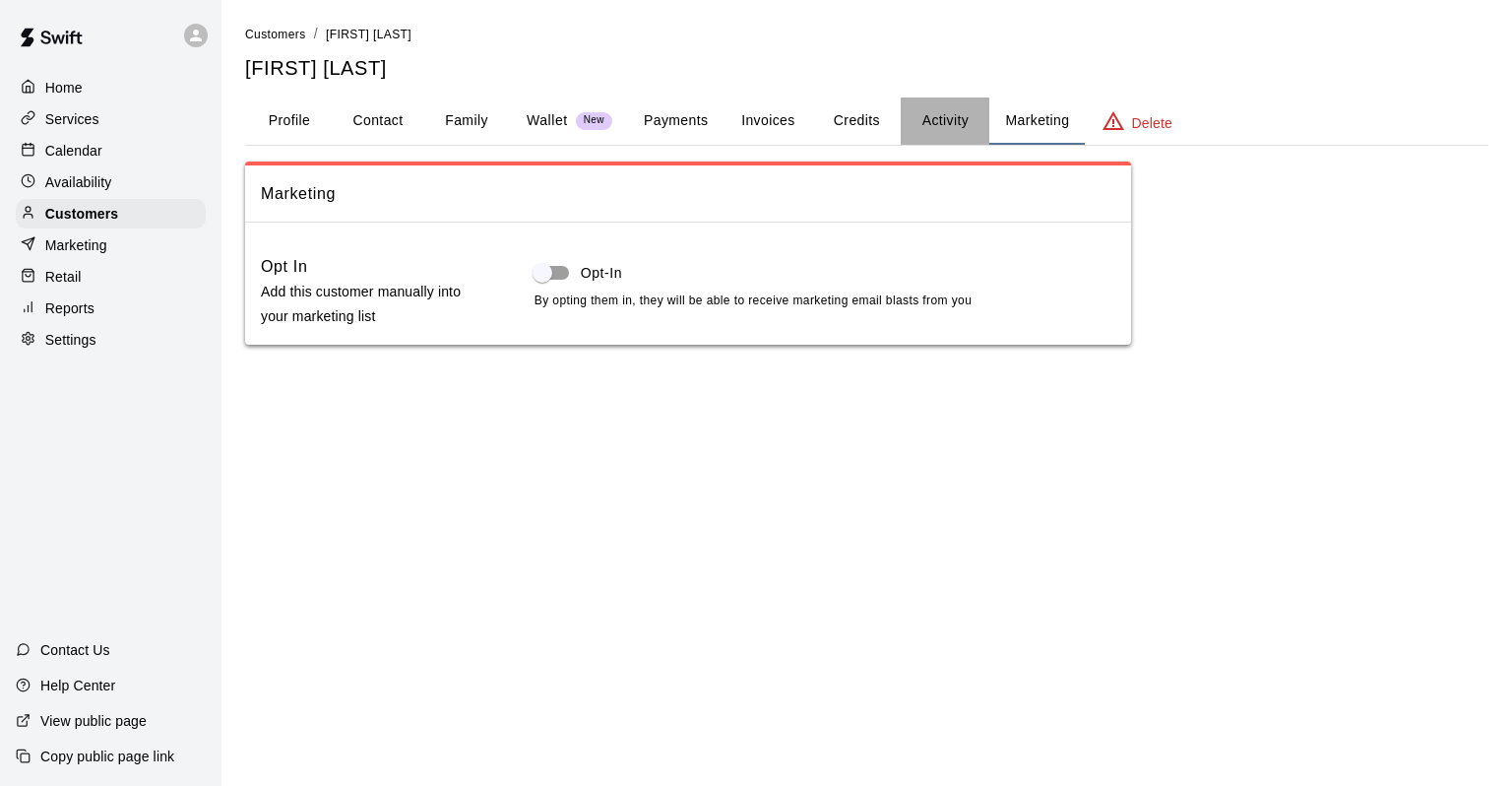 click on "Activity" at bounding box center (945, 121) 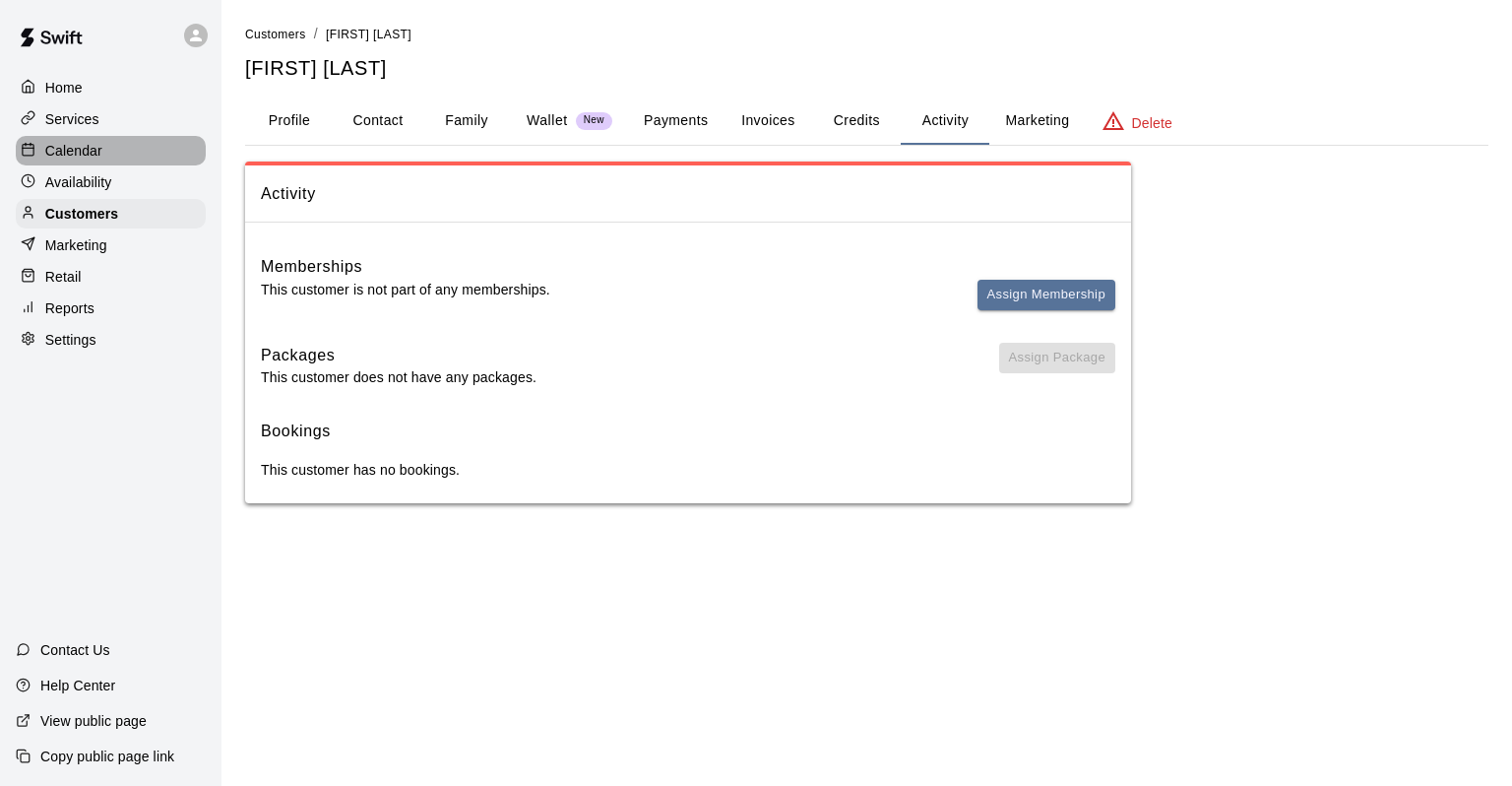 click on "Calendar" at bounding box center (74, 151) 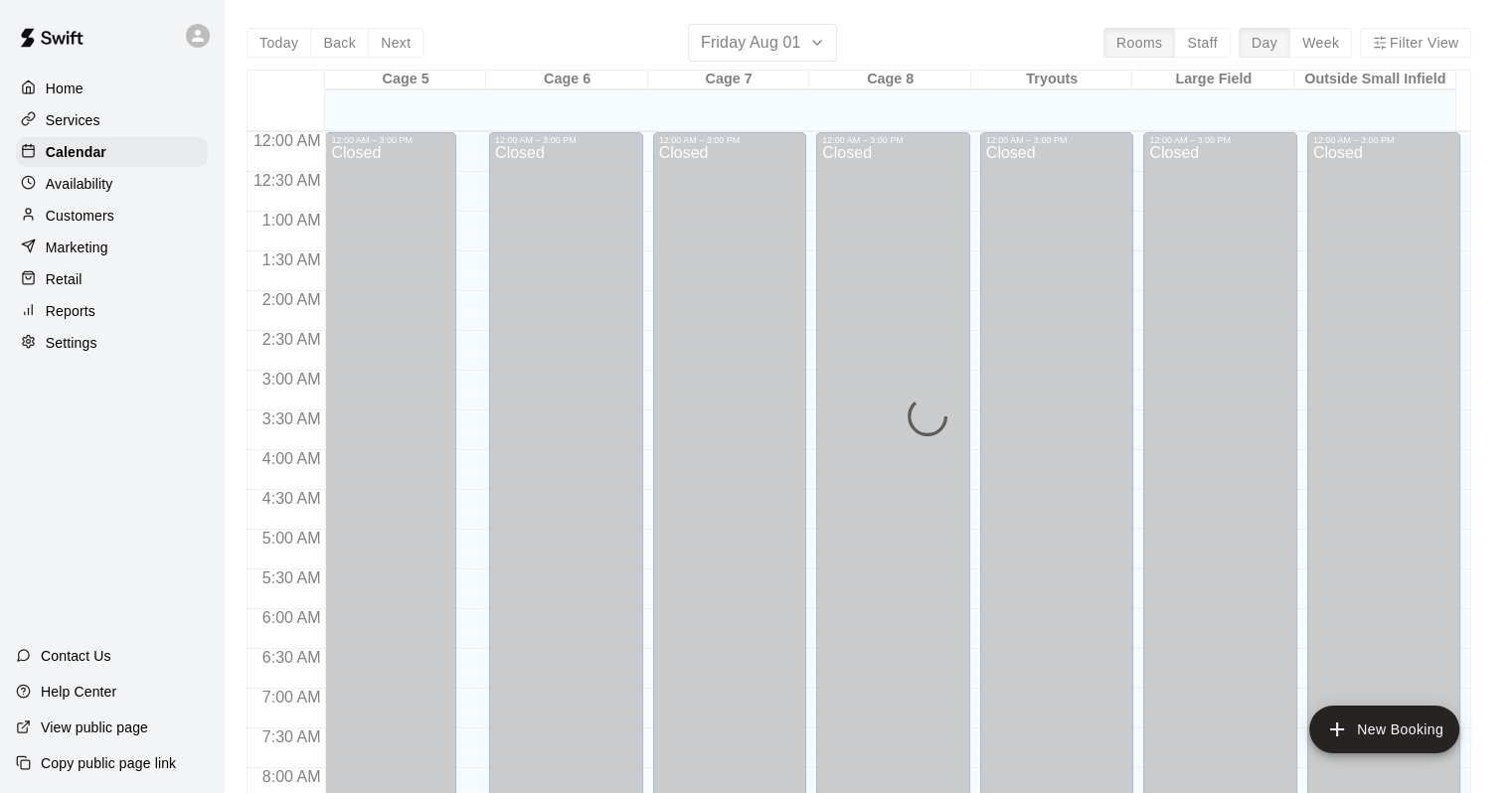 scroll, scrollTop: 1163, scrollLeft: 0, axis: vertical 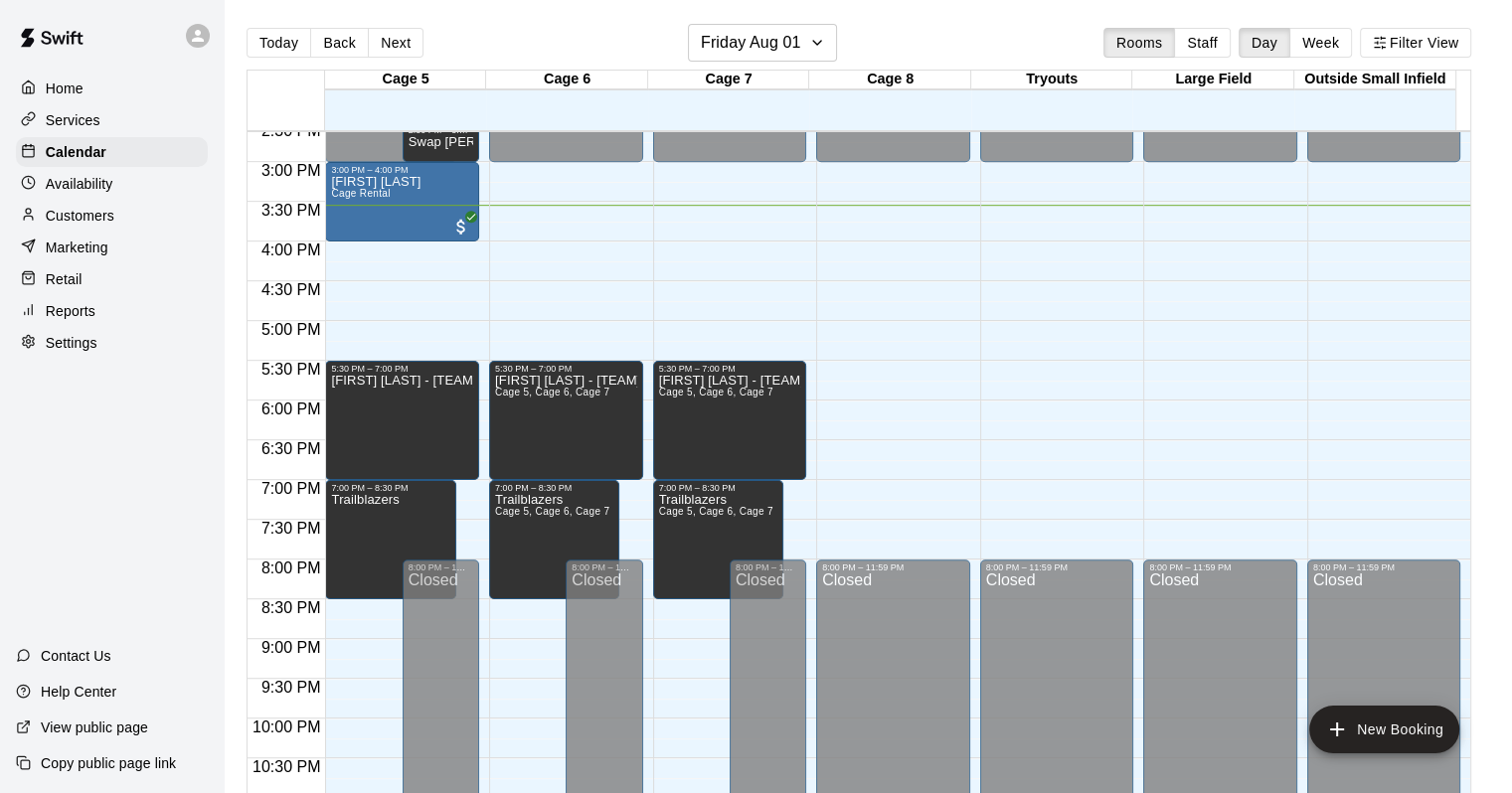click on "Customers" at bounding box center (80, 216) 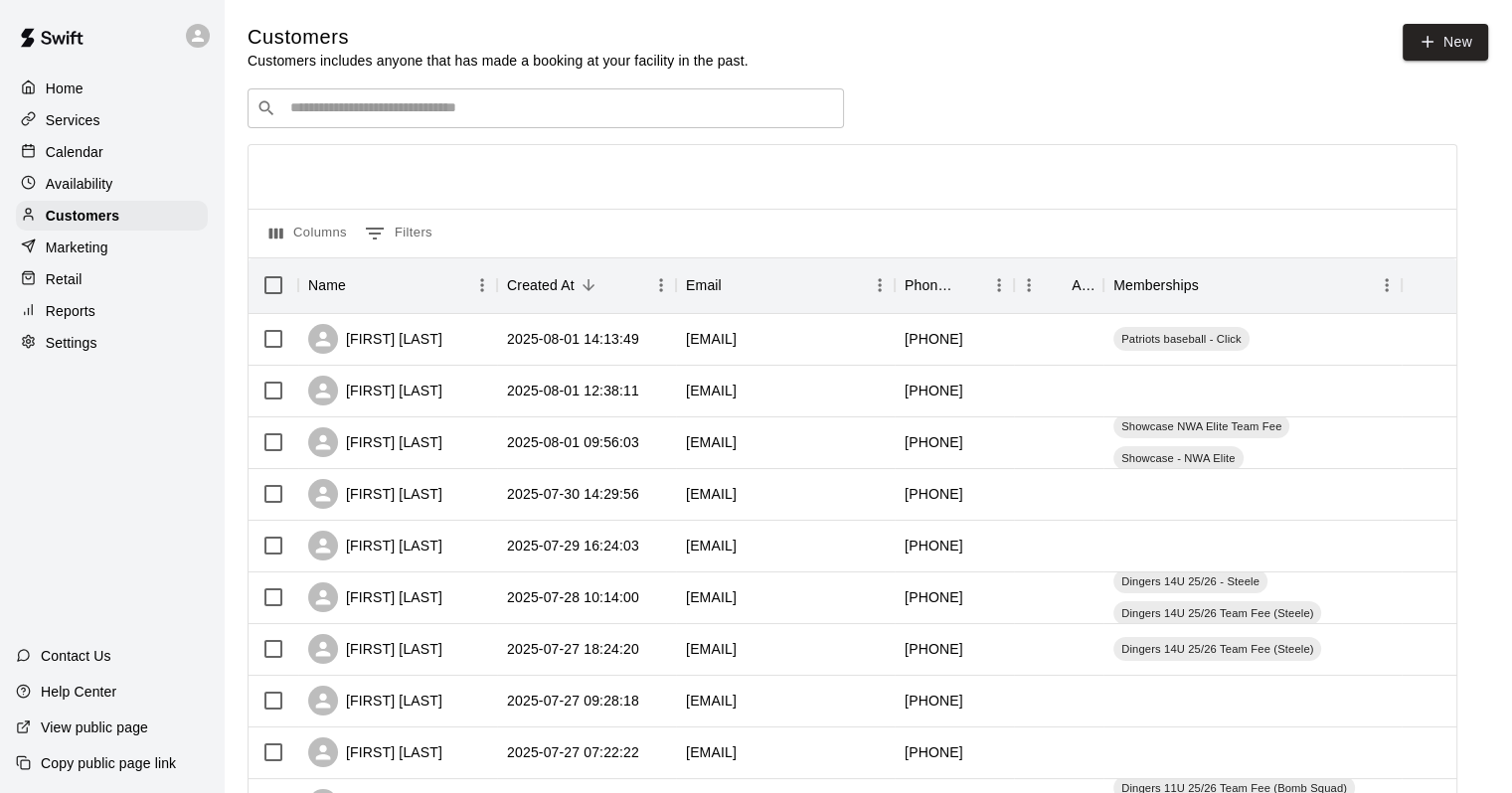 click on "​ ​" at bounding box center [546, 108] 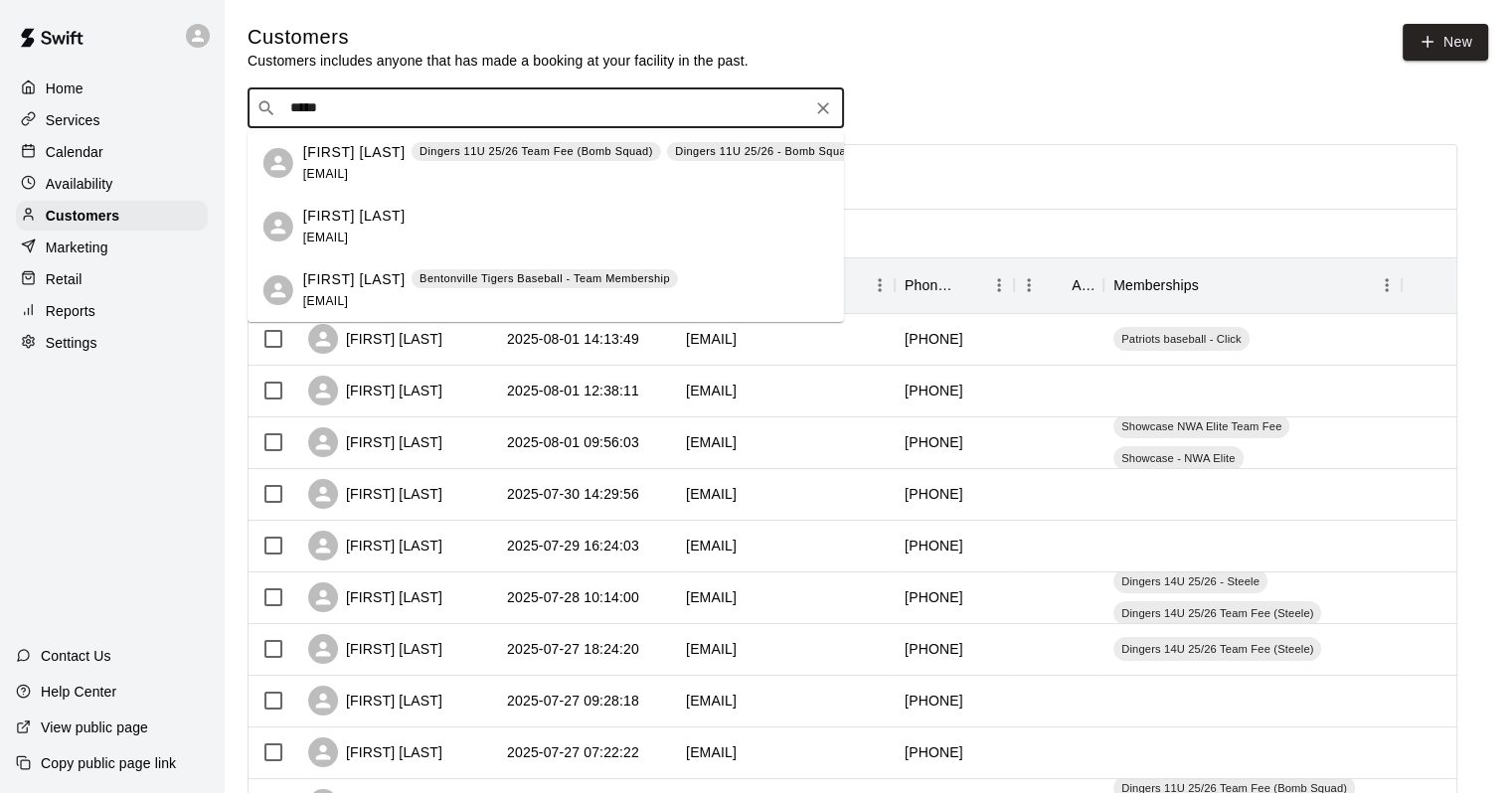 type on "****" 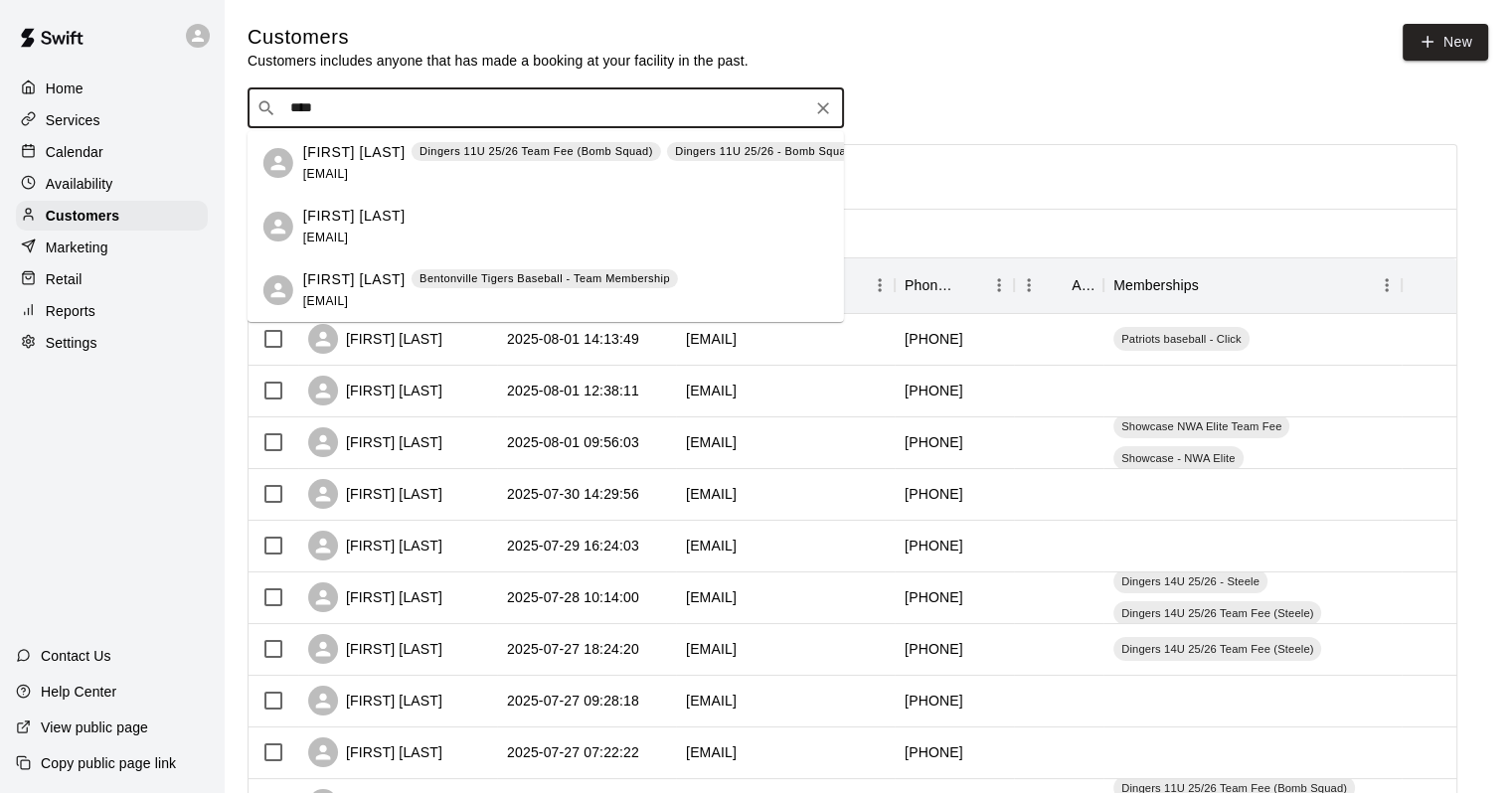click on "[EMAIL]" at bounding box center (325, 174) 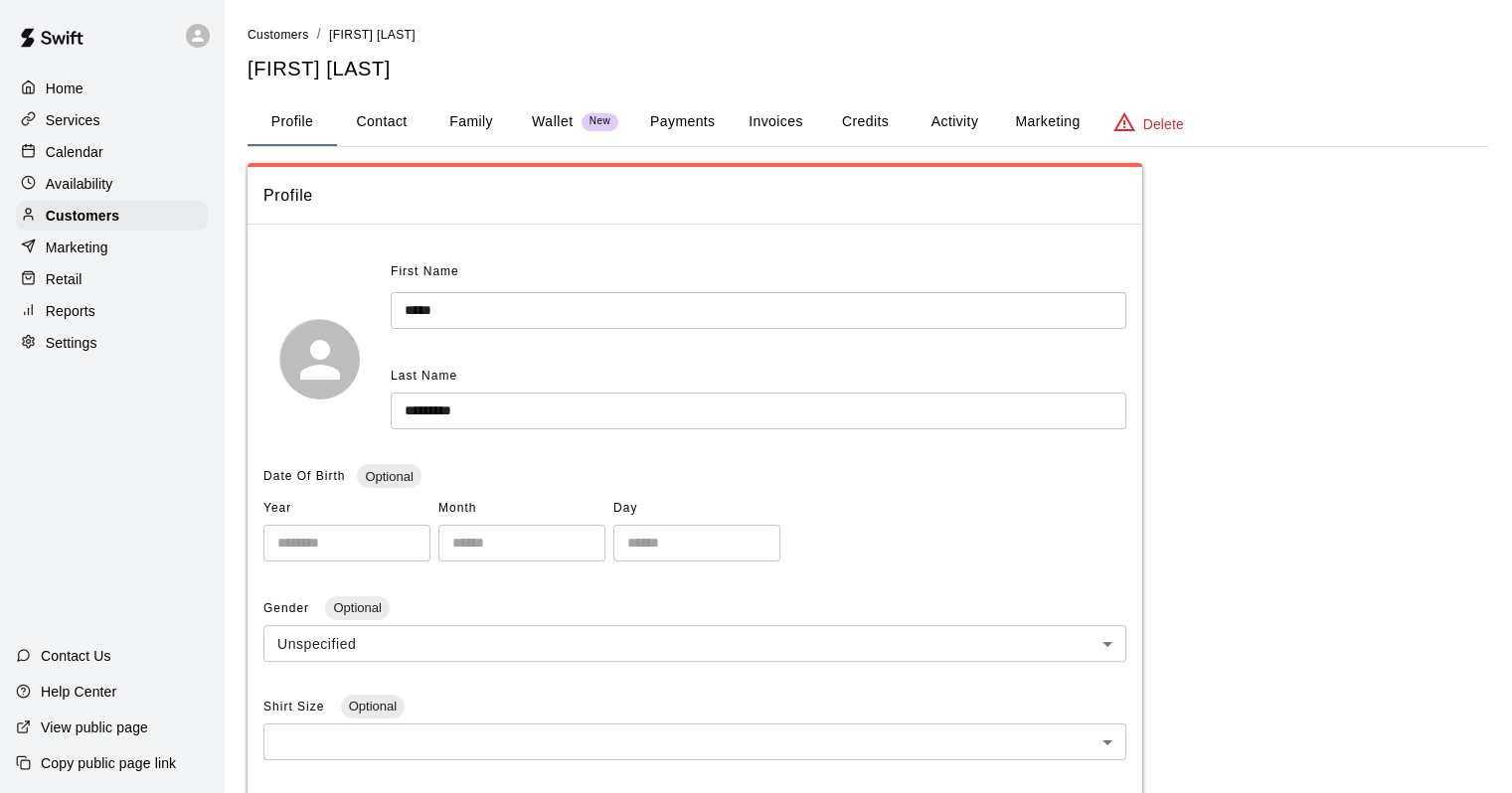 click on "Calendar" at bounding box center [75, 152] 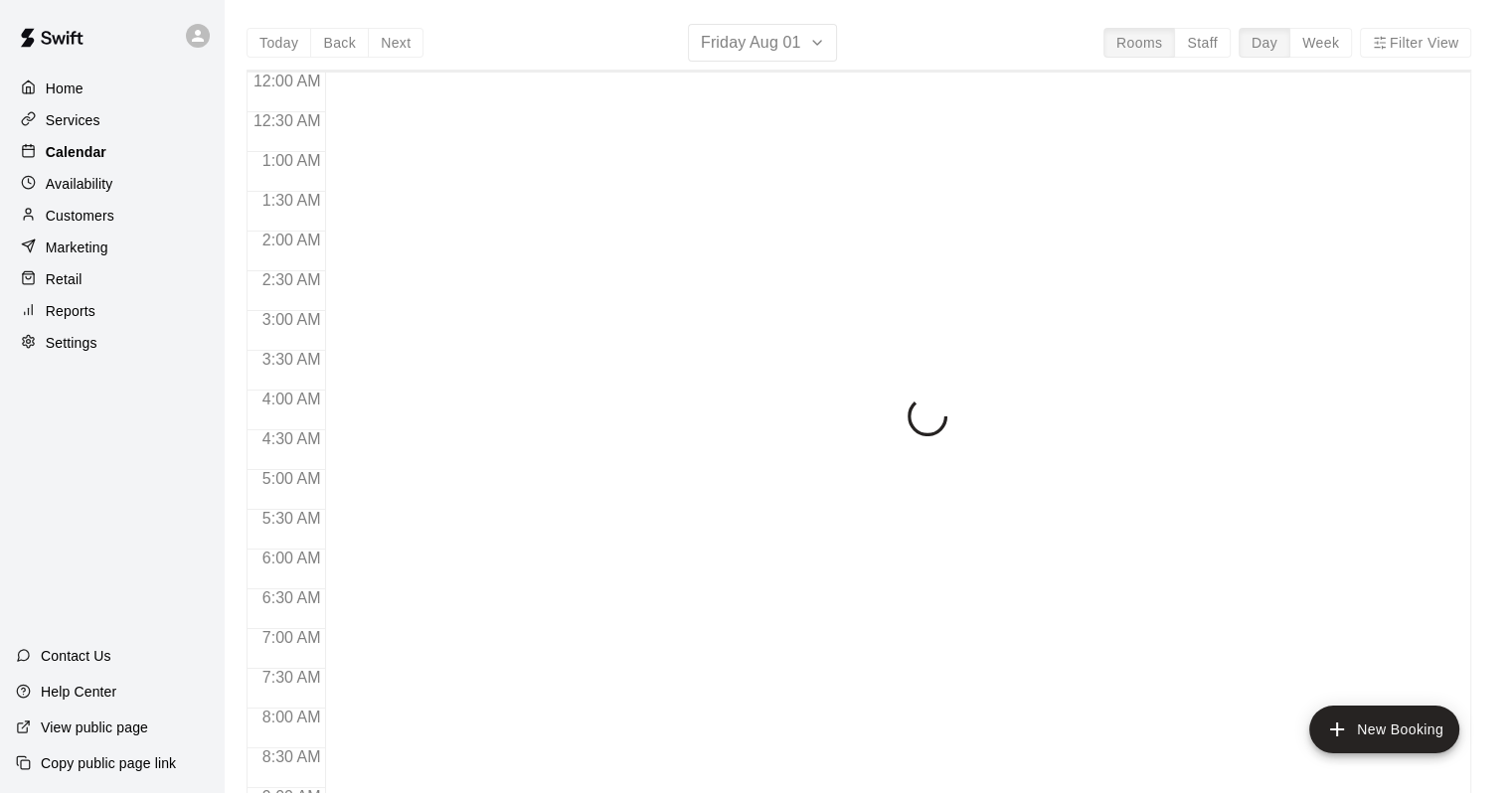 scroll, scrollTop: 1163, scrollLeft: 0, axis: vertical 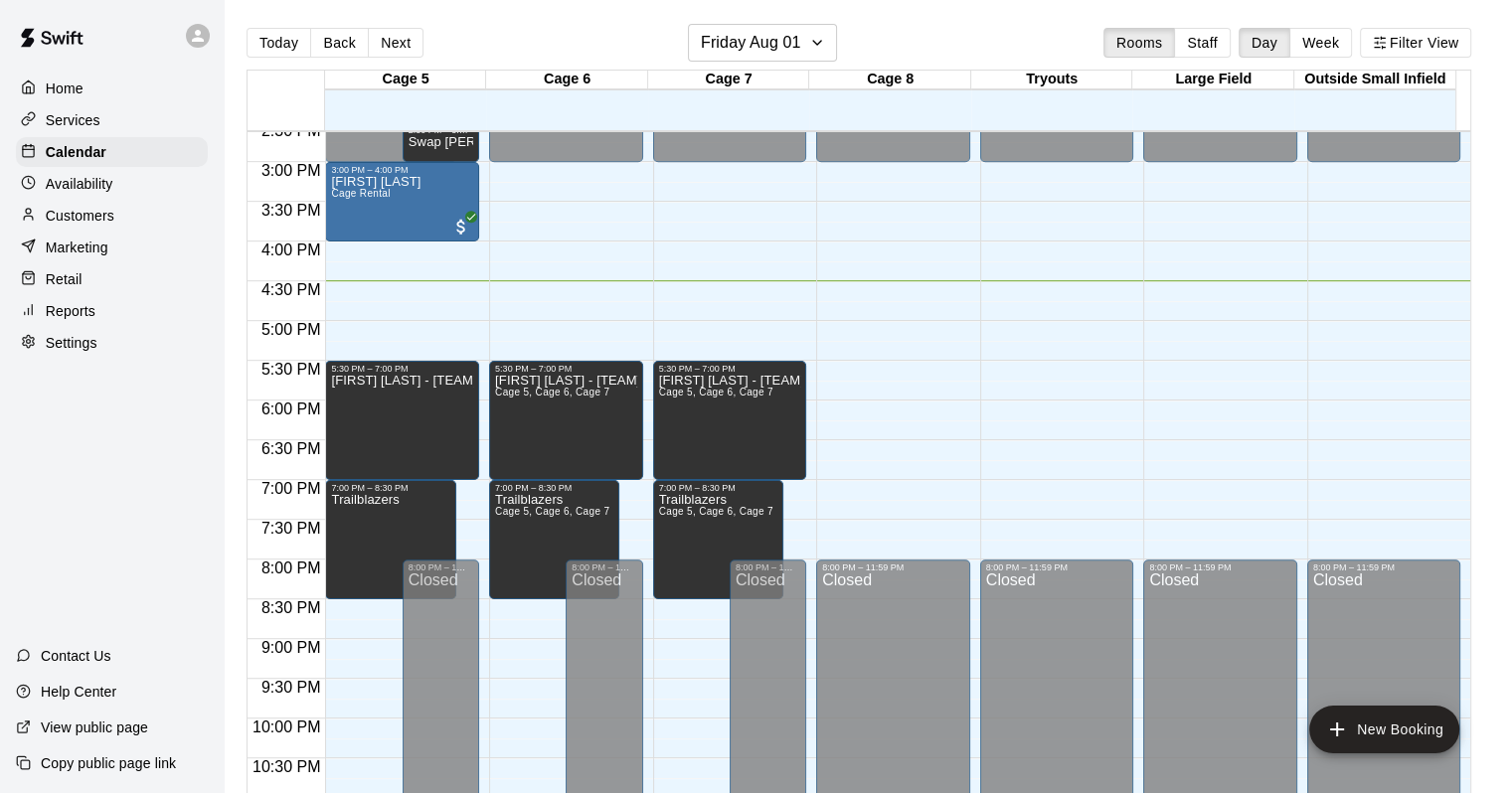 click on "Customers" at bounding box center (111, 216) 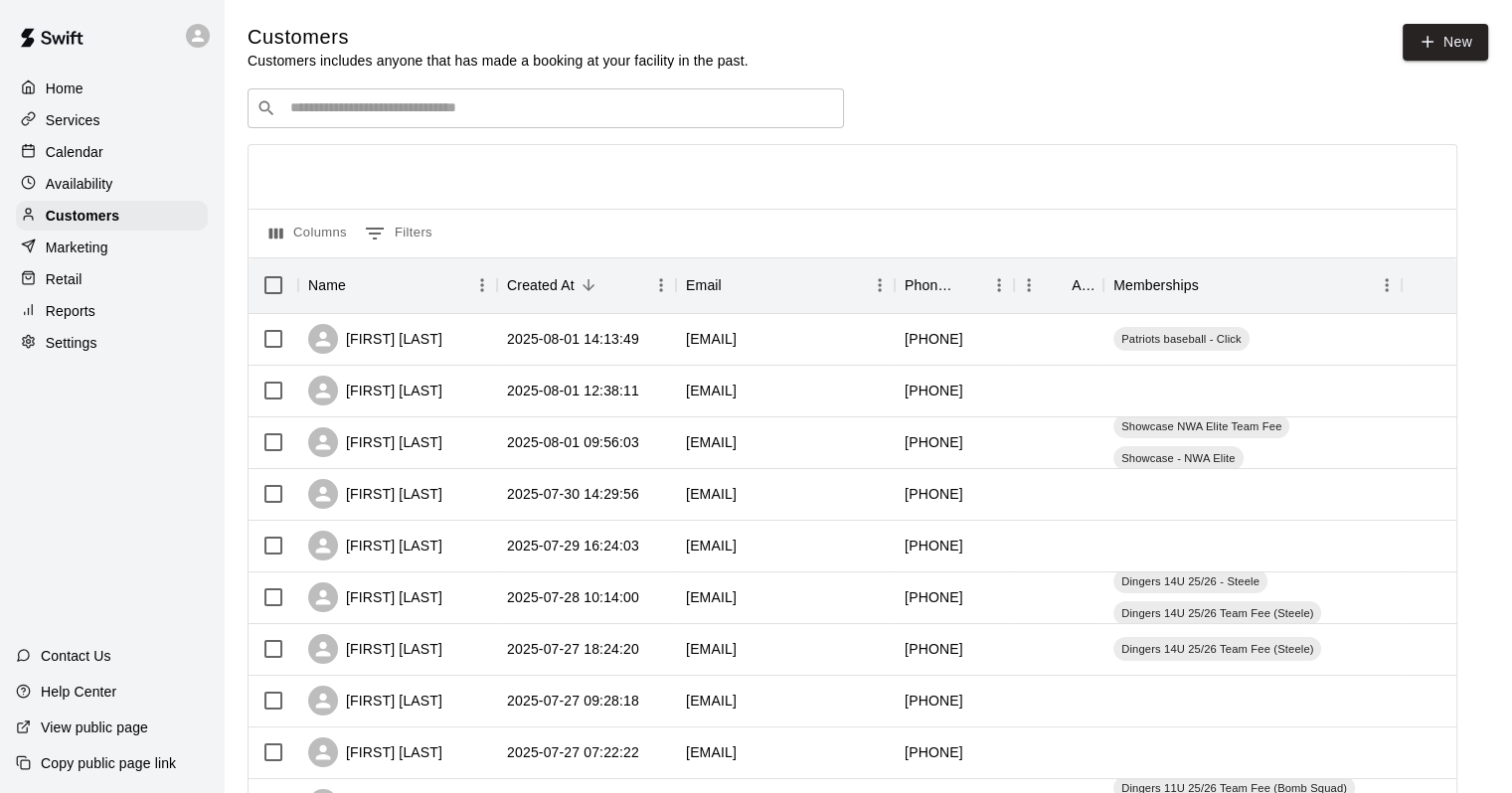 click on "​ ​" at bounding box center (546, 108) 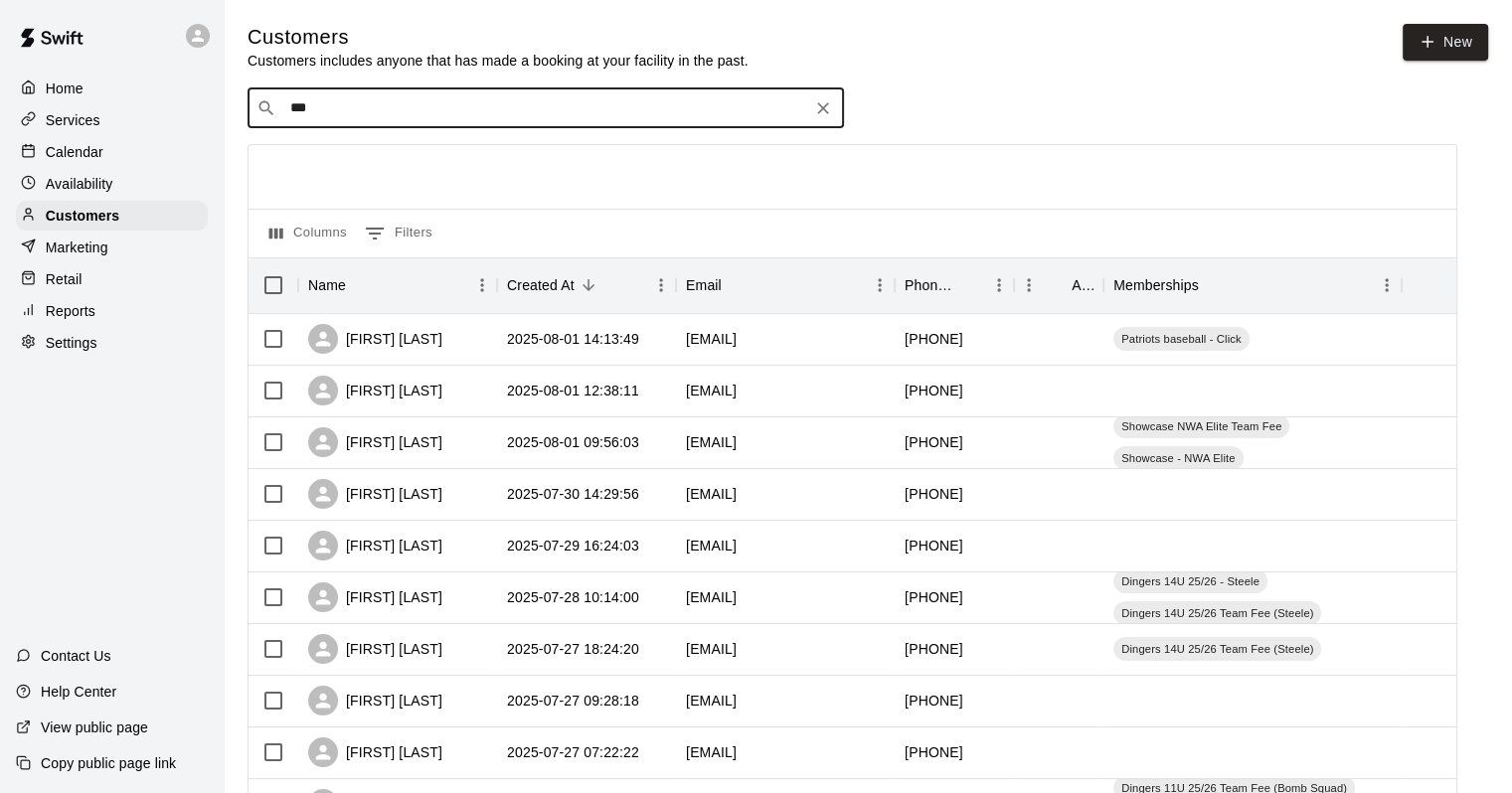 type on "****" 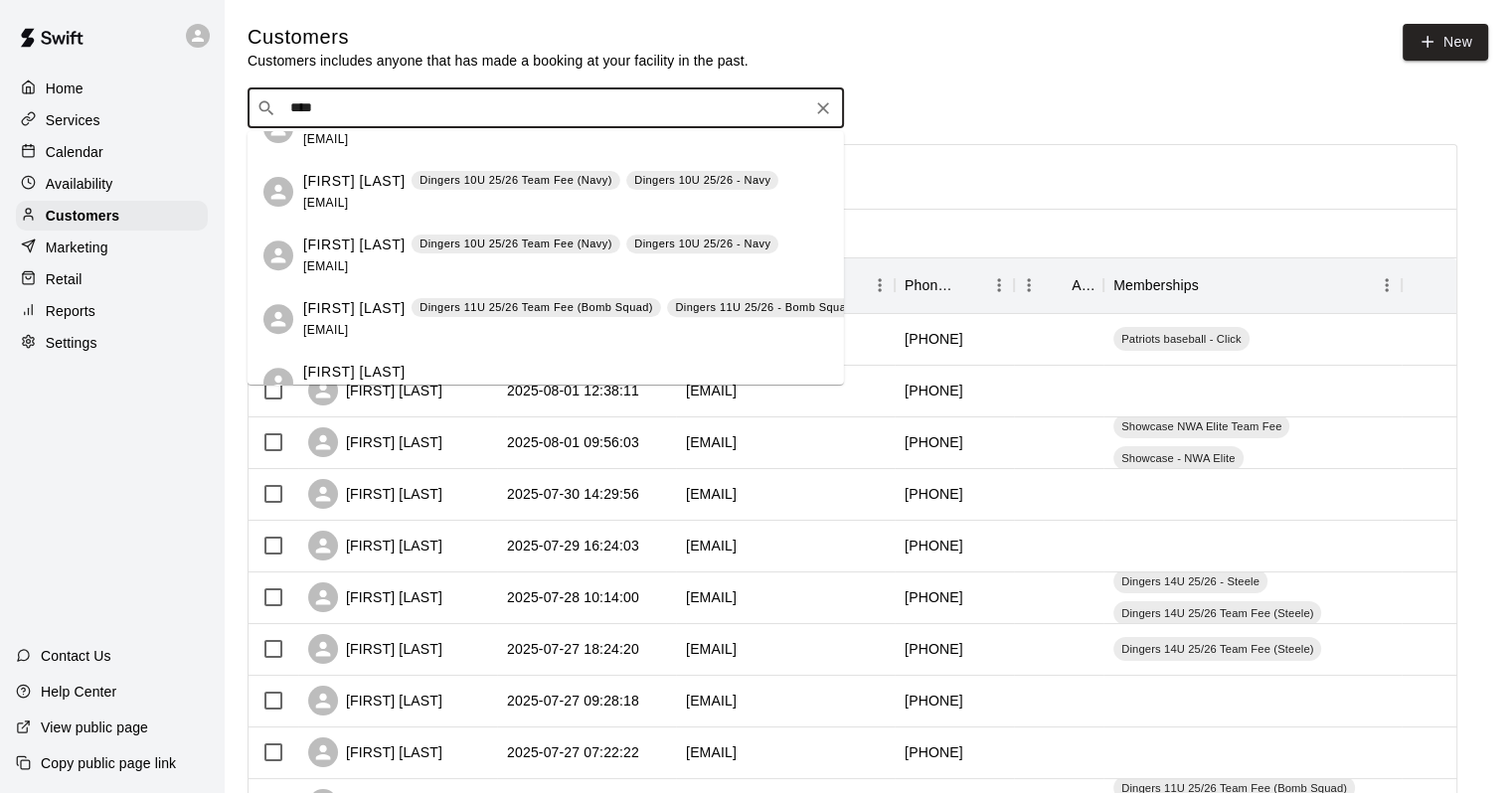 scroll, scrollTop: 894, scrollLeft: 0, axis: vertical 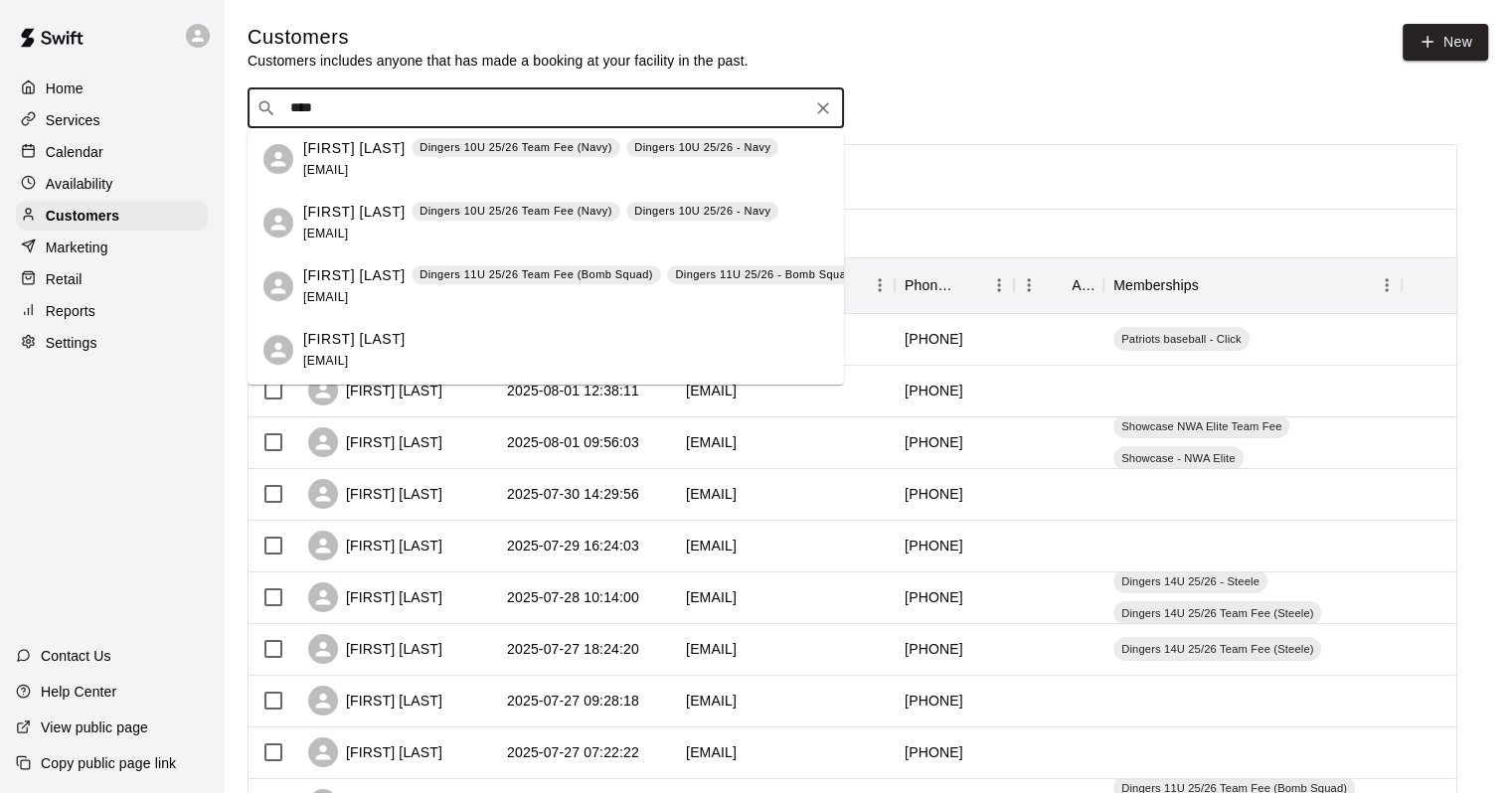 click on "[FIRST] [LAST]" at bounding box center [354, 275] 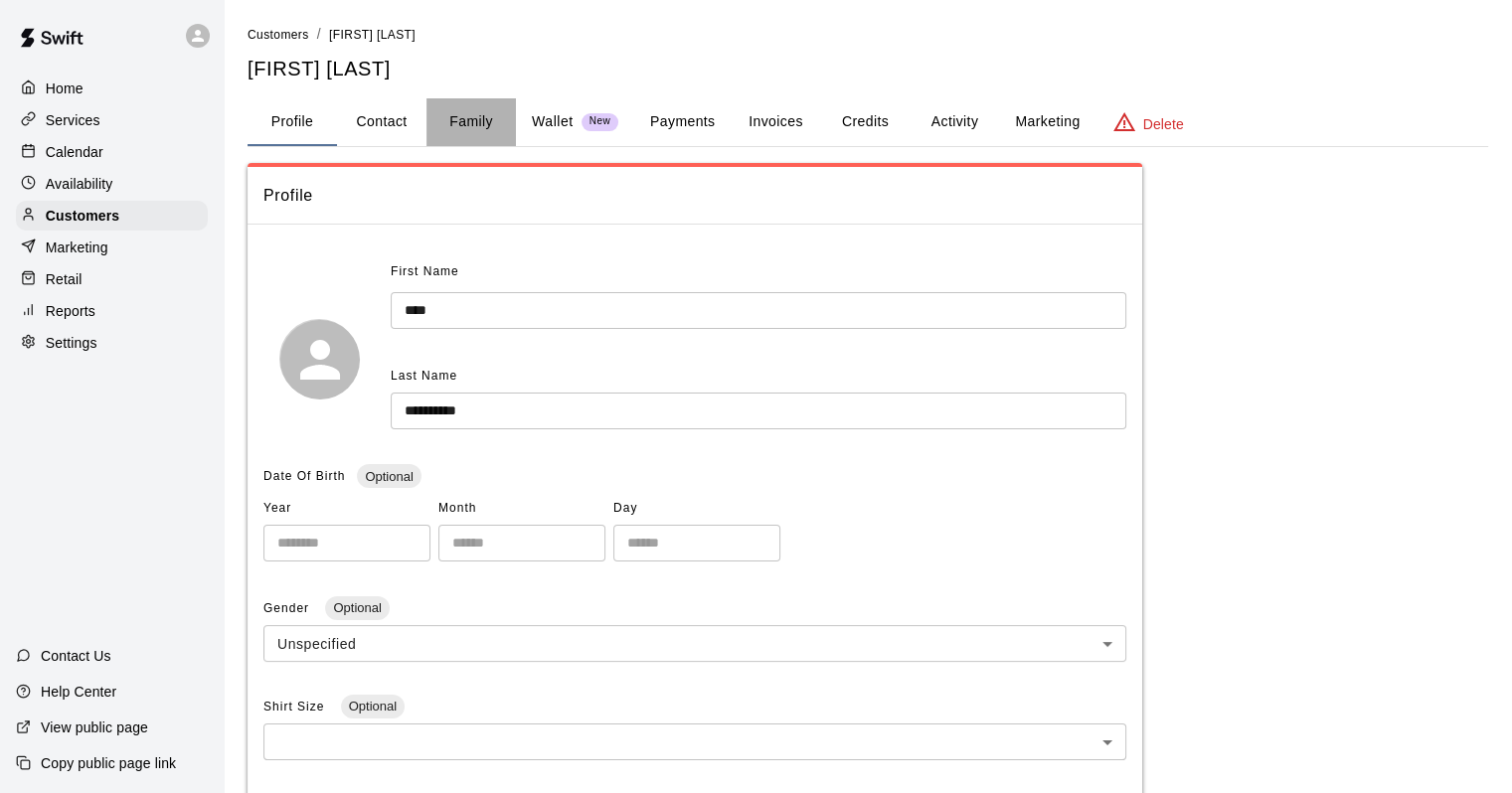 click on "Family" at bounding box center [471, 122] 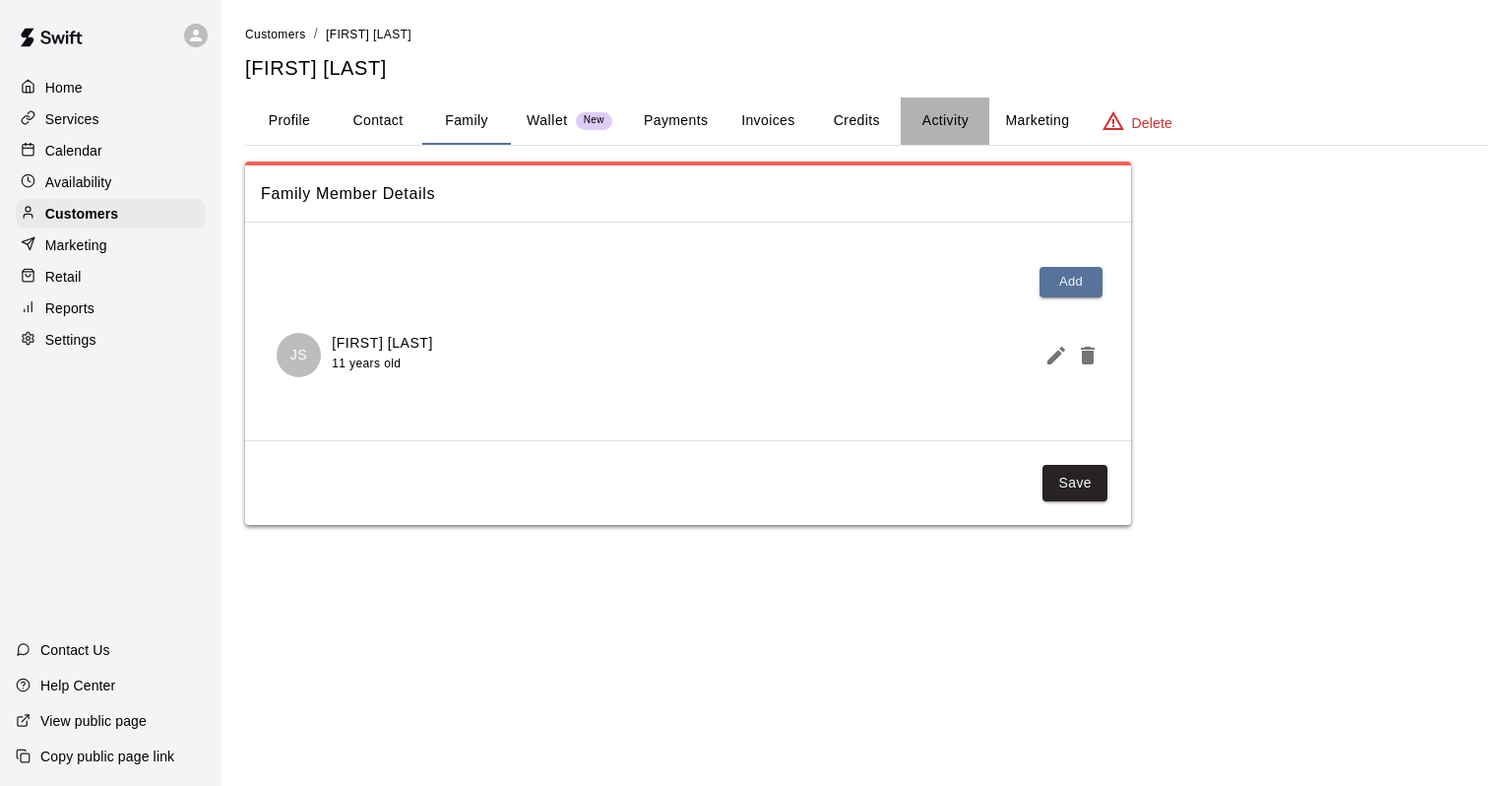 click on "Activity" at bounding box center (945, 121) 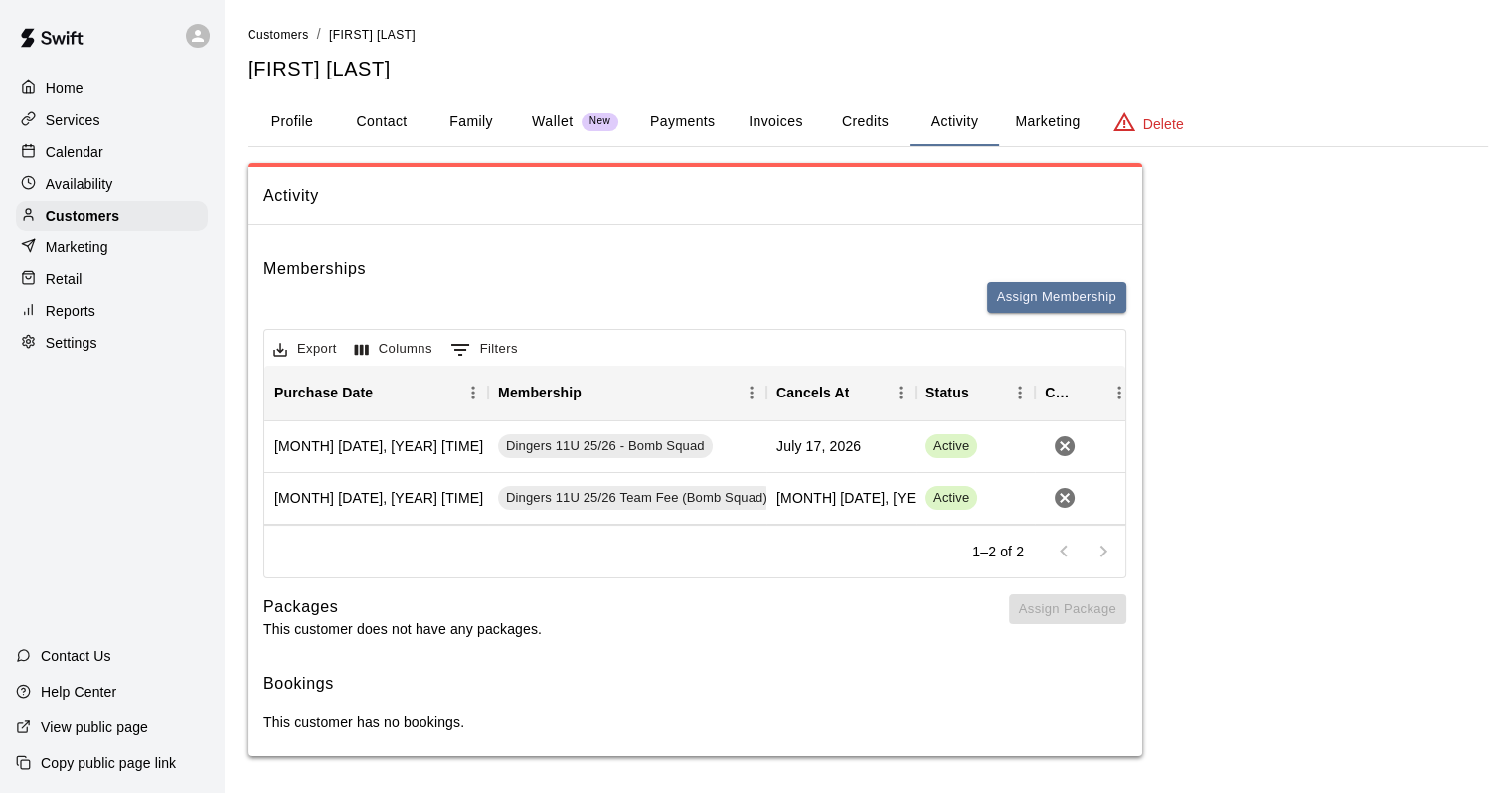 click on "Calendar" at bounding box center [75, 152] 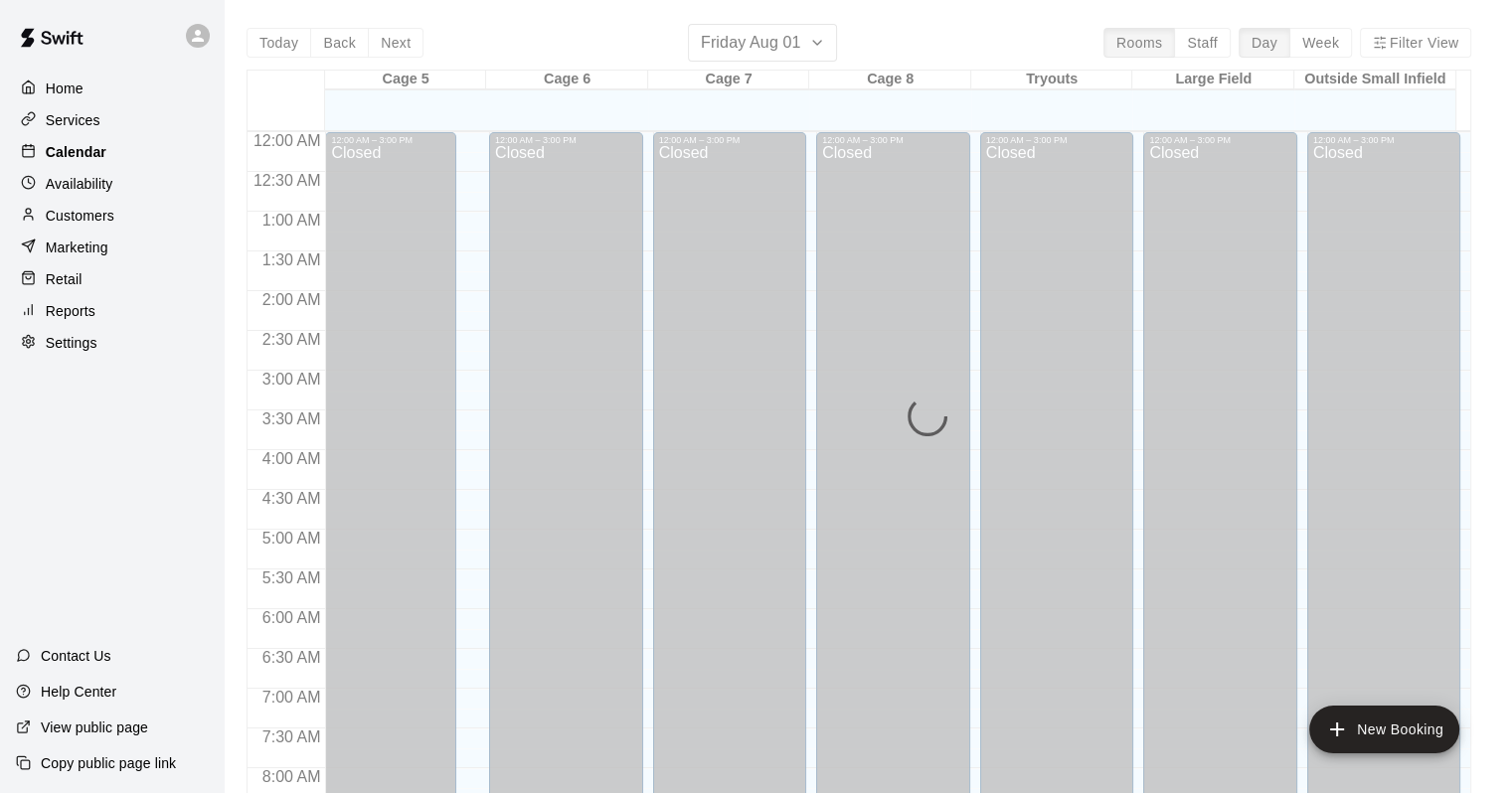 scroll, scrollTop: 1163, scrollLeft: 0, axis: vertical 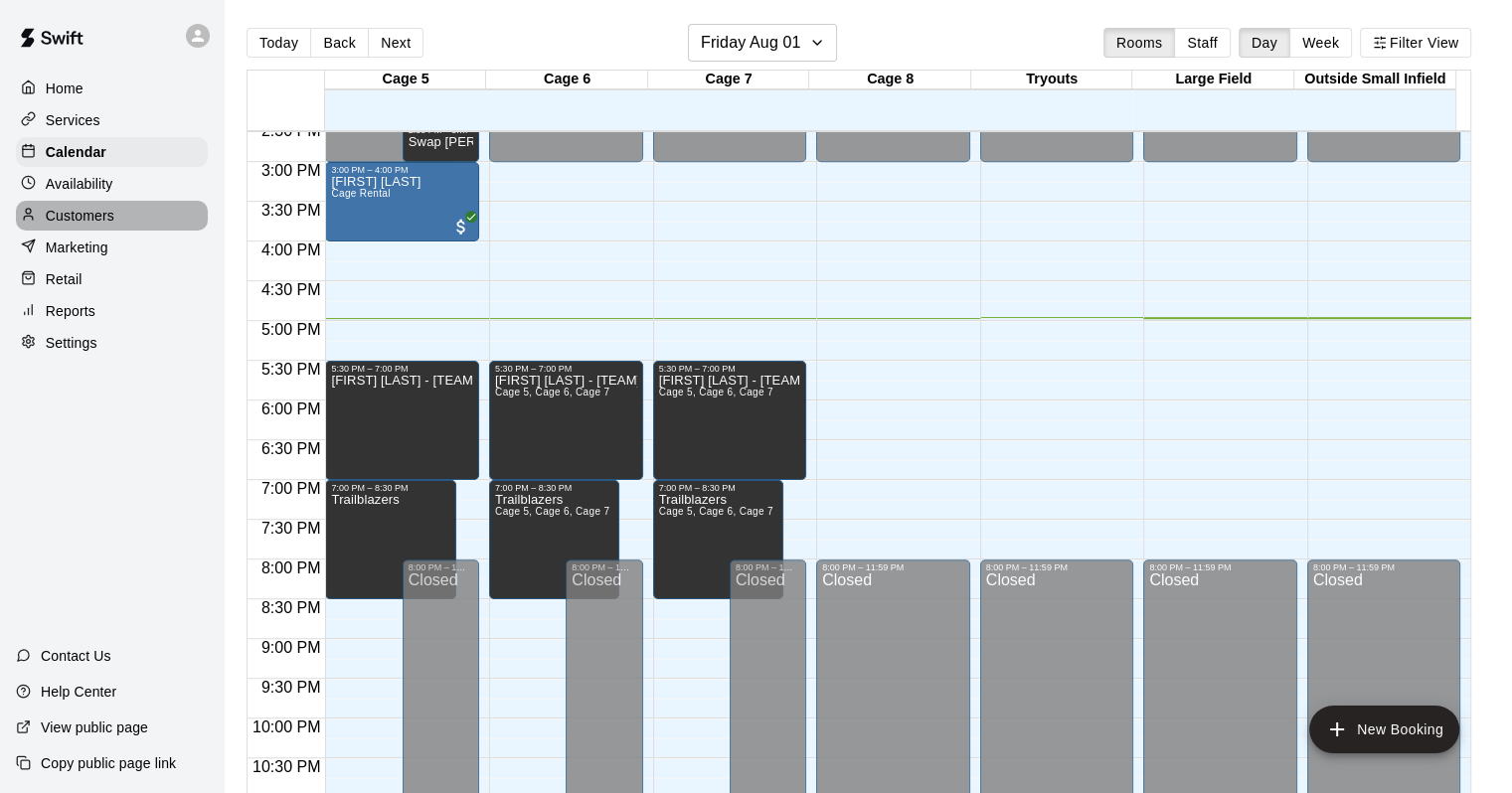 click on "Customers" at bounding box center [111, 216] 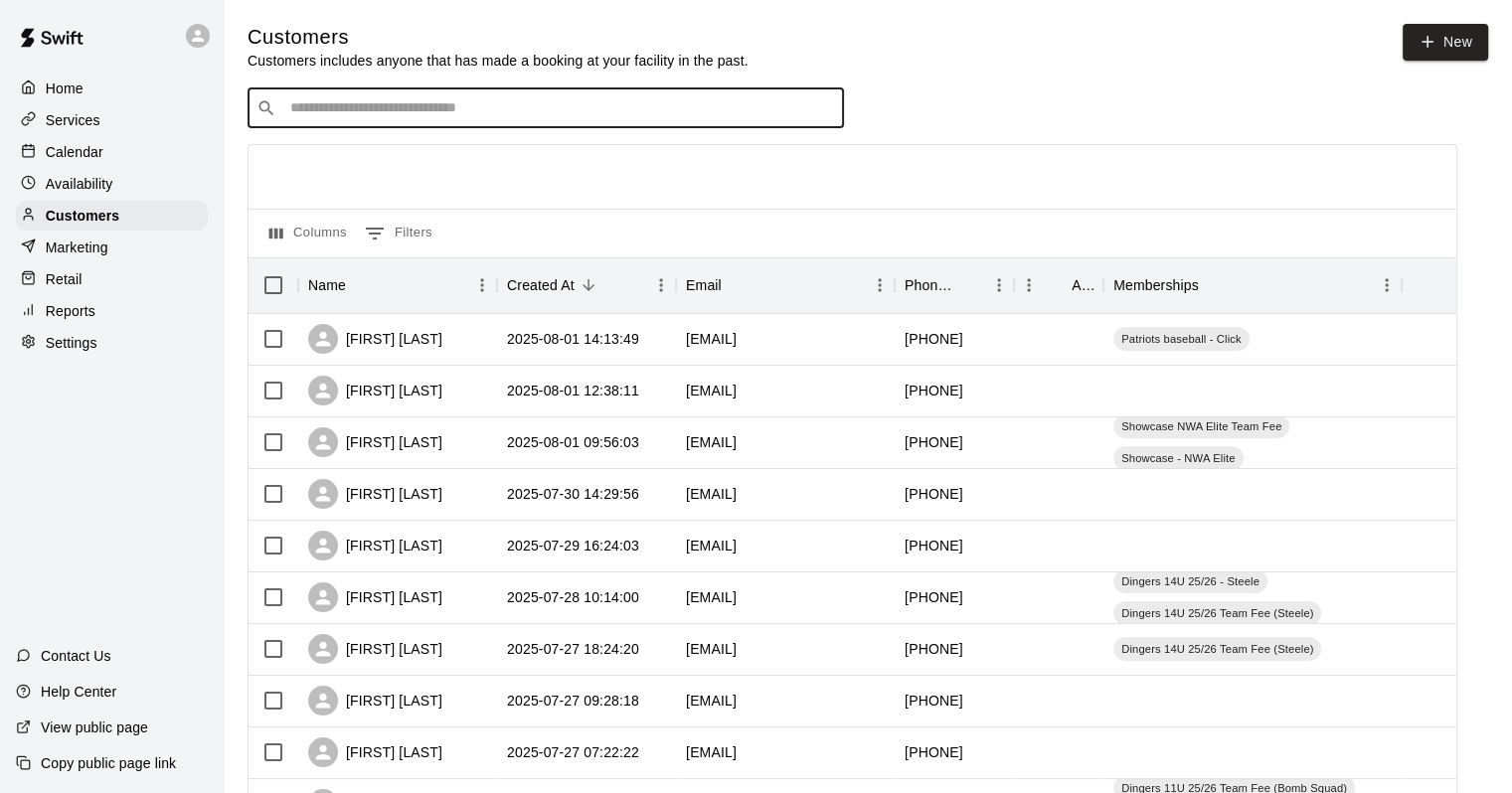 click at bounding box center (560, 108) 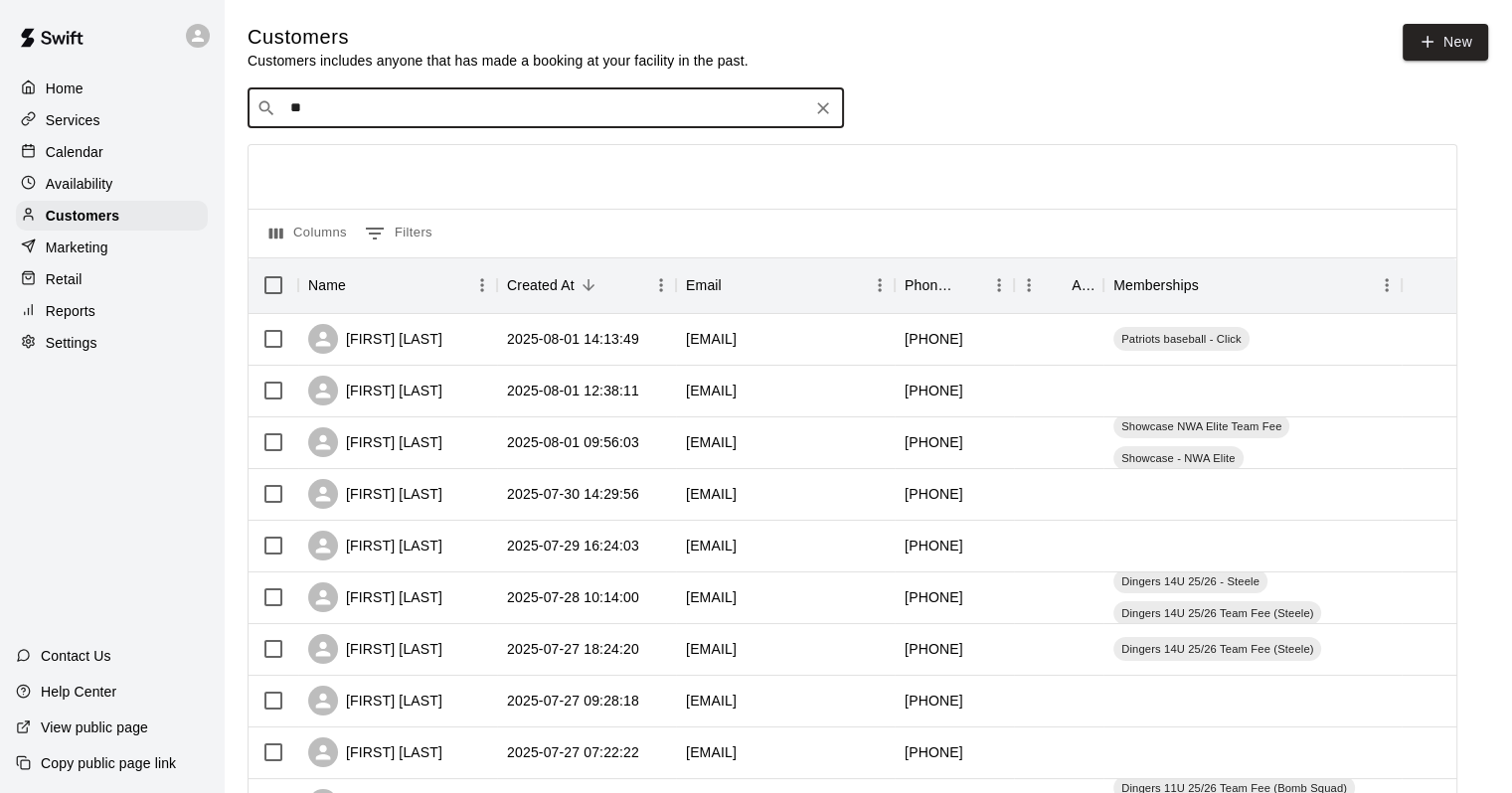 type on "*" 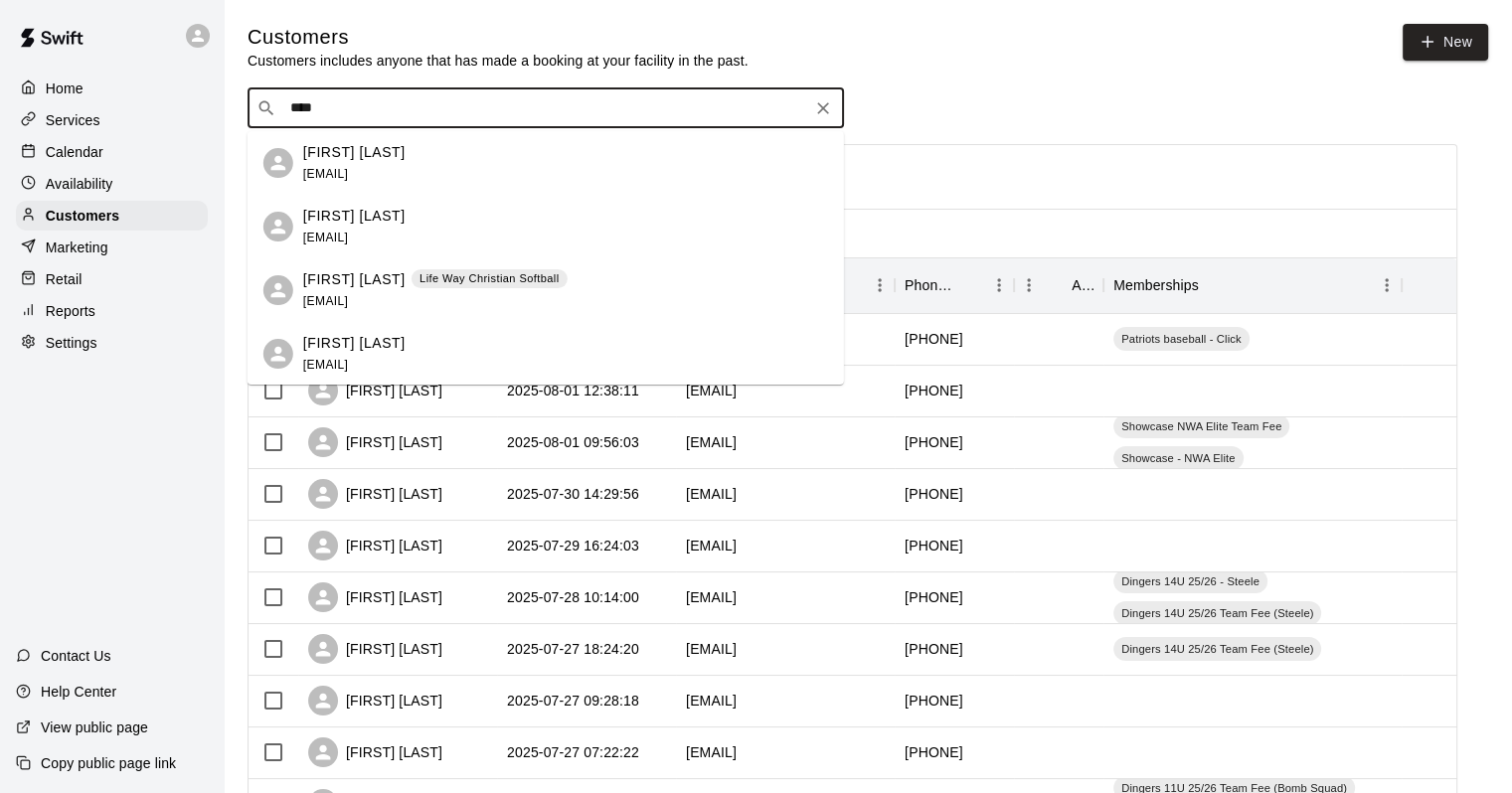 scroll, scrollTop: 64, scrollLeft: 0, axis: vertical 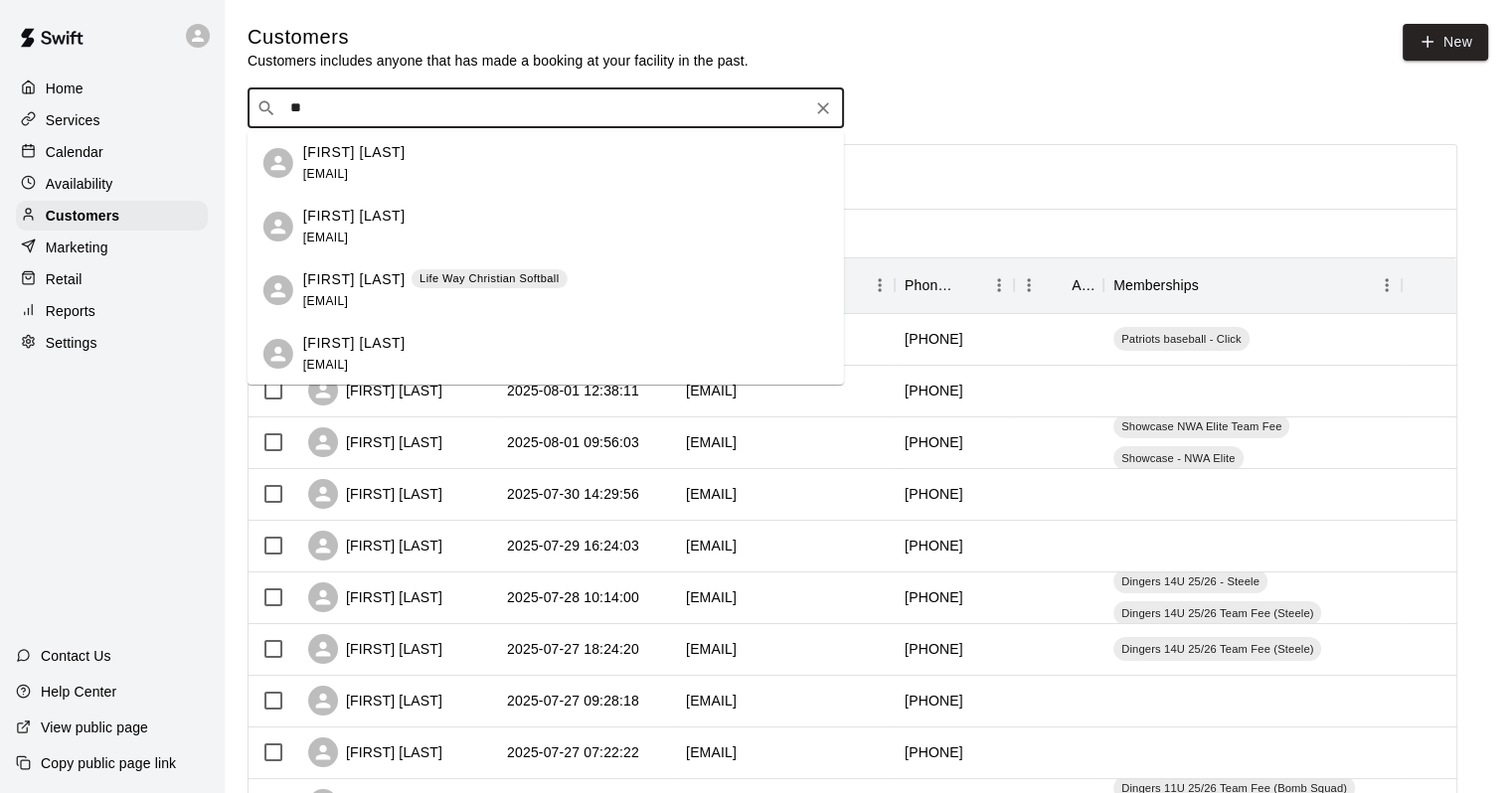 type on "*" 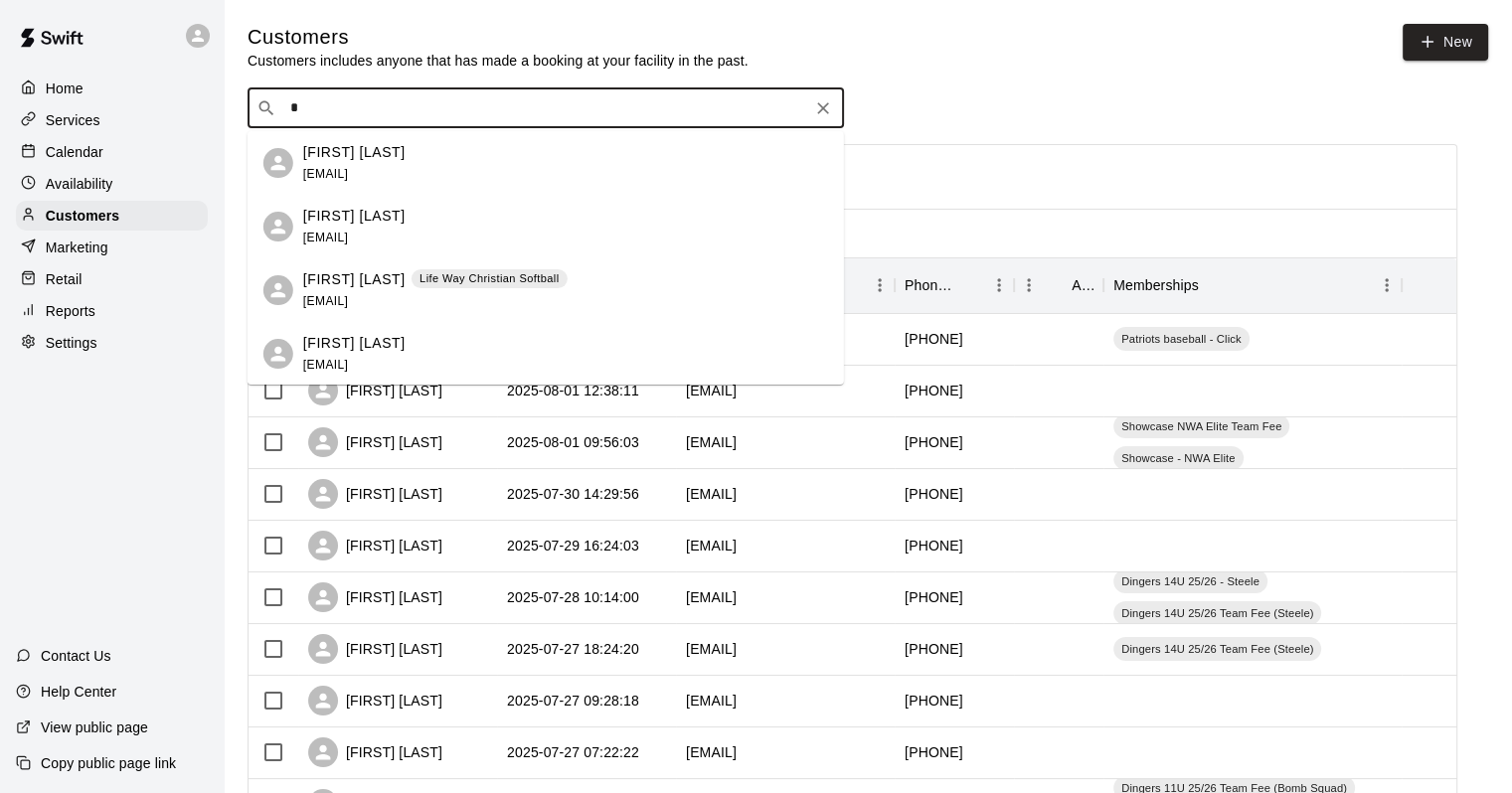 type 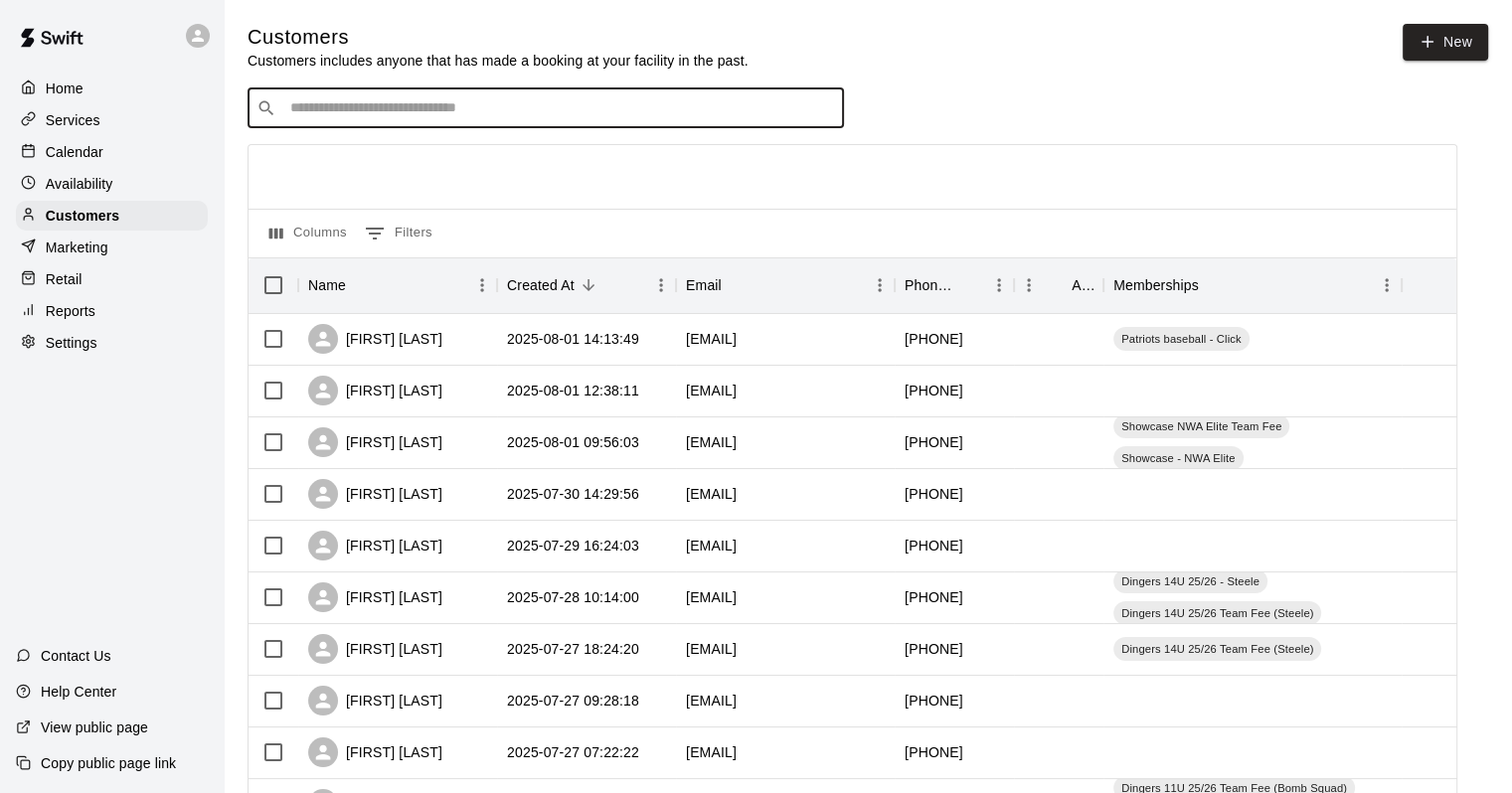 click on "Calendar" at bounding box center [75, 152] 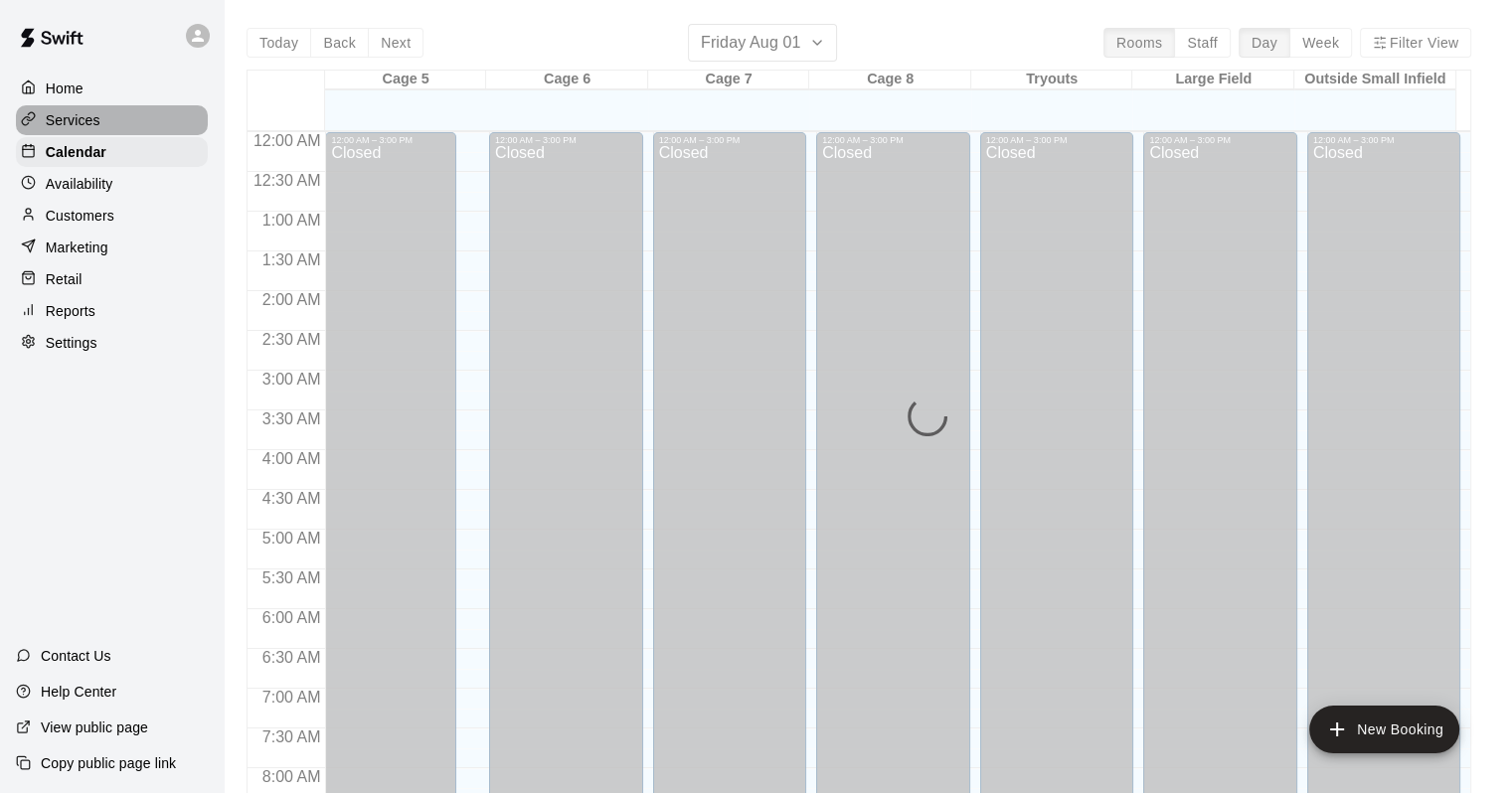 scroll, scrollTop: 1163, scrollLeft: 0, axis: vertical 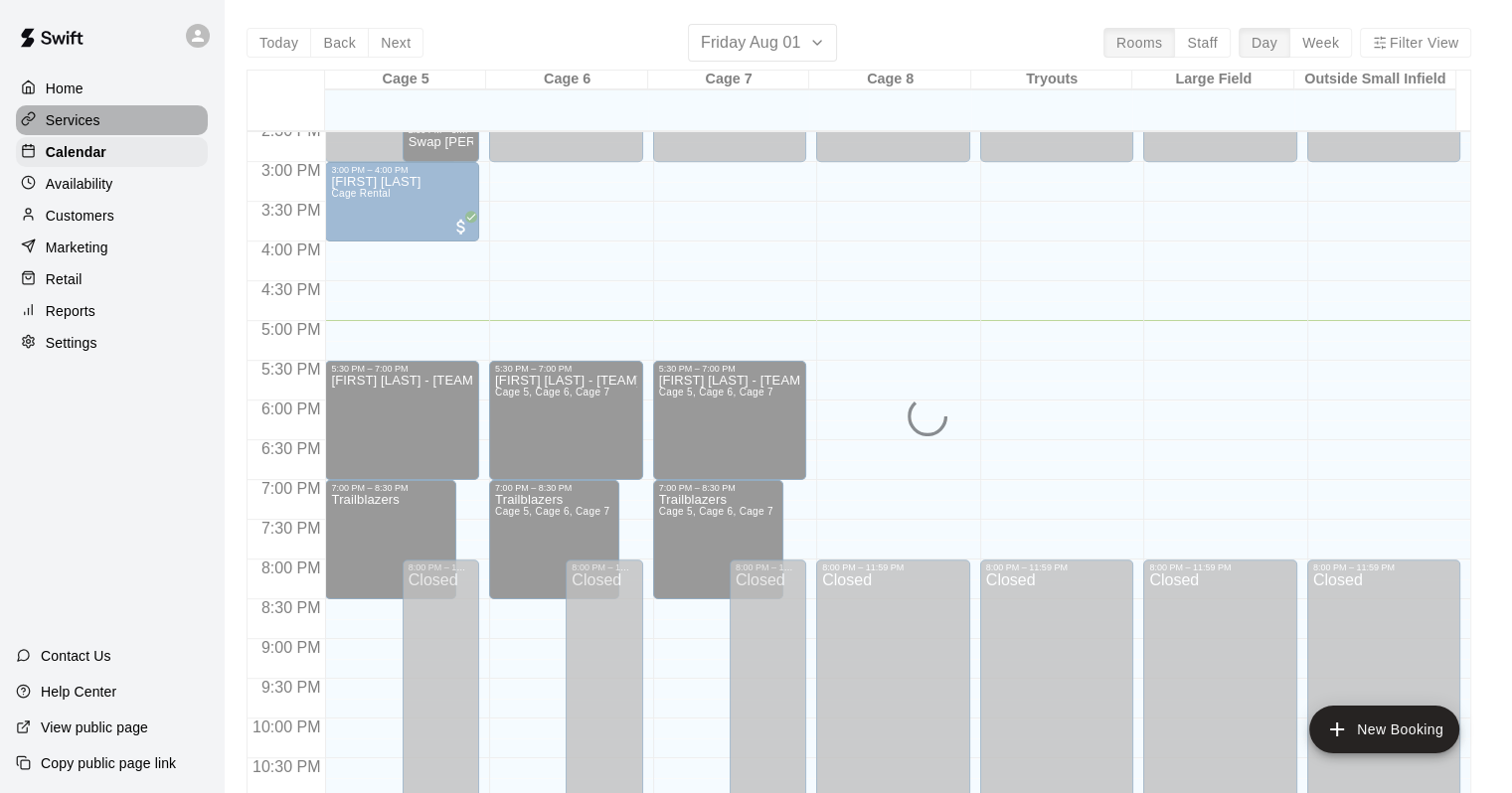 click on "Services" at bounding box center [73, 120] 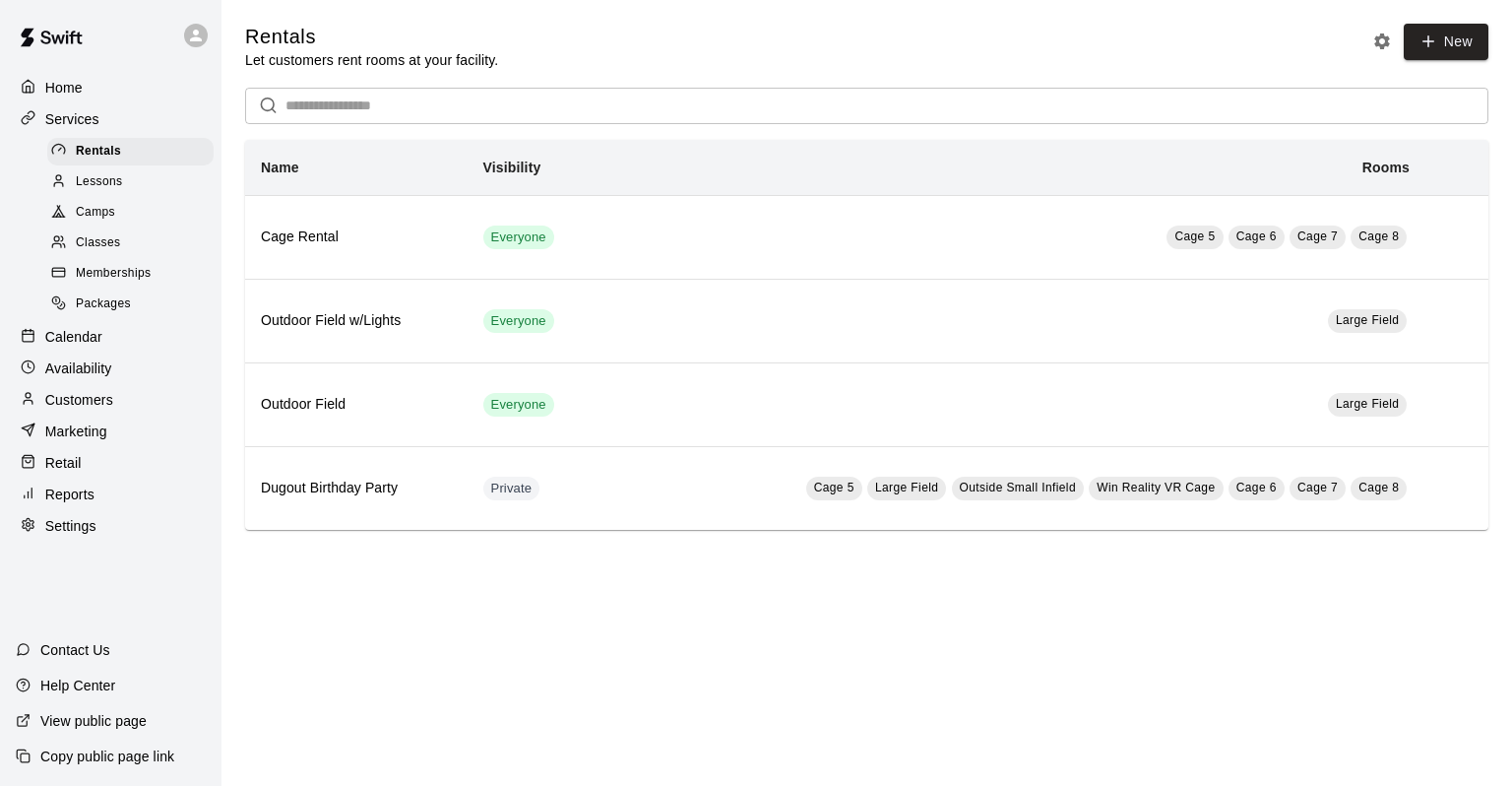 click on "Memberships" at bounding box center [113, 274] 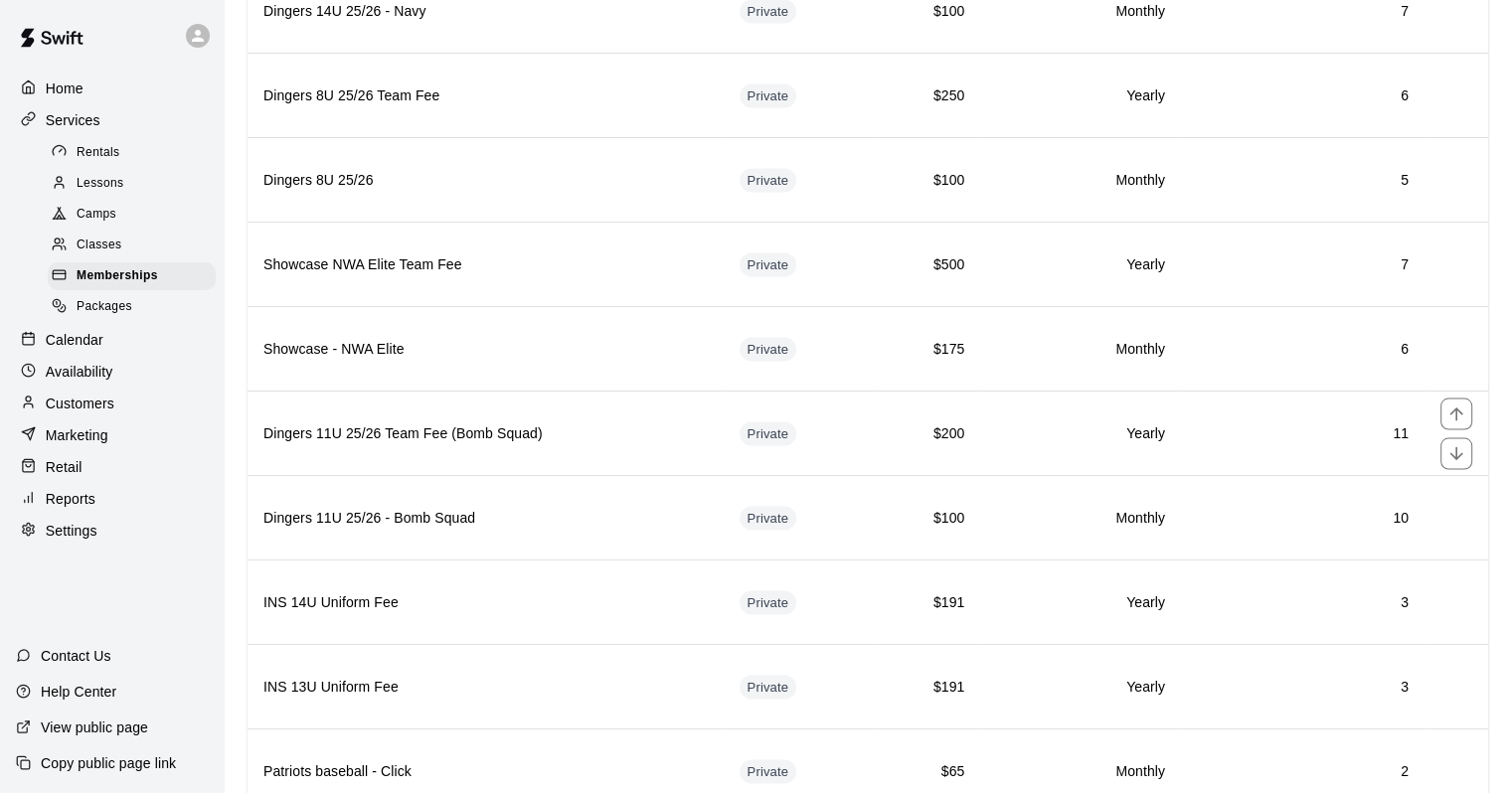 scroll, scrollTop: 3803, scrollLeft: 0, axis: vertical 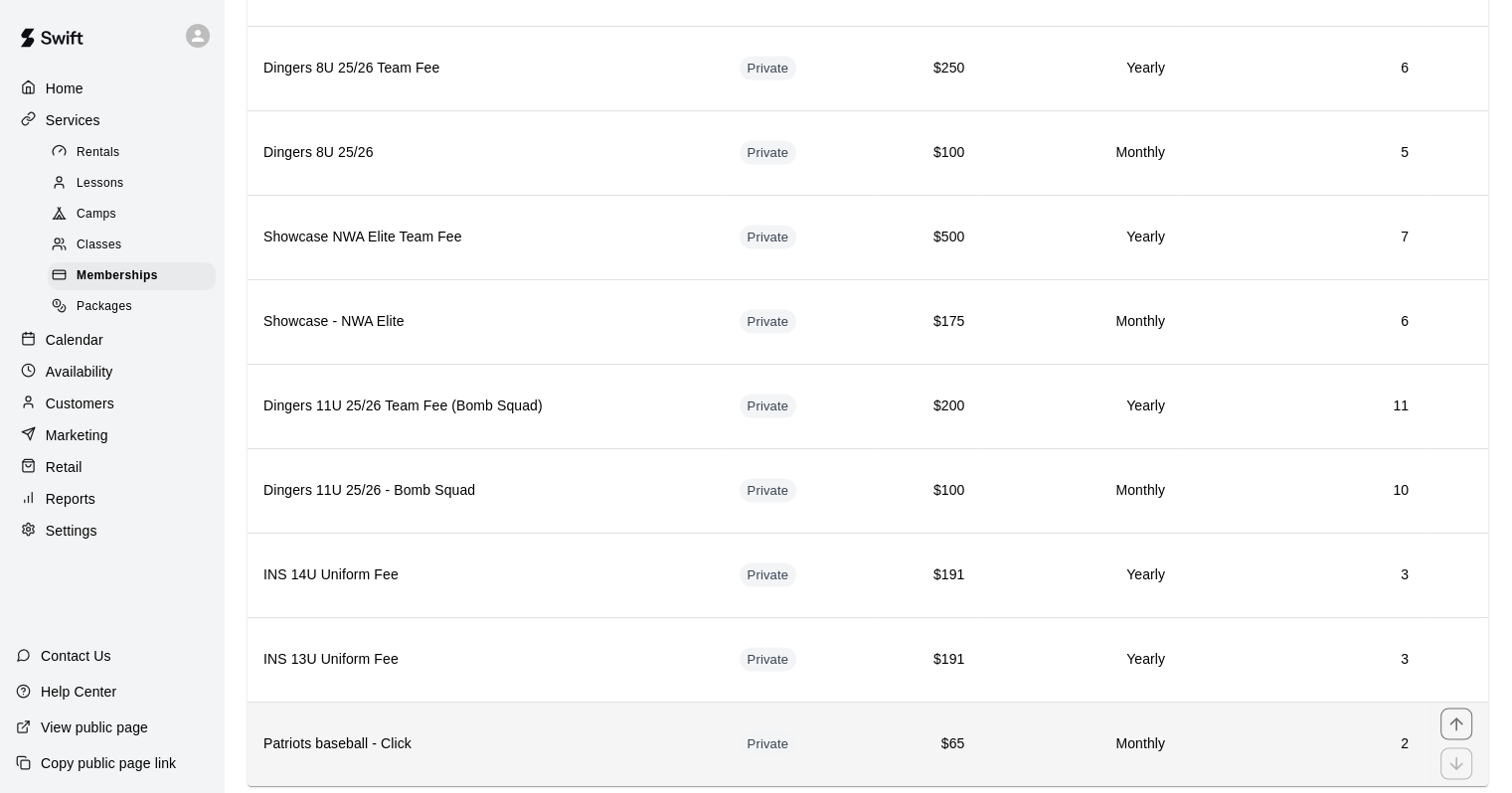 click on "Patriots baseball - Click" at bounding box center (485, 744) 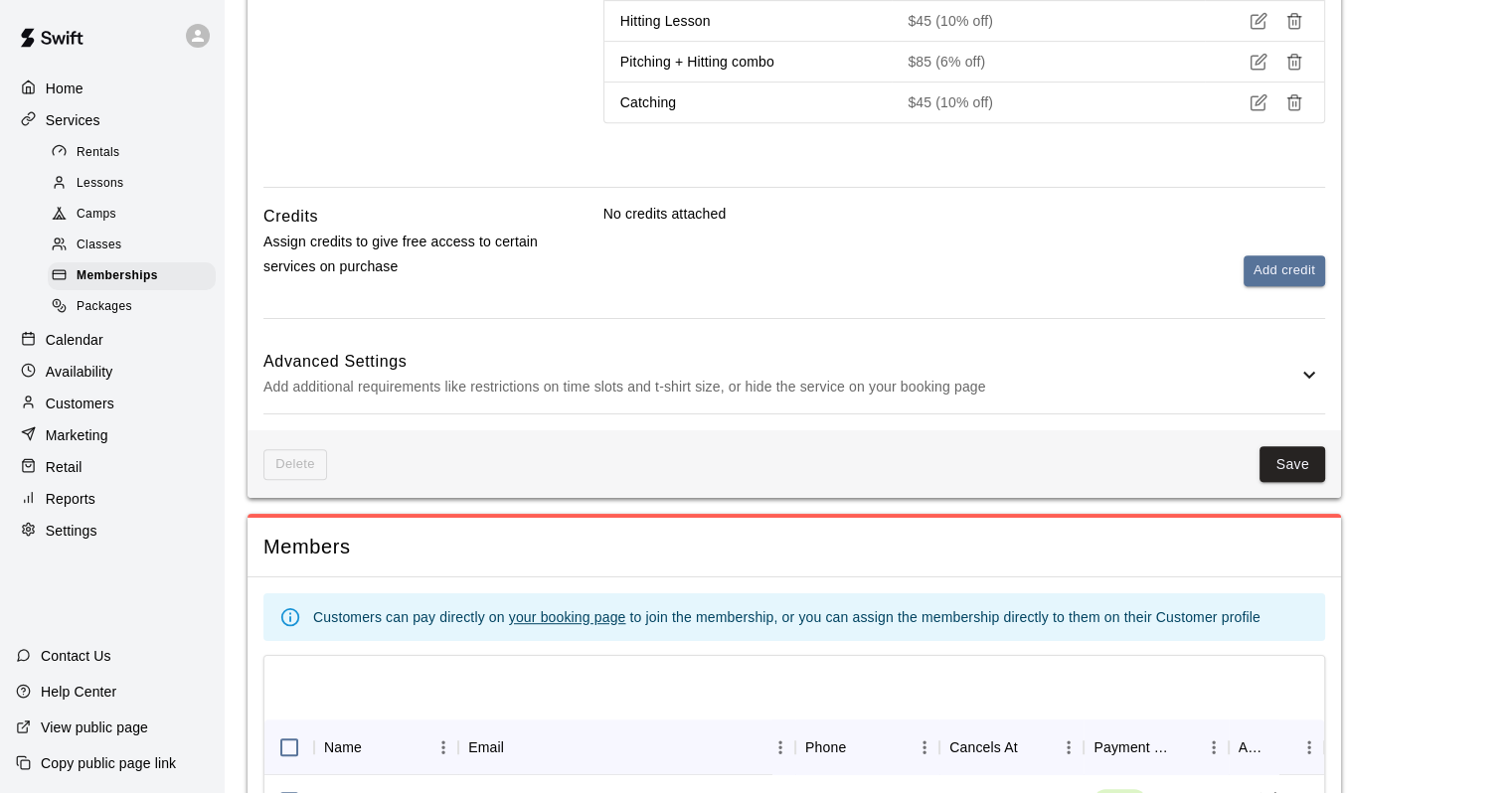 scroll, scrollTop: 1130, scrollLeft: 0, axis: vertical 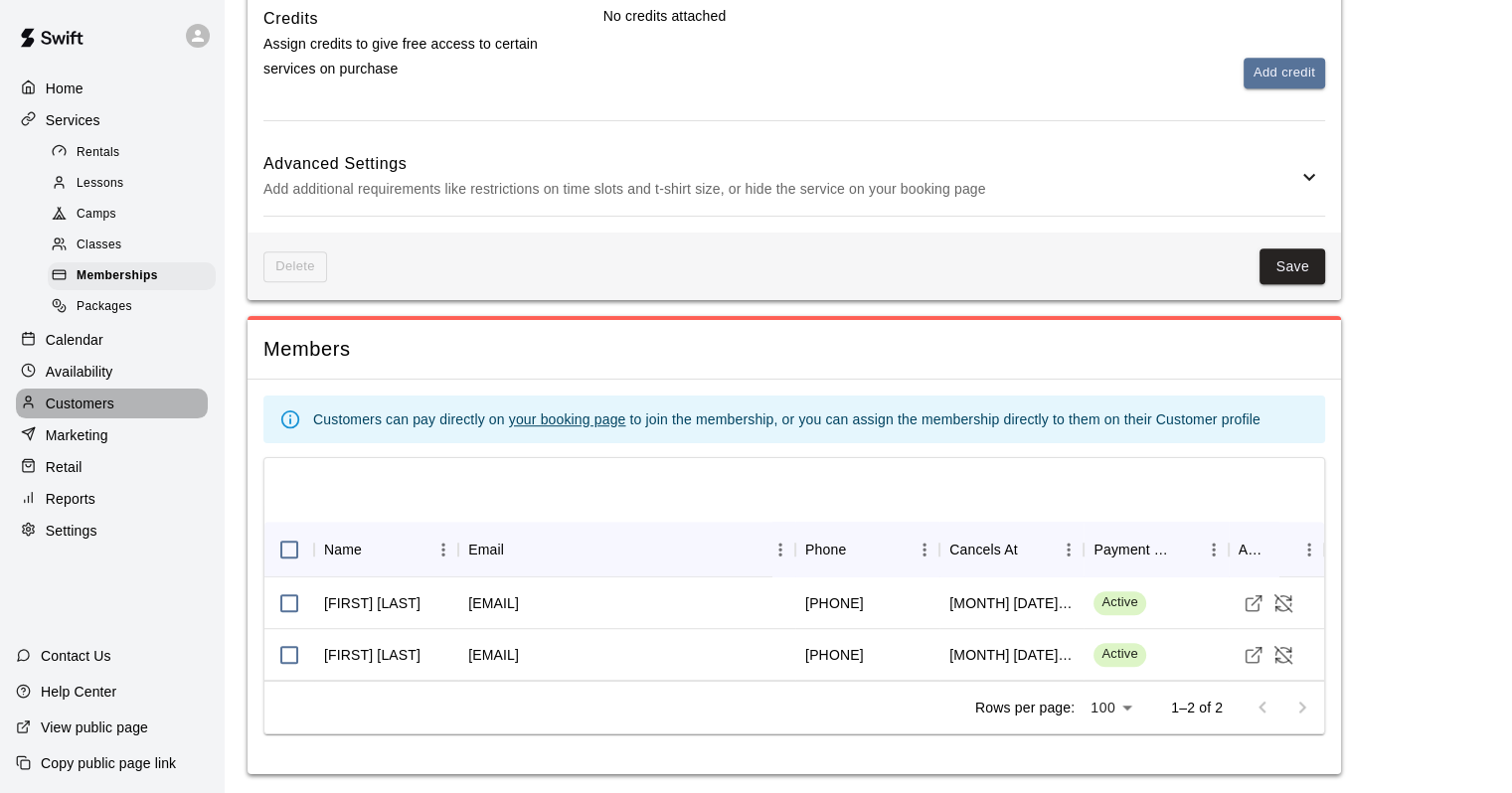 click on "Customers" at bounding box center (80, 403) 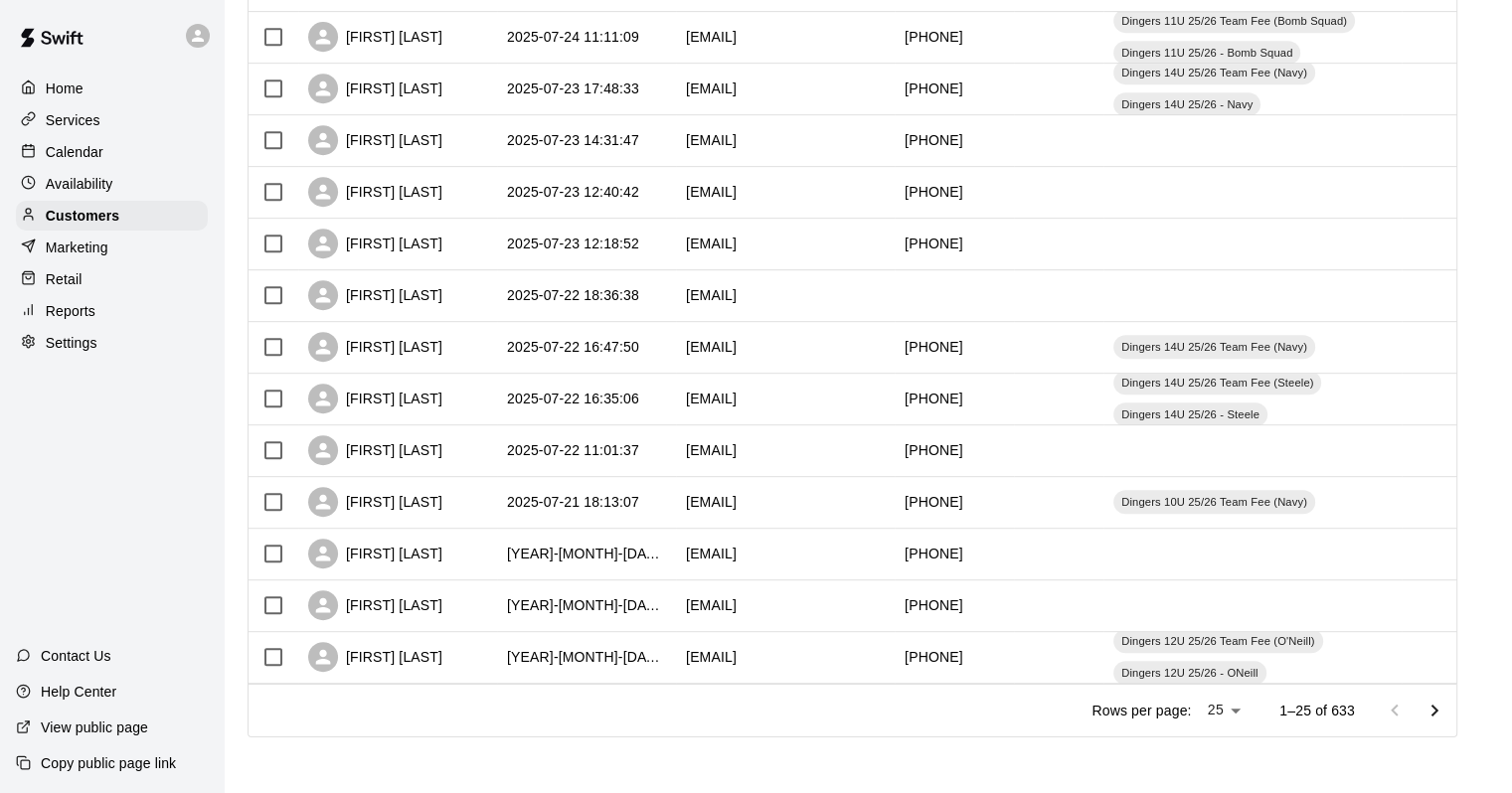 scroll, scrollTop: 0, scrollLeft: 0, axis: both 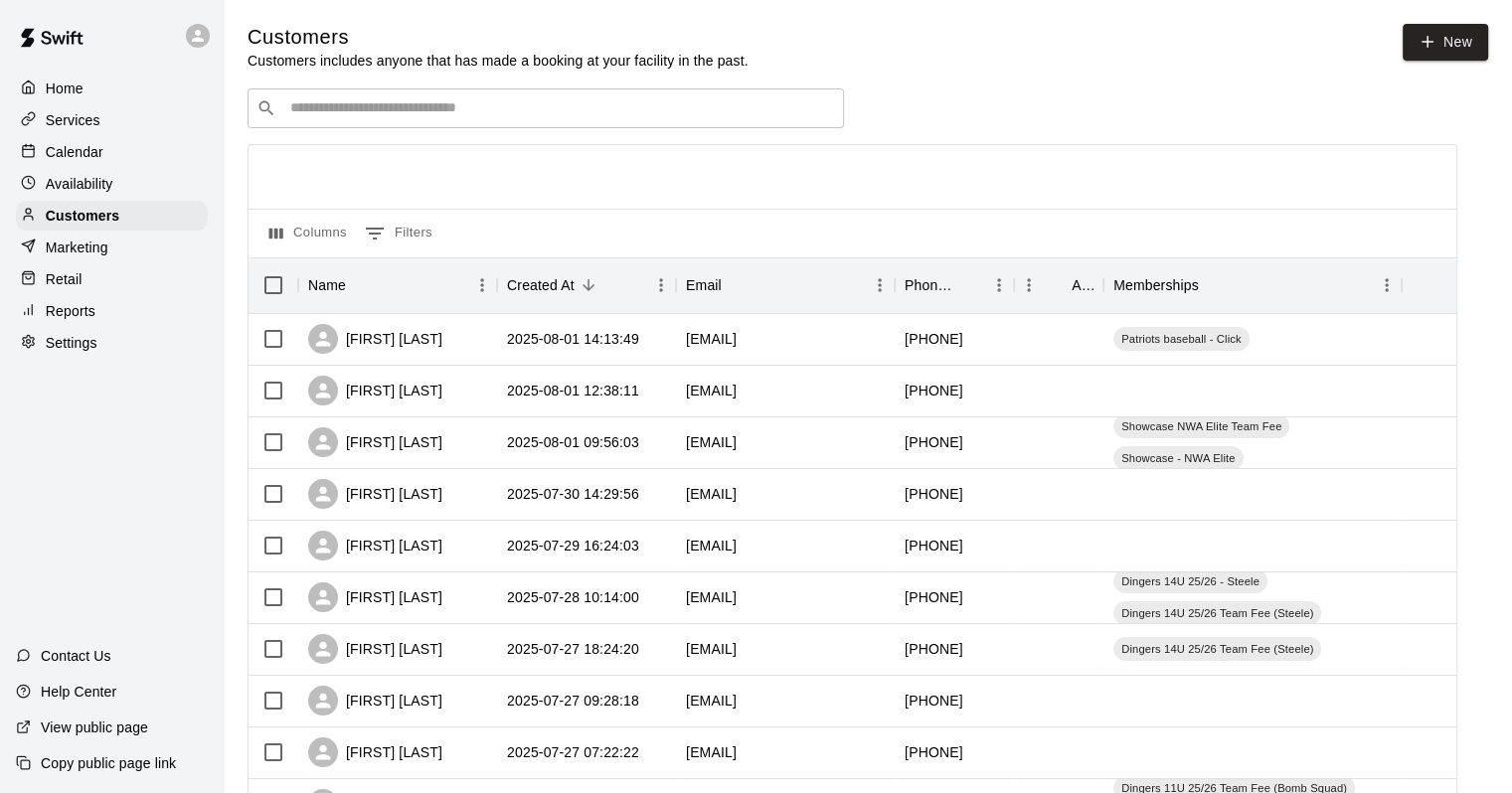 click on "Calendar" at bounding box center [75, 152] 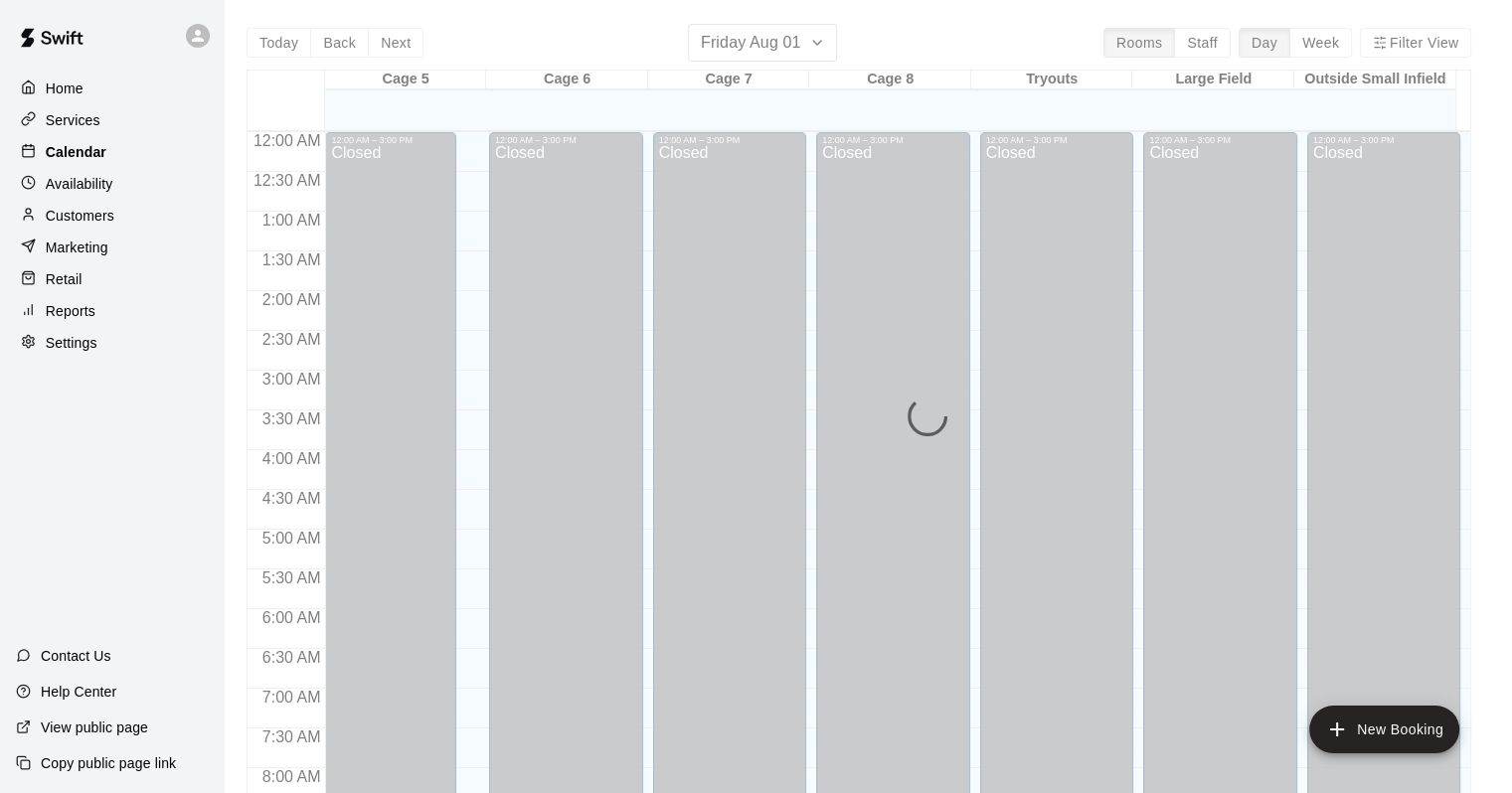 scroll, scrollTop: 1163, scrollLeft: 0, axis: vertical 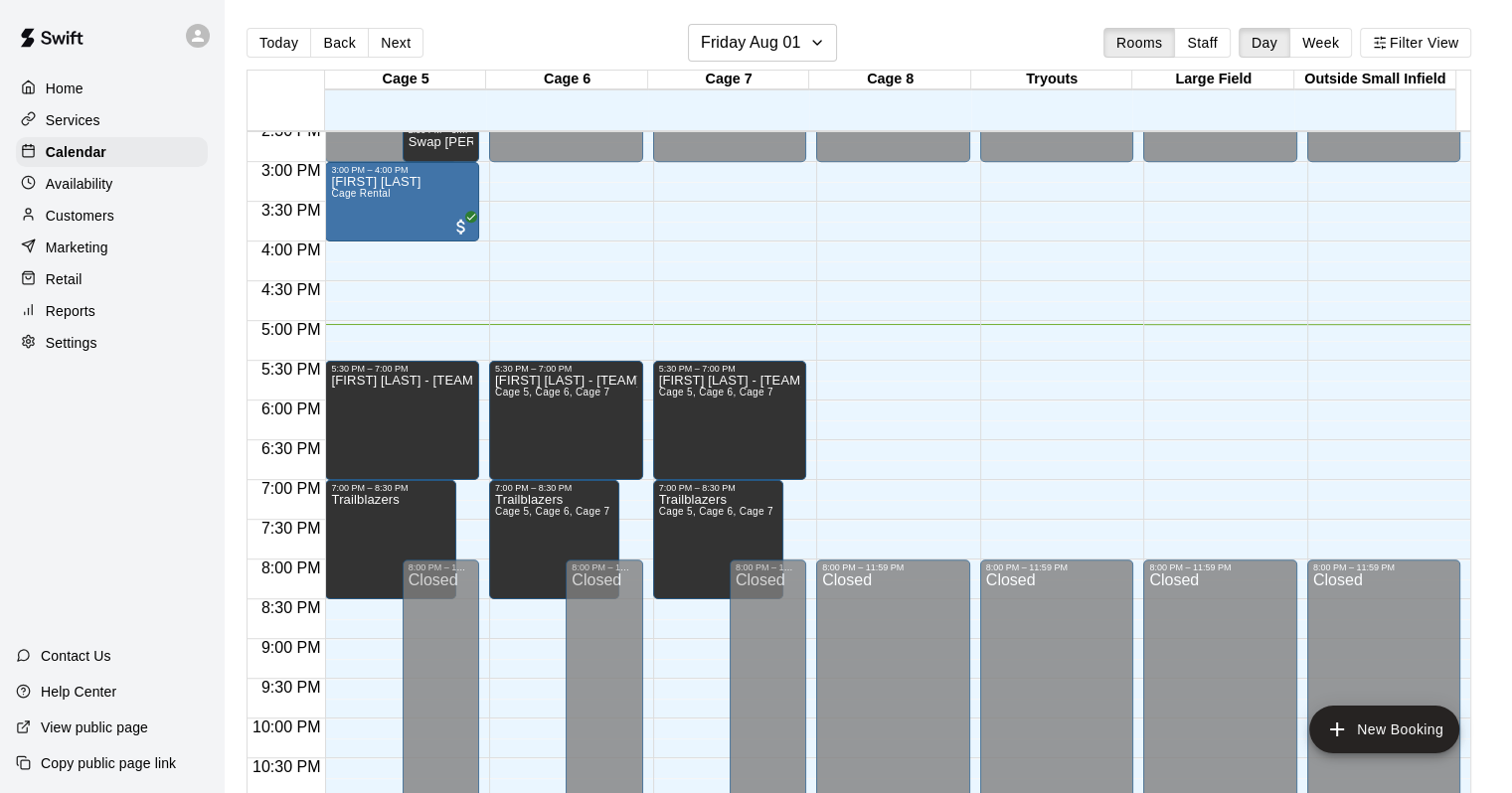 click on "Services" at bounding box center (111, 120) 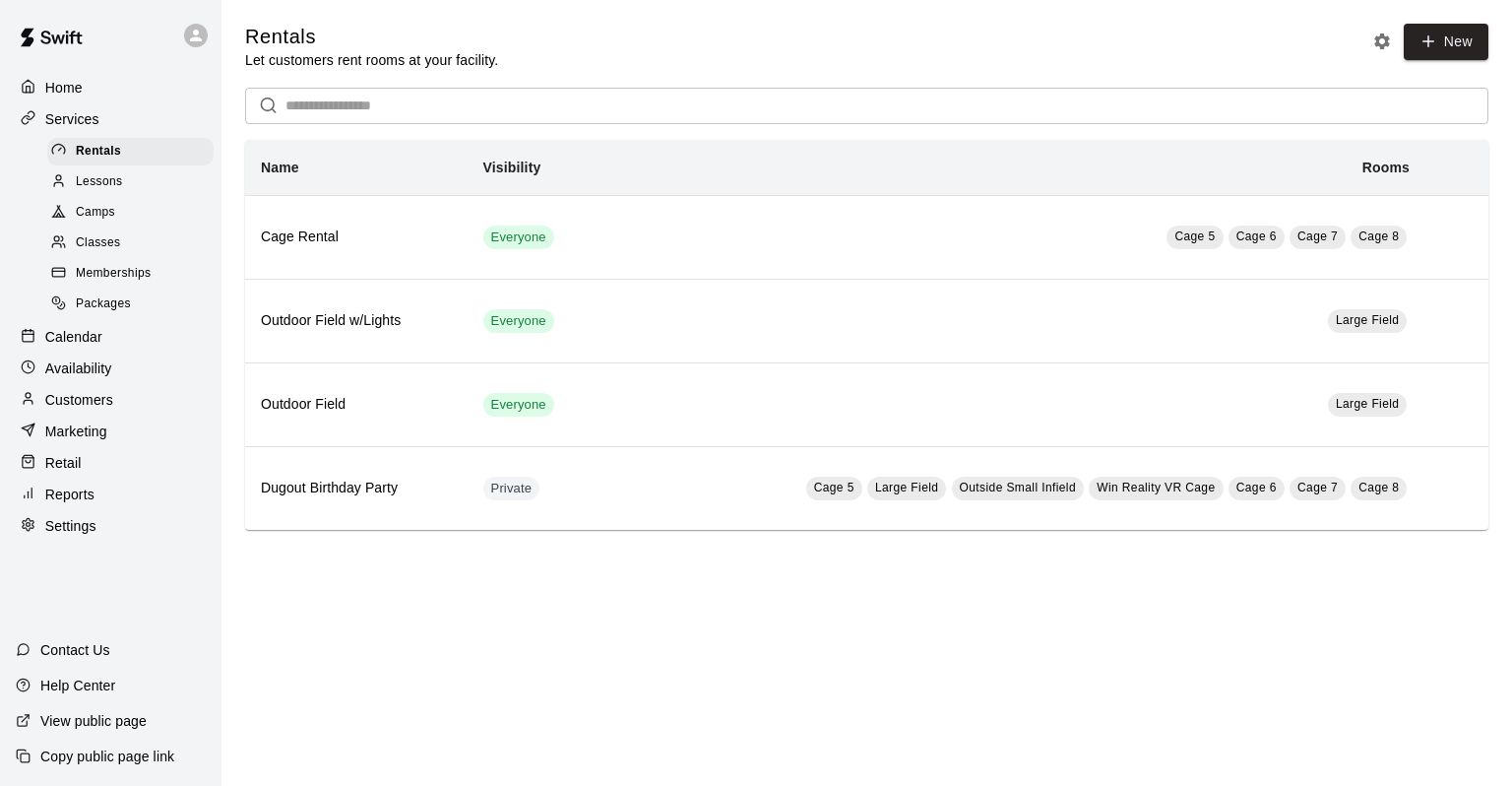 click on "Memberships" at bounding box center [113, 274] 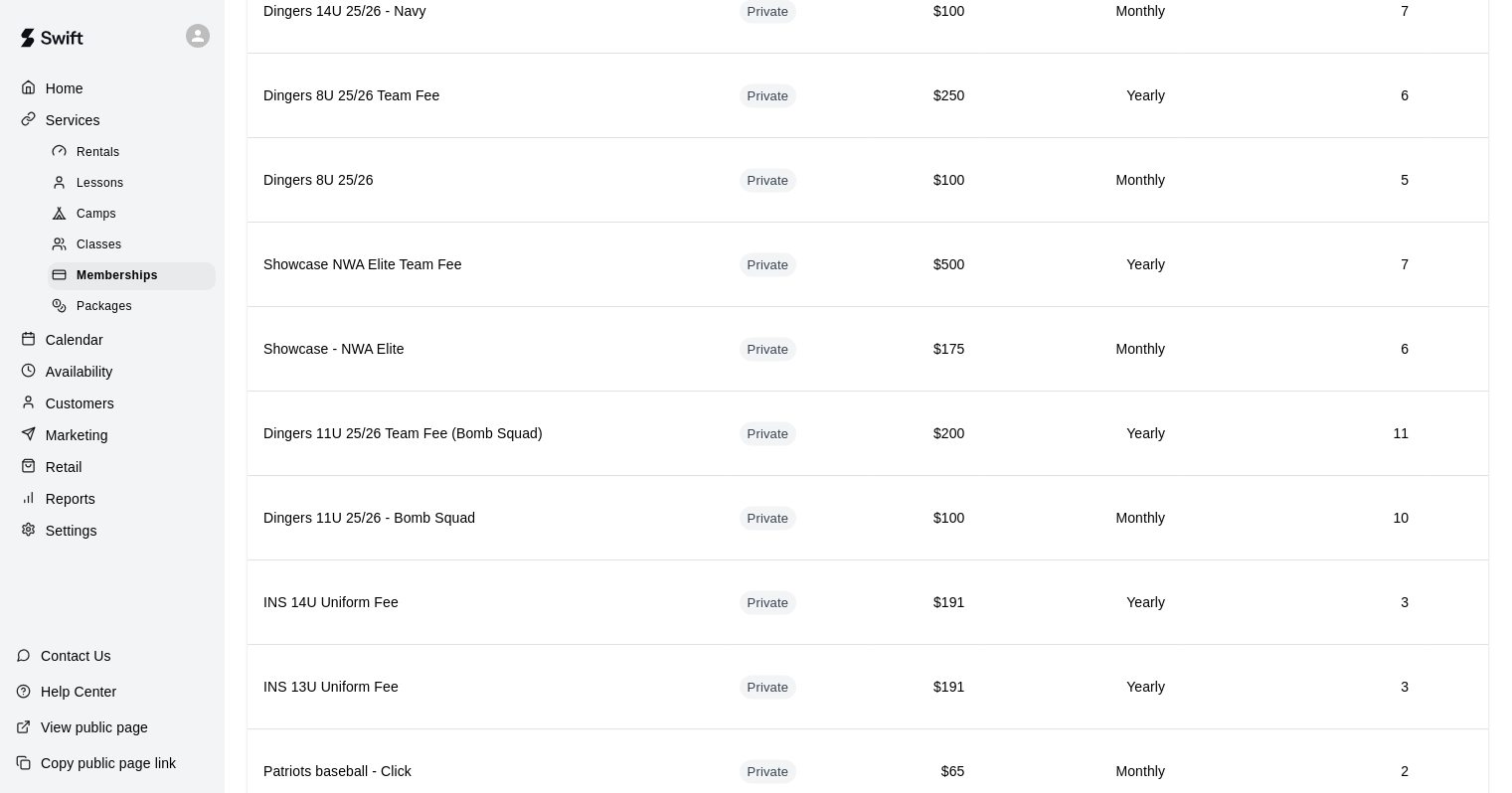 scroll, scrollTop: 3803, scrollLeft: 0, axis: vertical 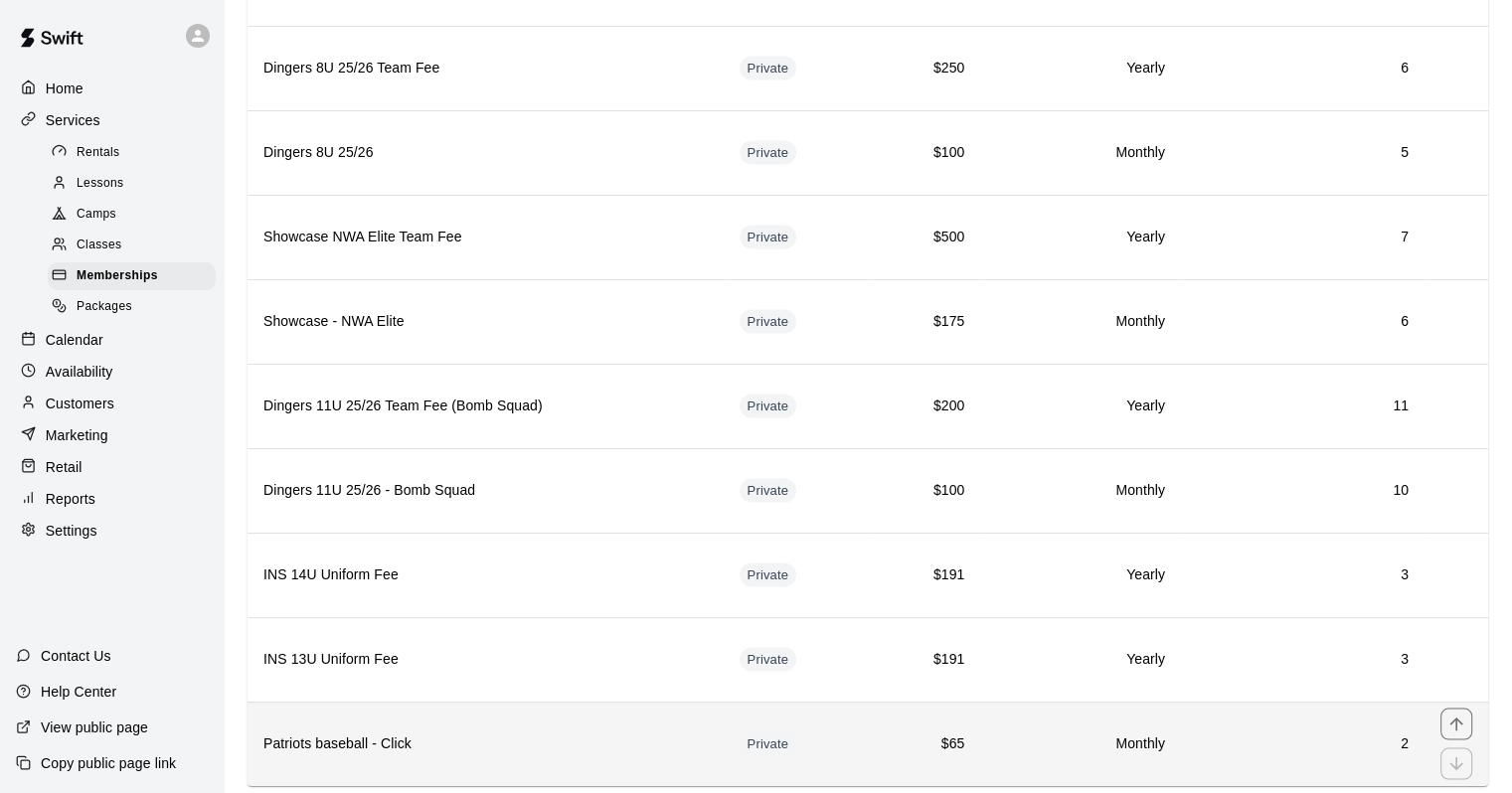 click on "Patriots baseball - Click" at bounding box center (485, 743) 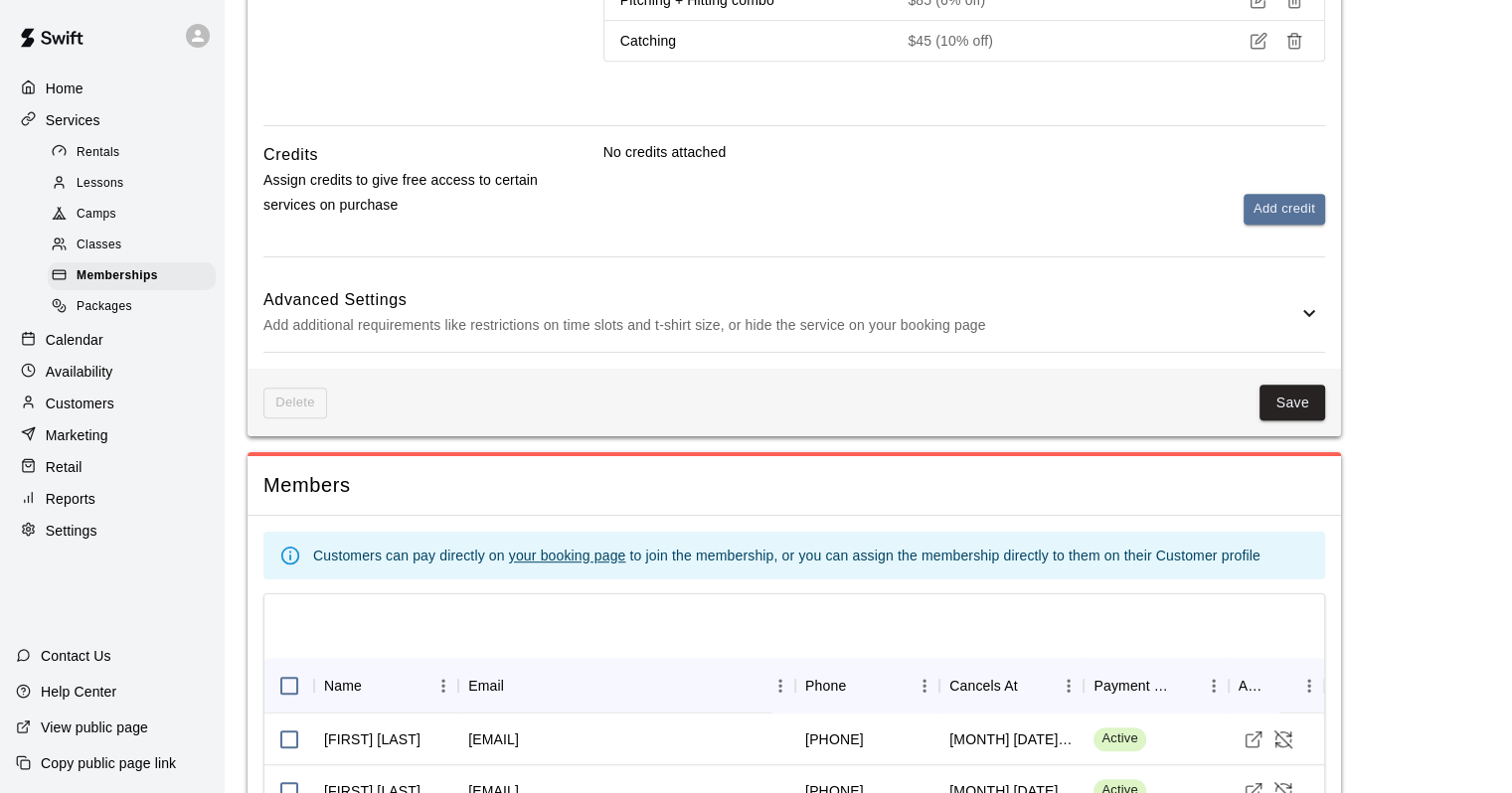 scroll, scrollTop: 1130, scrollLeft: 0, axis: vertical 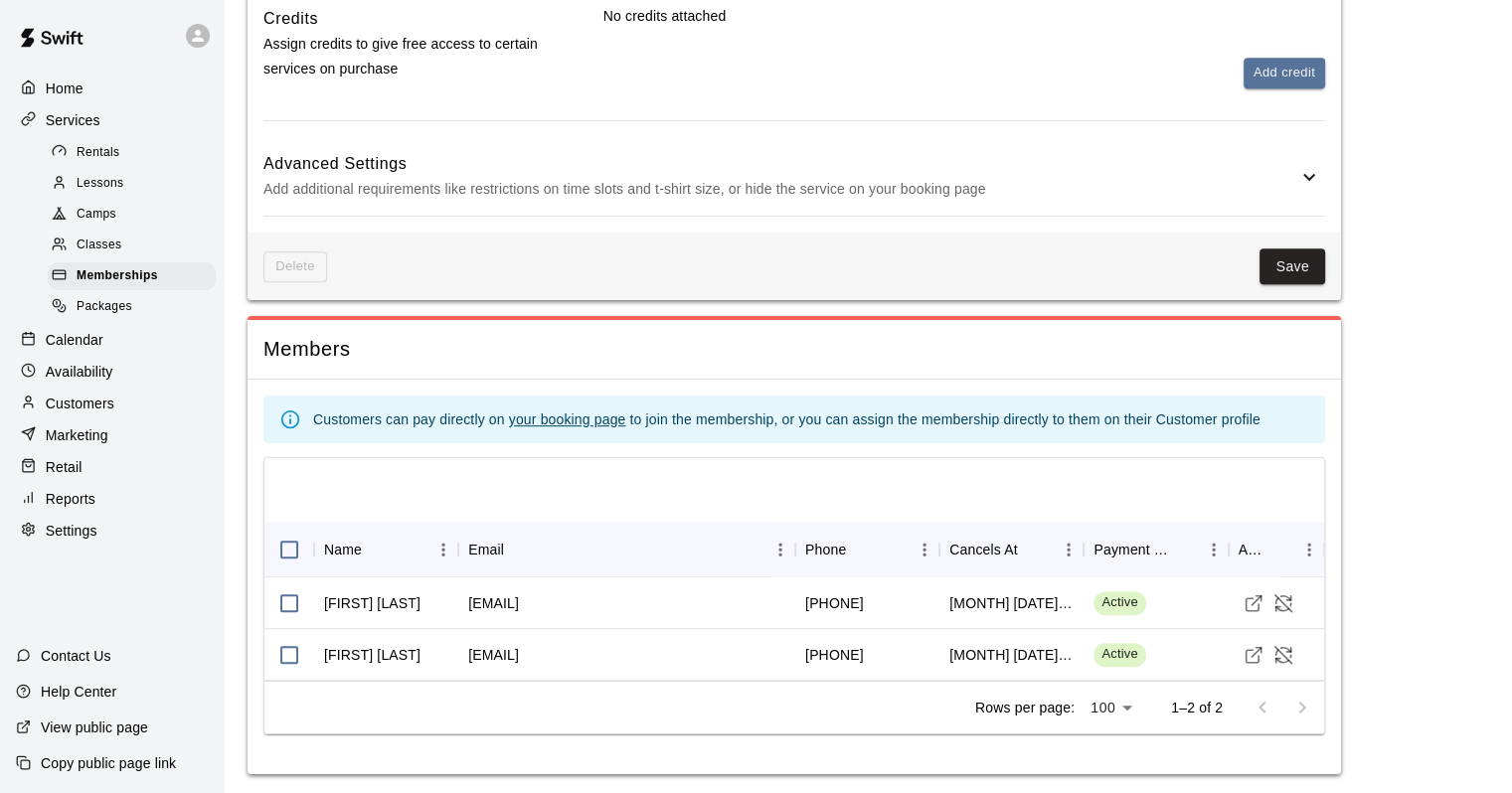 click on "Customers" at bounding box center (80, 403) 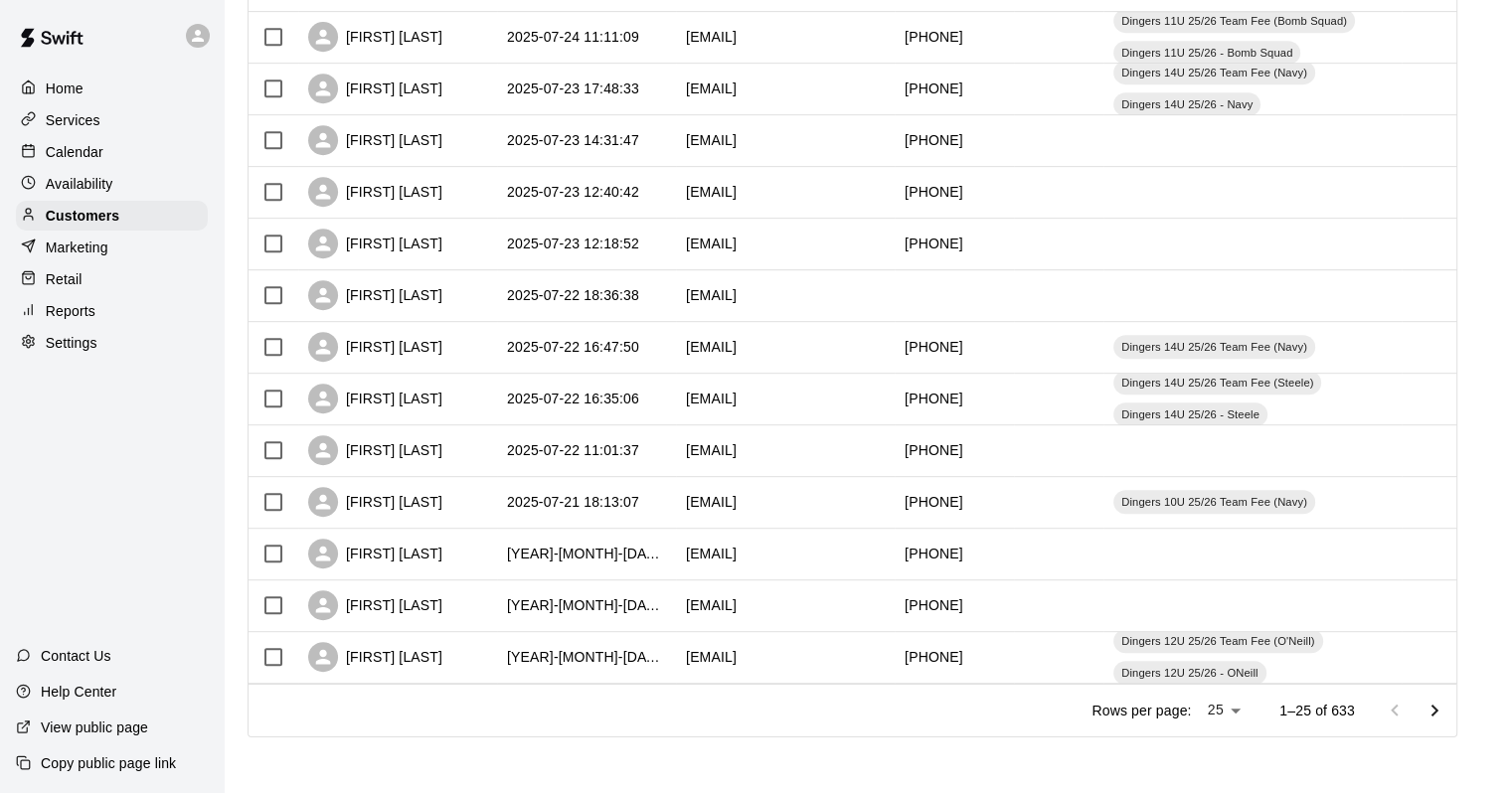 scroll, scrollTop: 0, scrollLeft: 0, axis: both 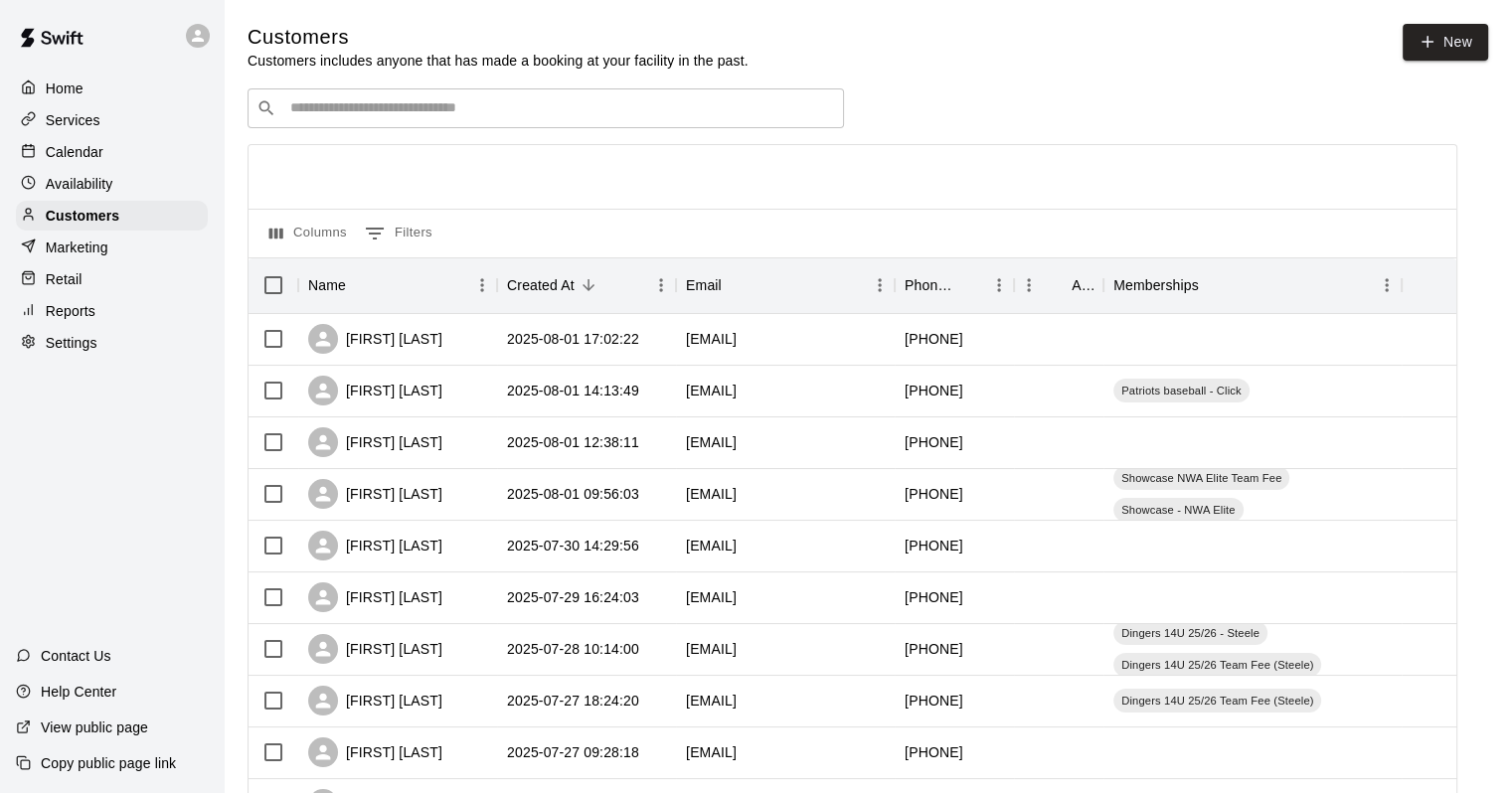 click at bounding box center (560, 108) 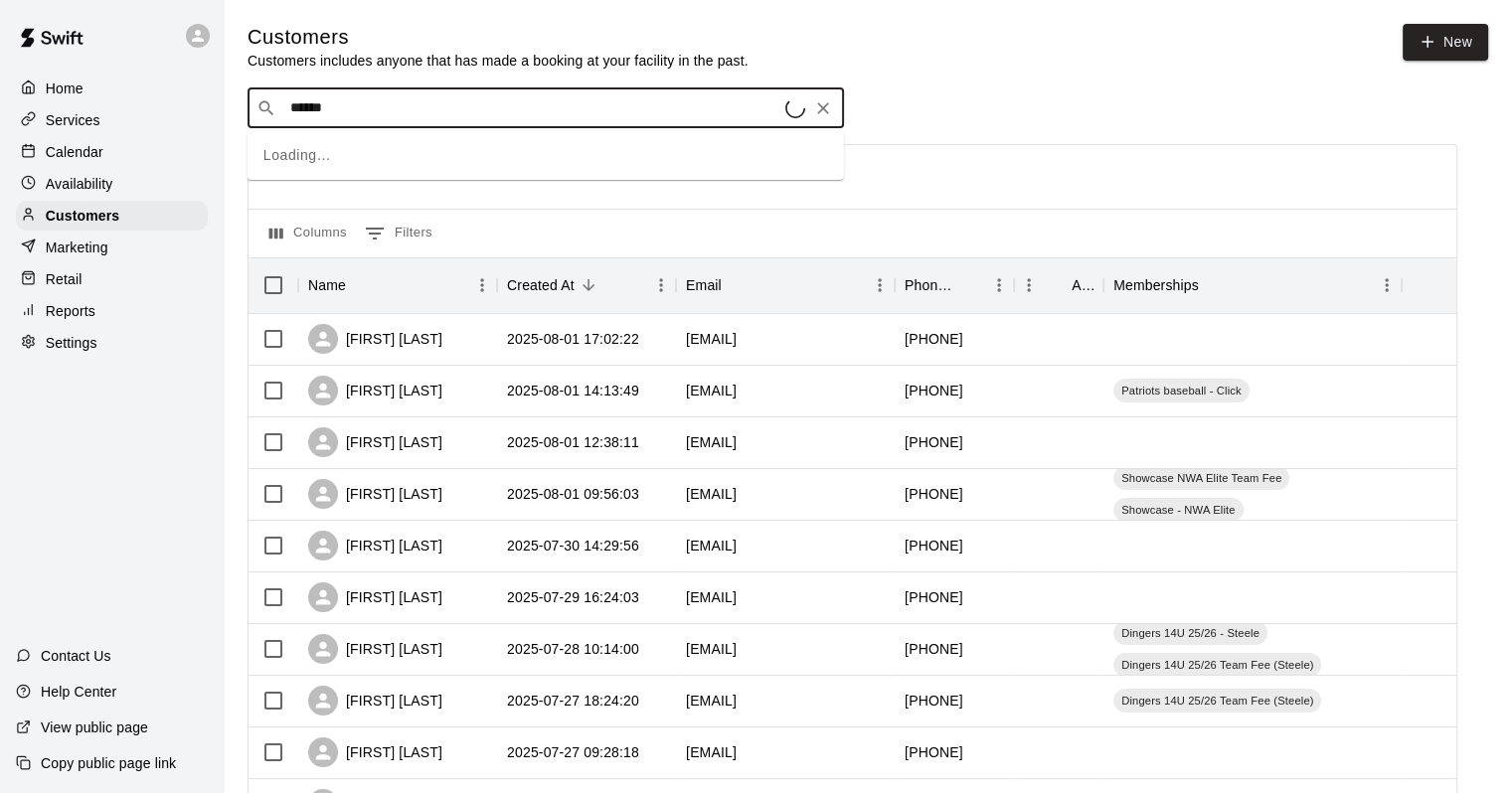 type on "*******" 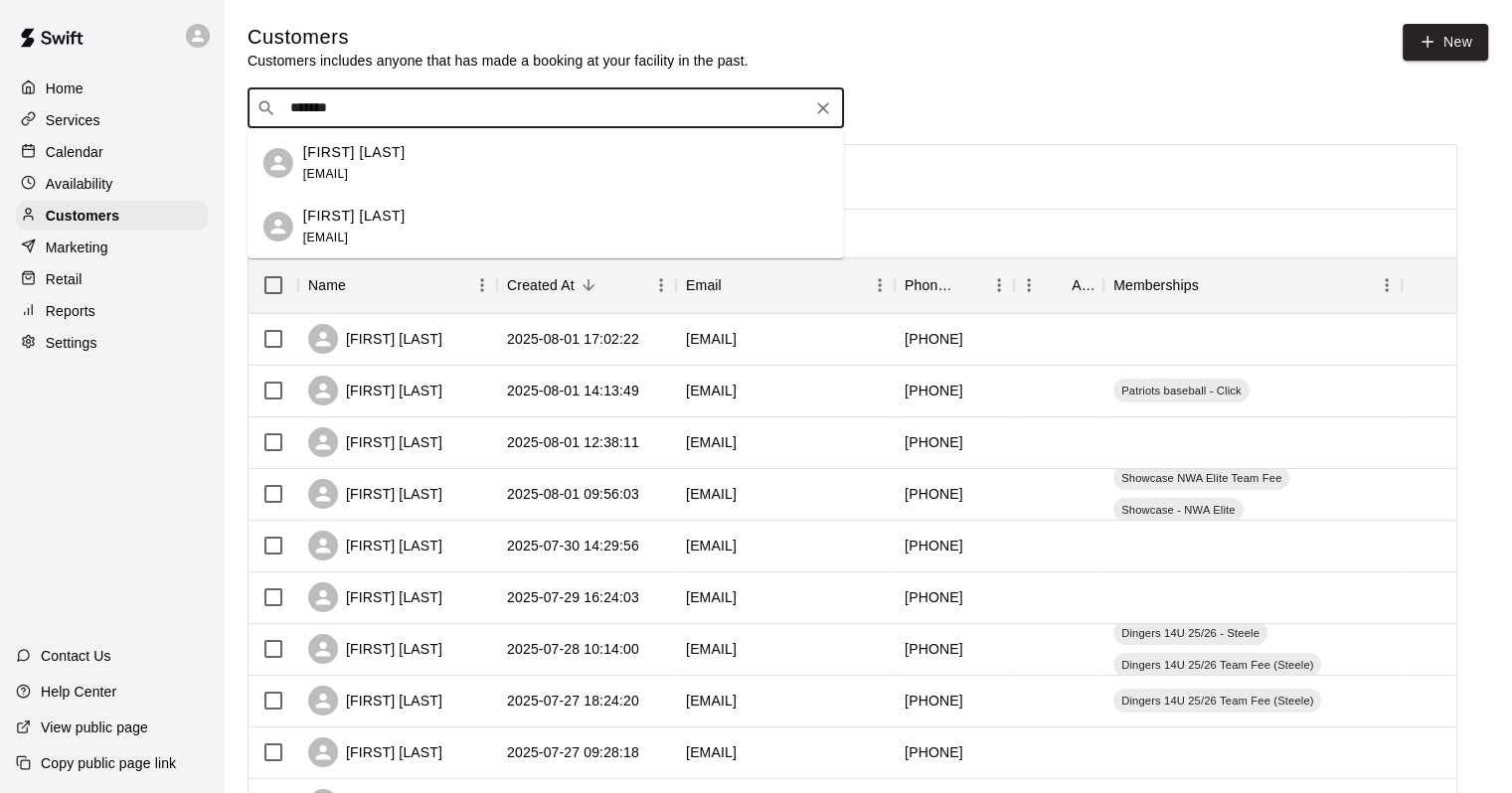click on "[FIRST] [LAST] [EMAIL]" at bounding box center (566, 163) 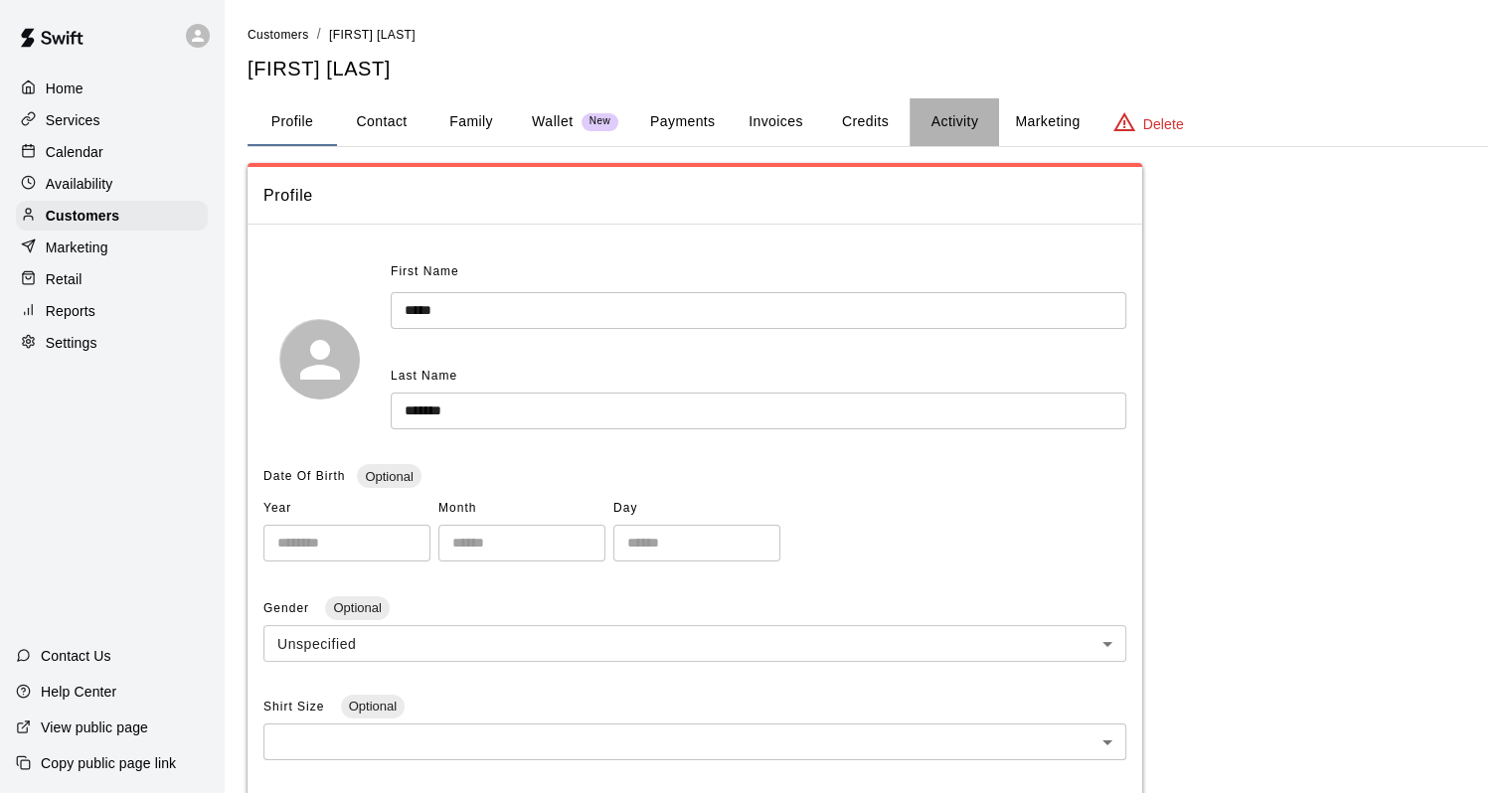 click on "Activity" at bounding box center (954, 122) 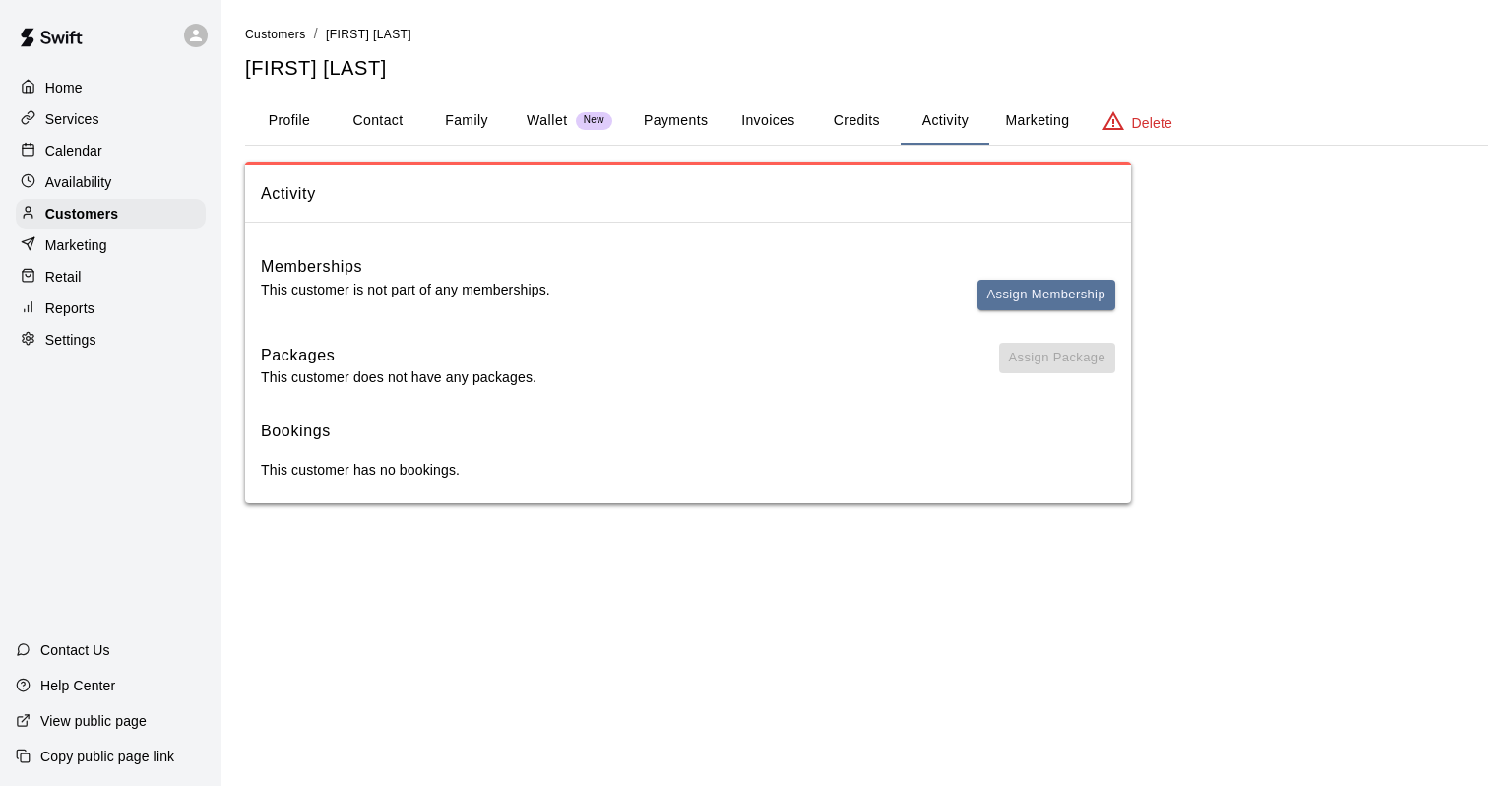 click on "Family" at bounding box center (467, 121) 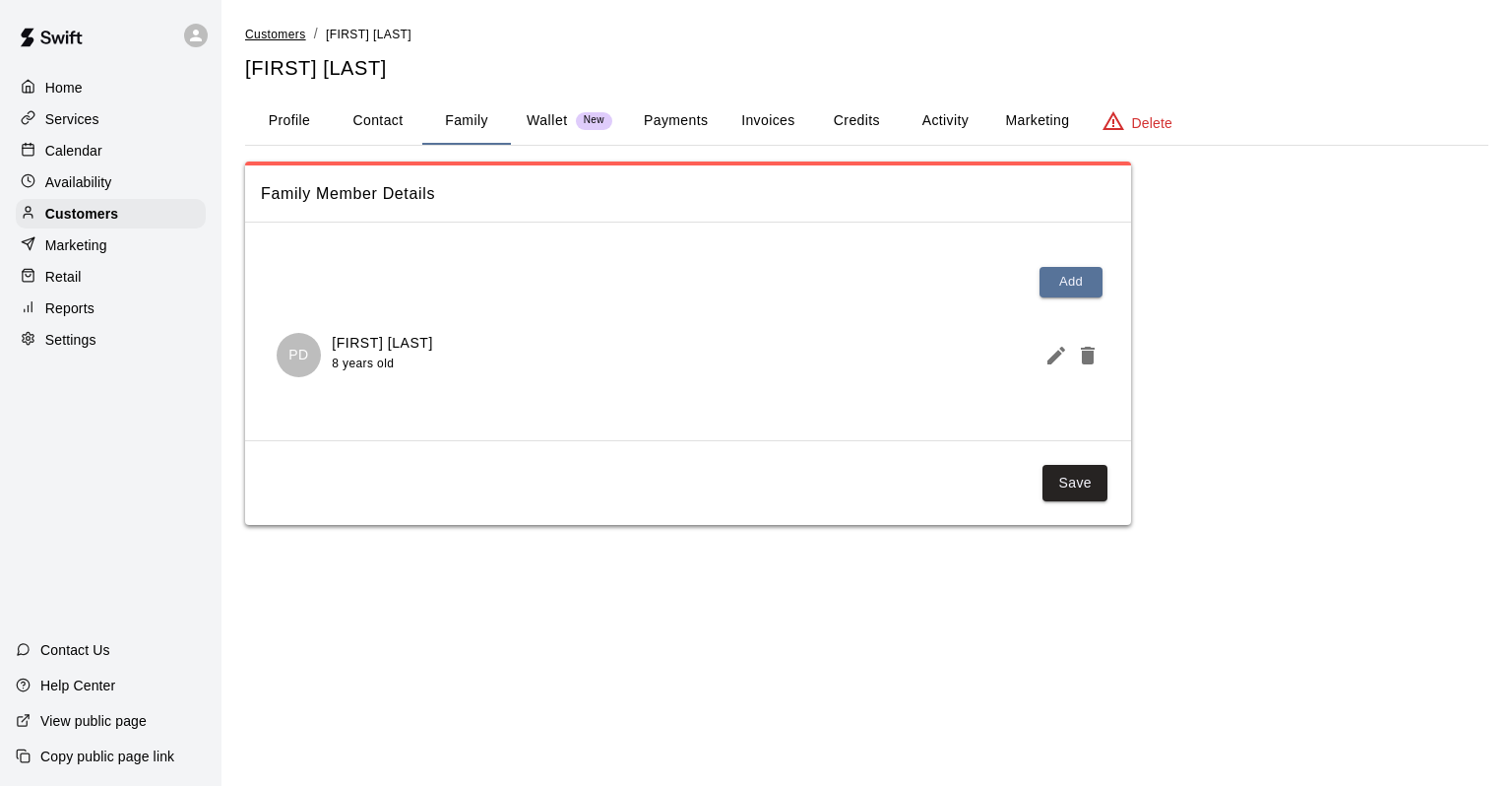 click on "Customers" at bounding box center [276, 34] 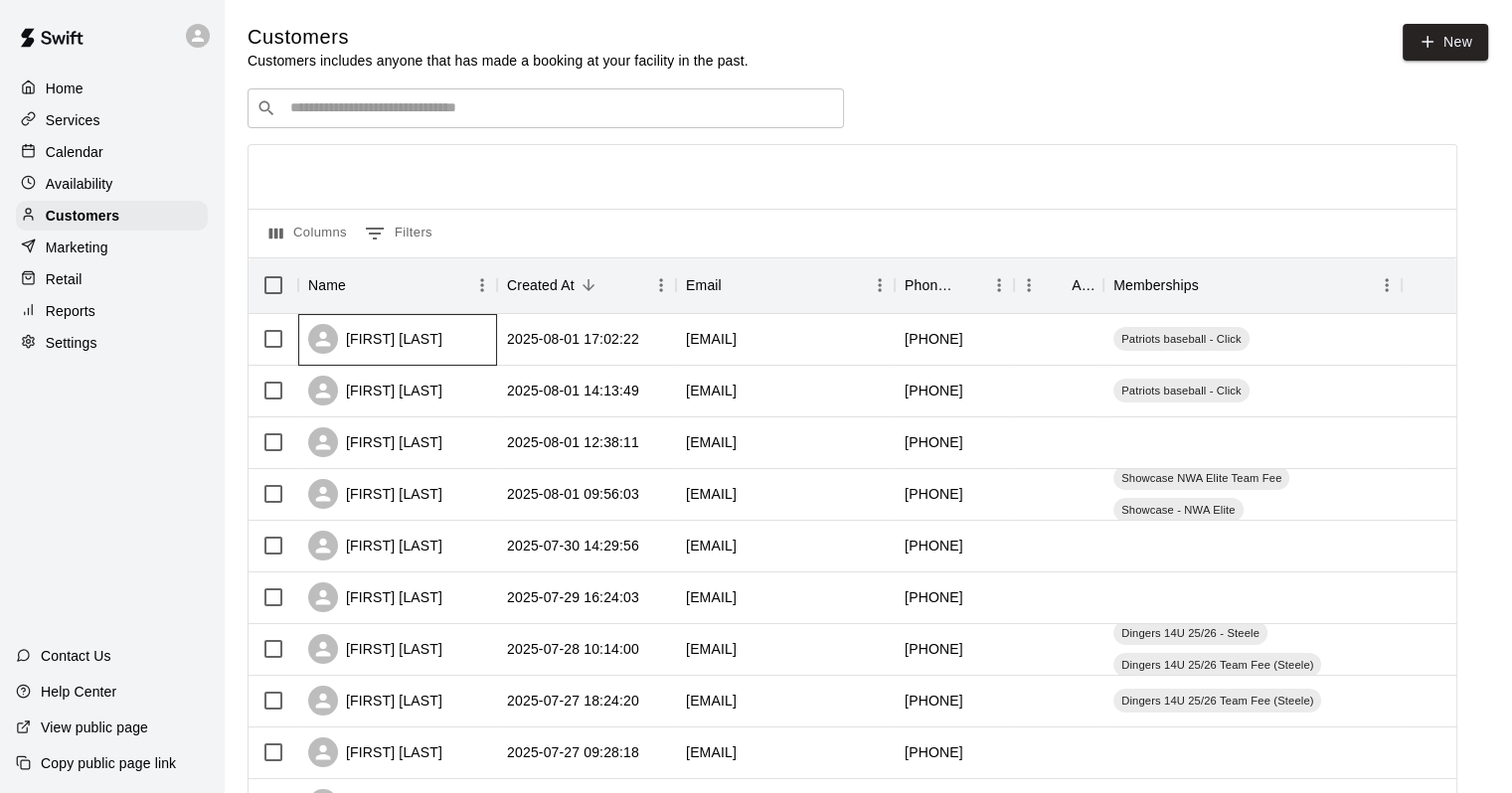 click on "[FIRST] [LAST]" at bounding box center (398, 340) 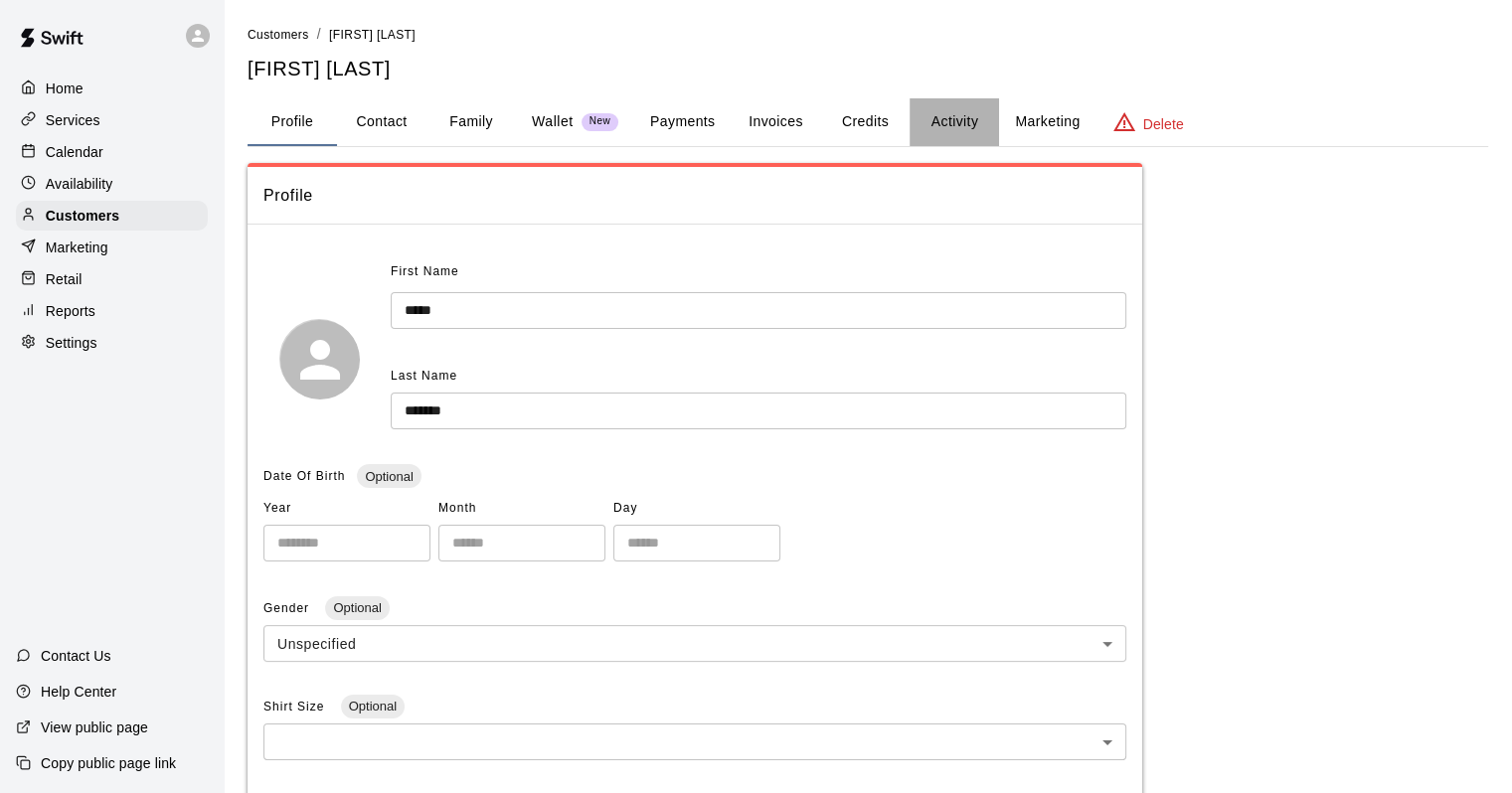 click on "Activity" at bounding box center (954, 122) 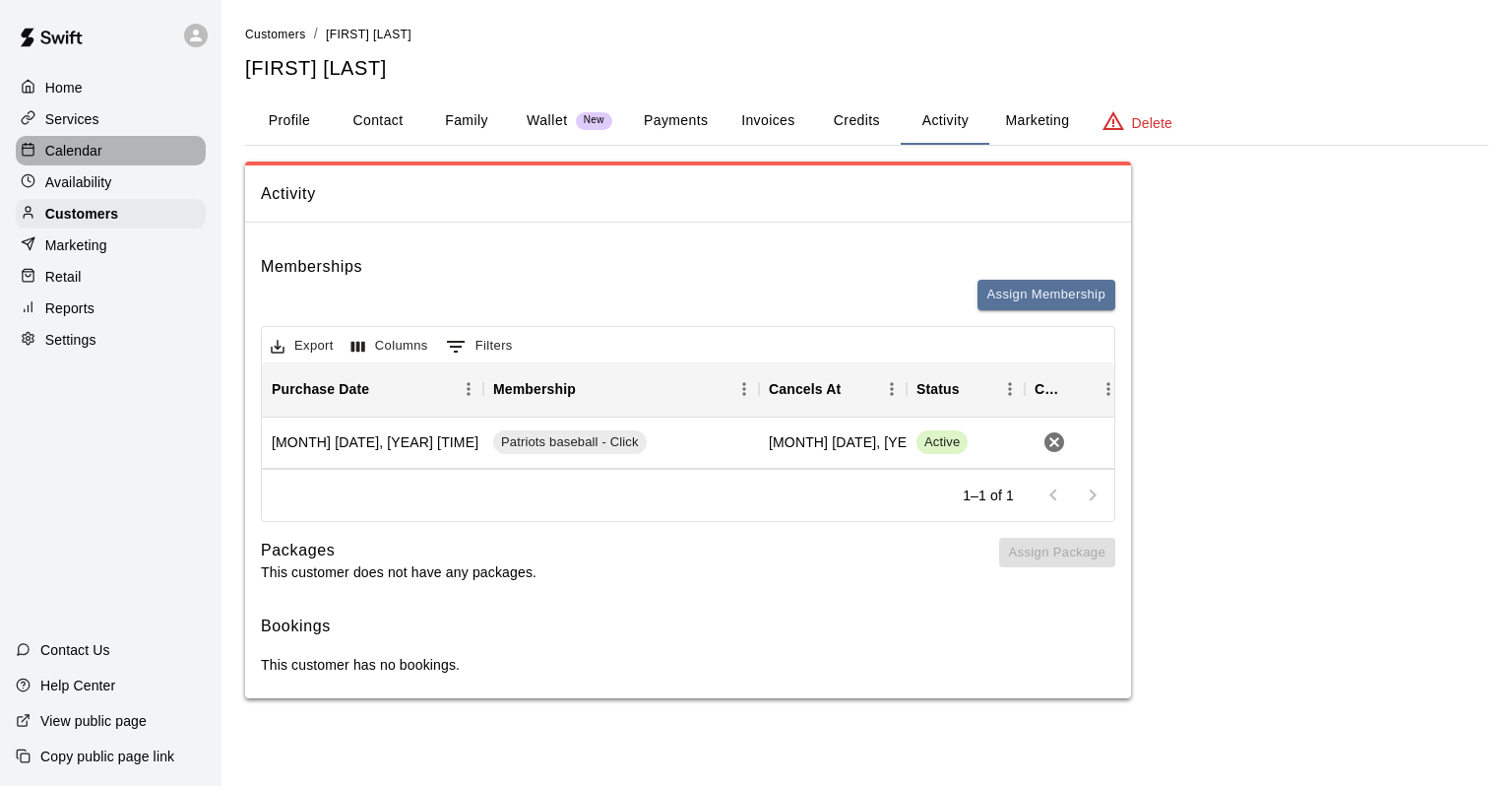 click on "Calendar" at bounding box center [110, 151] 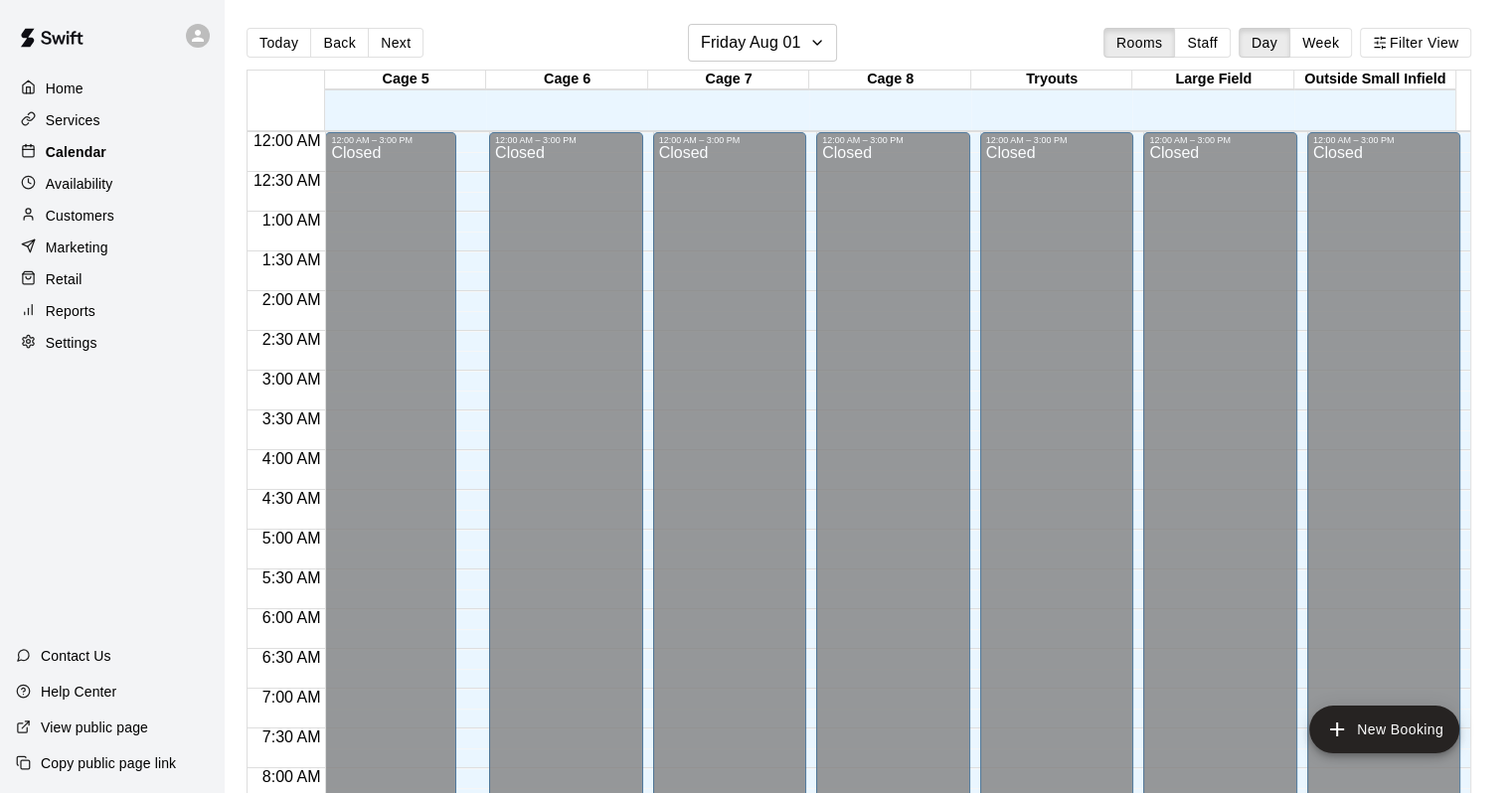 scroll, scrollTop: 1163, scrollLeft: 0, axis: vertical 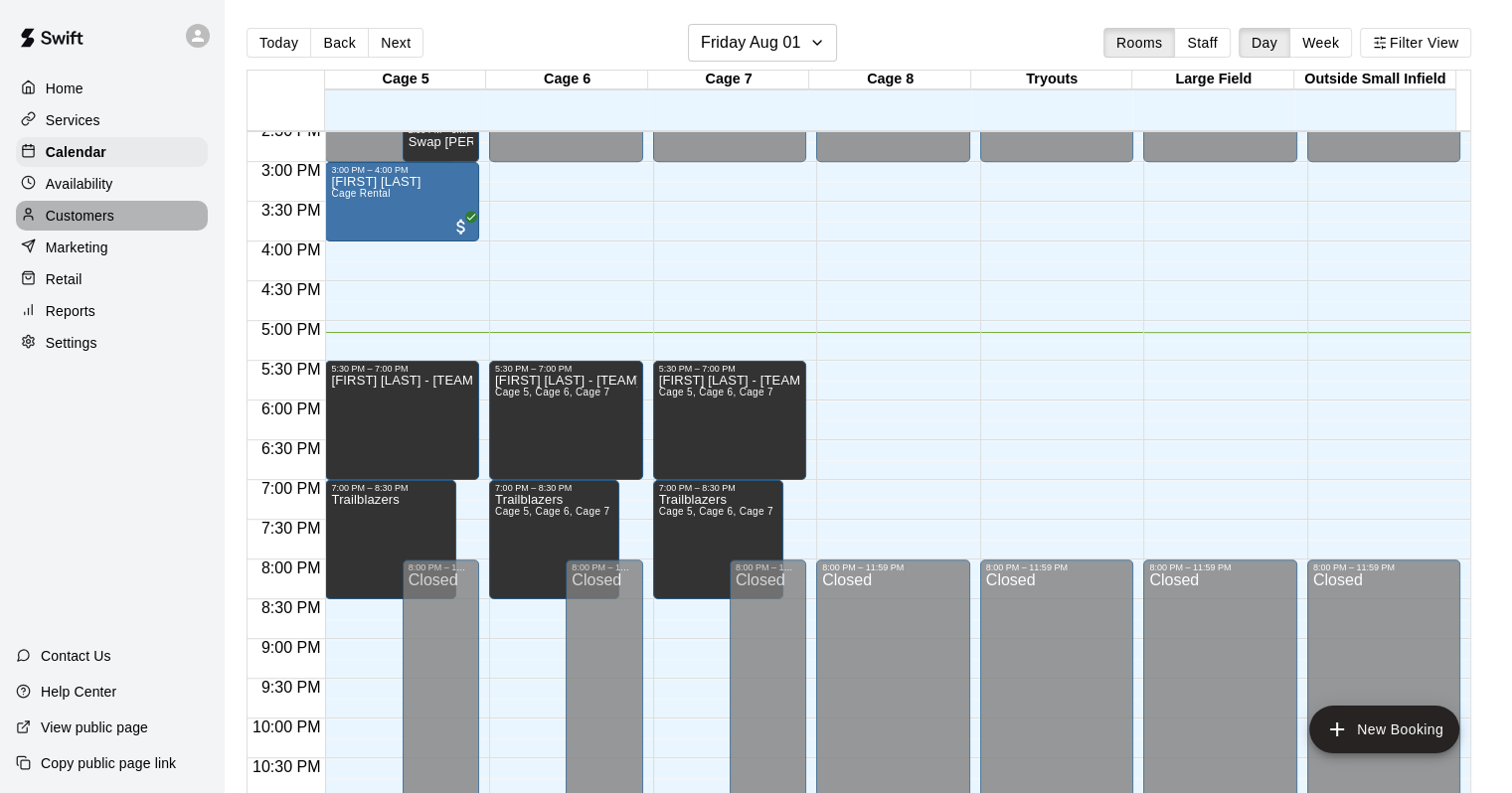 click on "Customers" at bounding box center (80, 216) 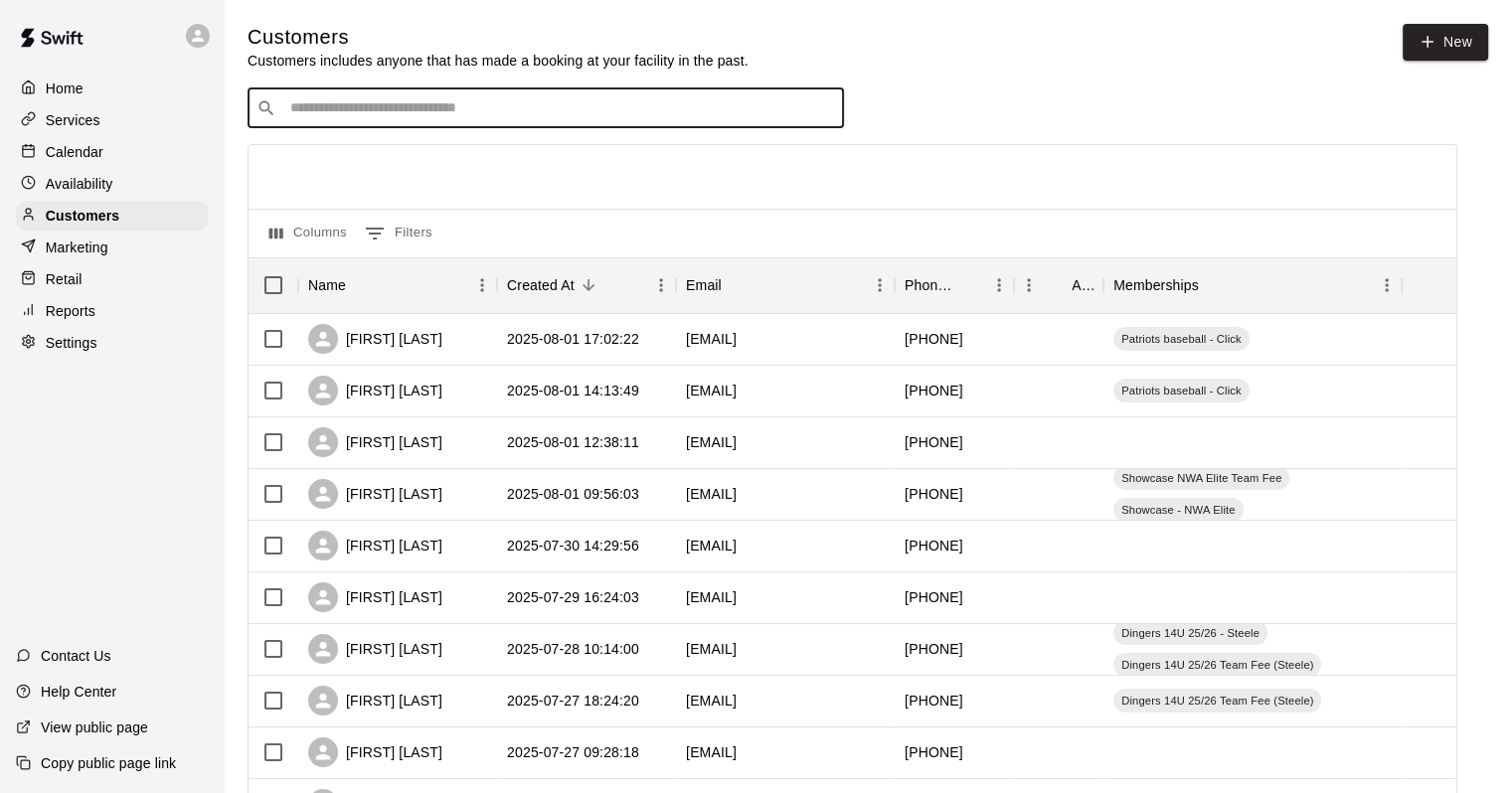 click at bounding box center [560, 108] 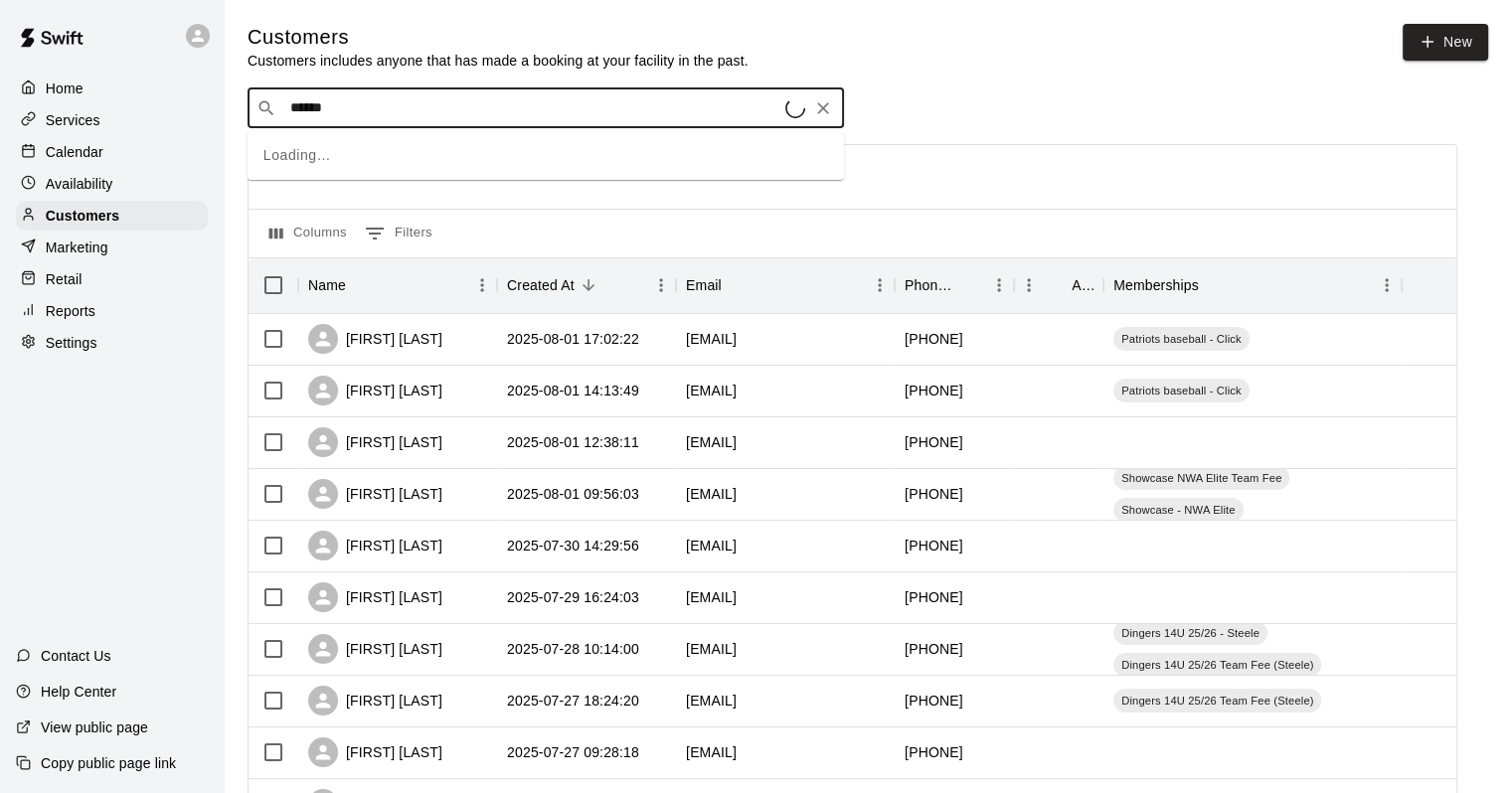 type on "*******" 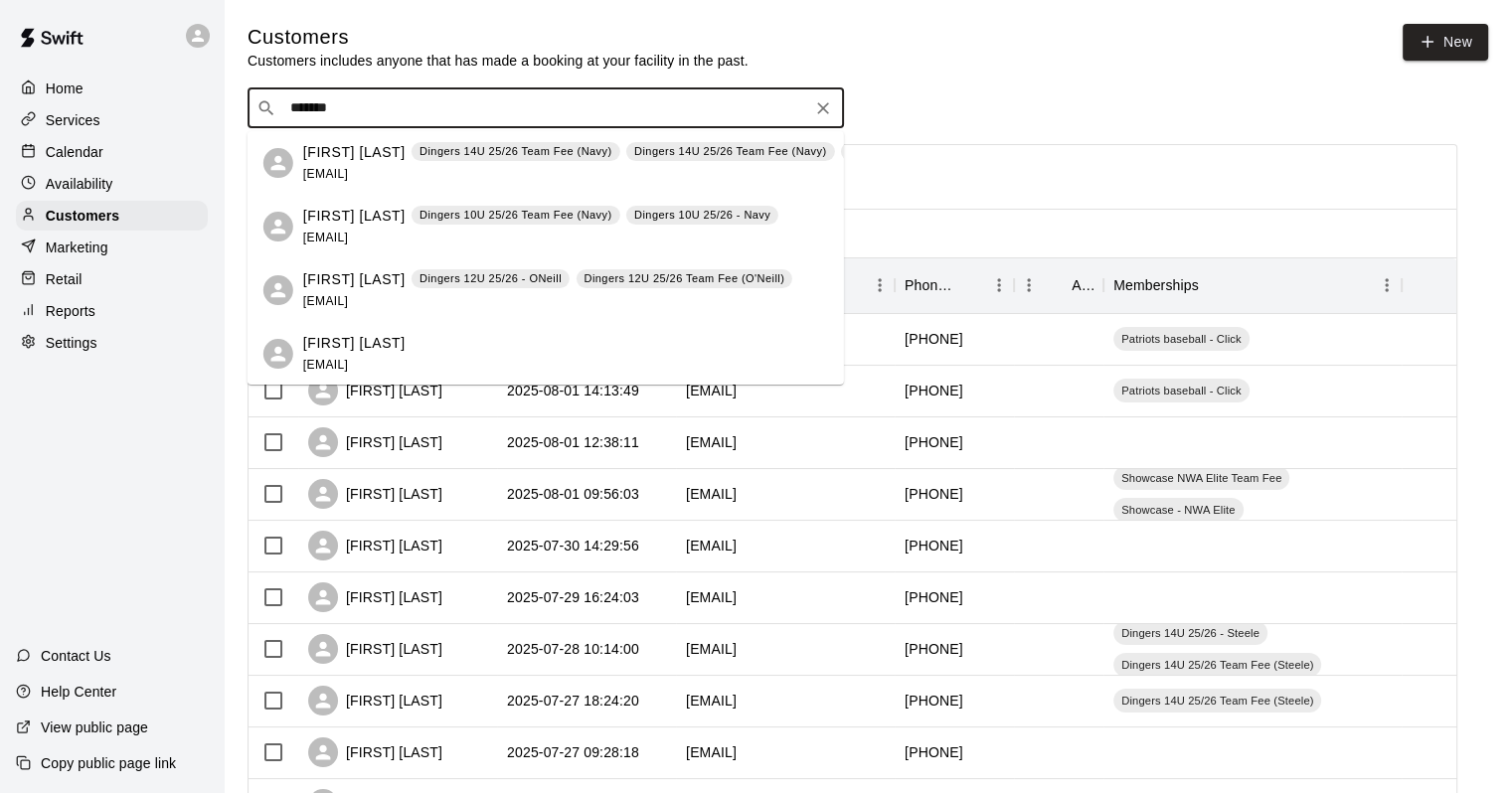 scroll, scrollTop: 99, scrollLeft: 0, axis: vertical 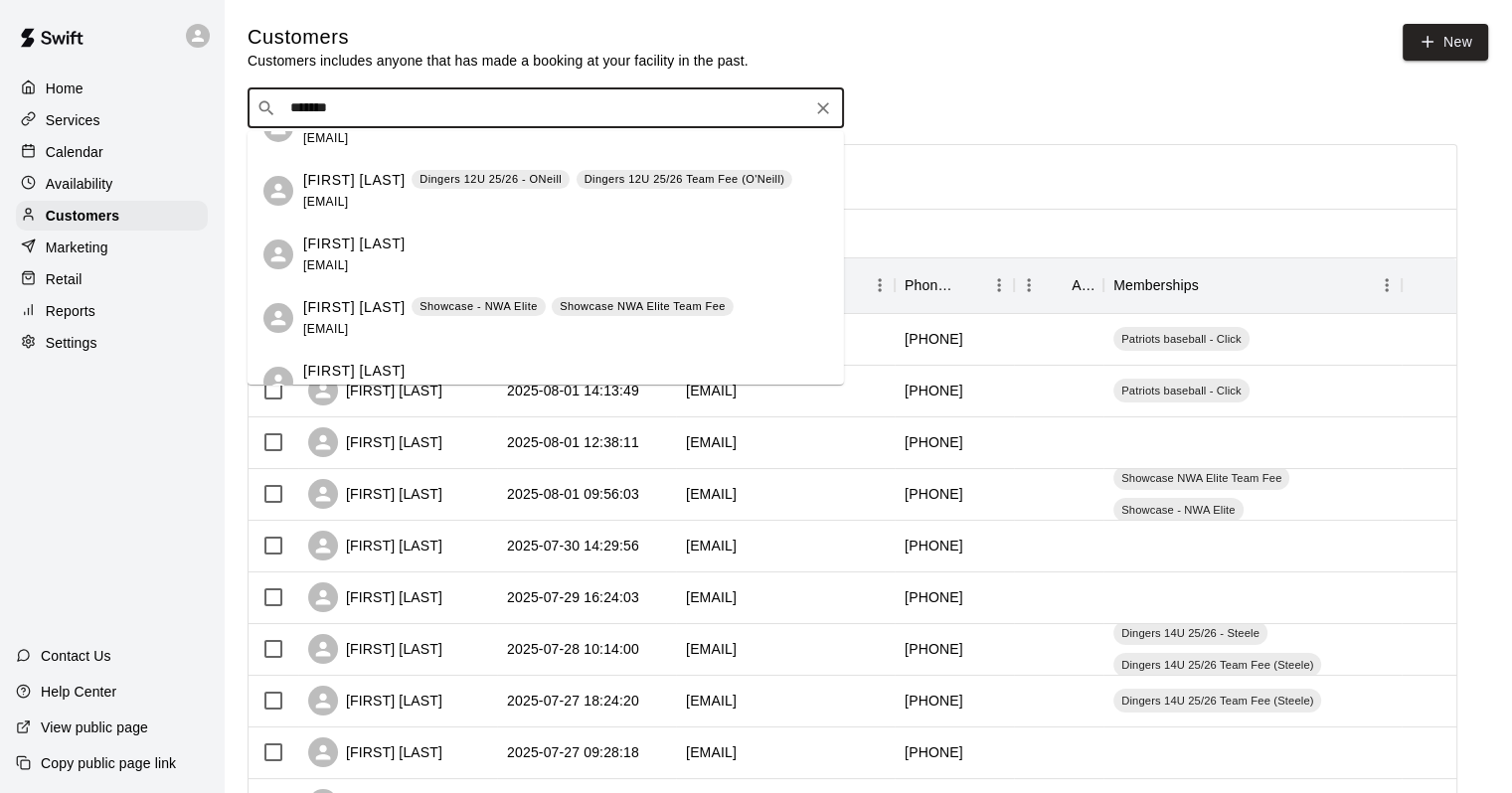 click on "[FIRST] [LAST]" at bounding box center (354, 180) 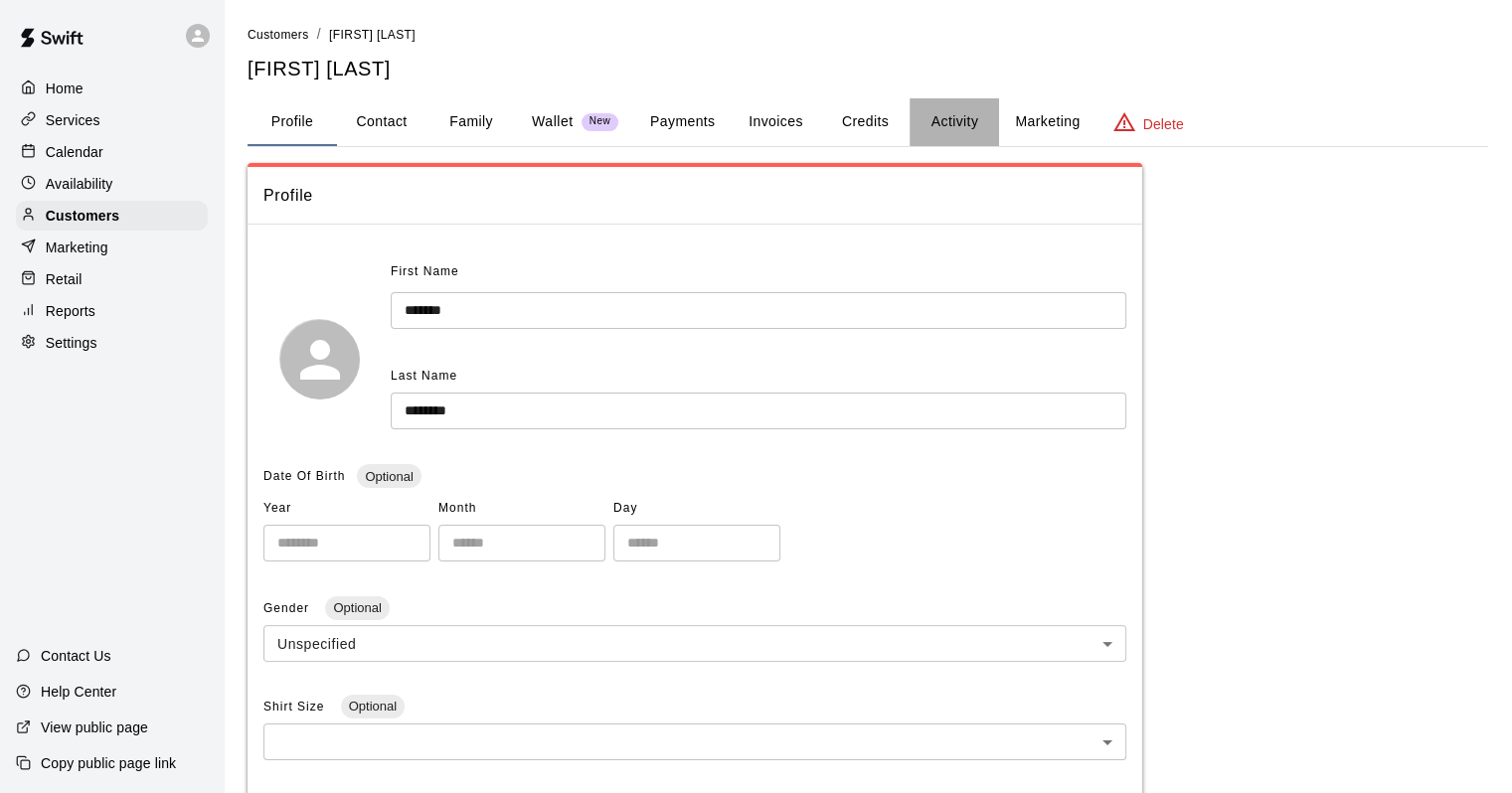 click on "Activity" at bounding box center (954, 122) 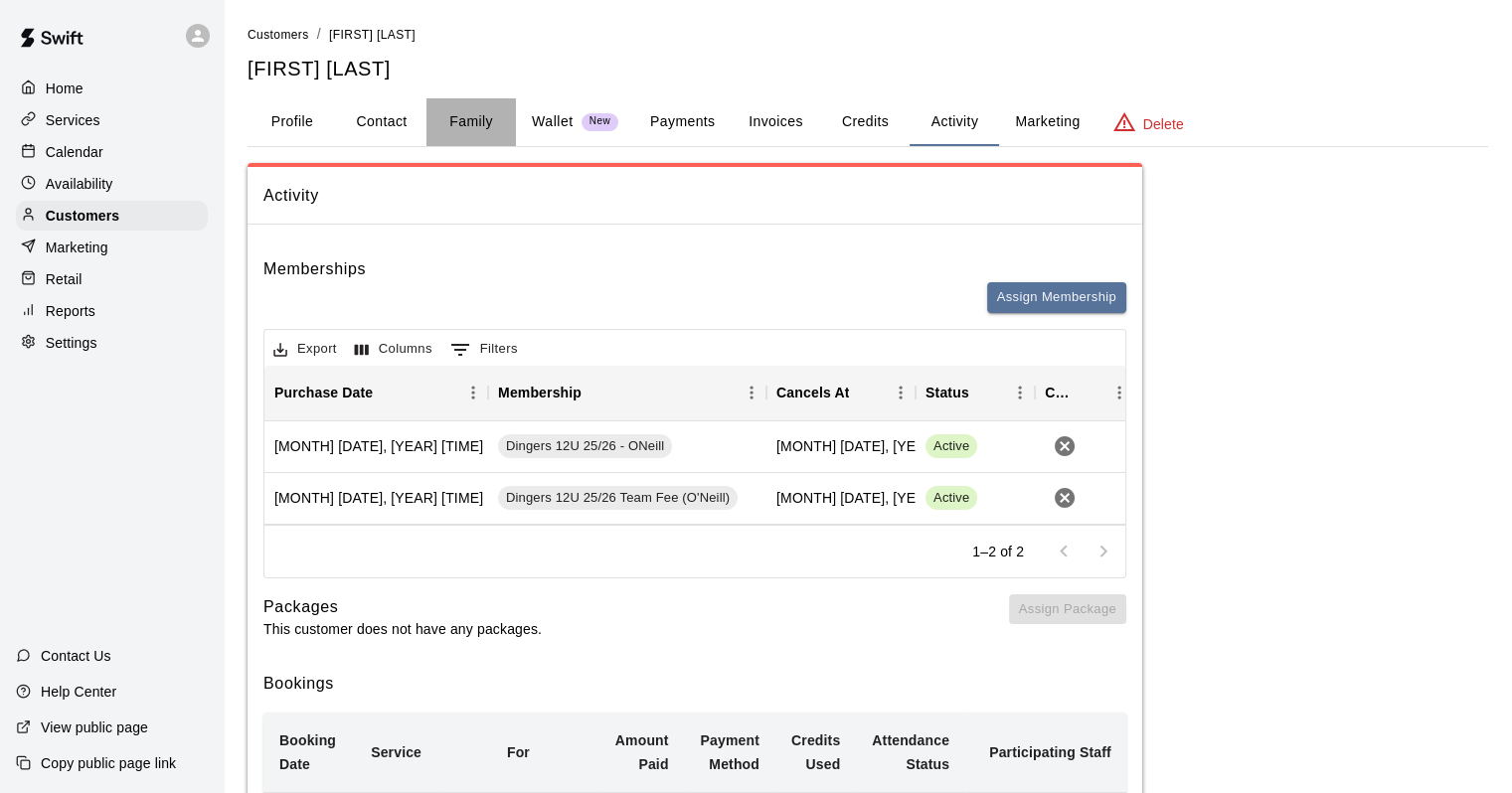 click on "Family" at bounding box center (471, 122) 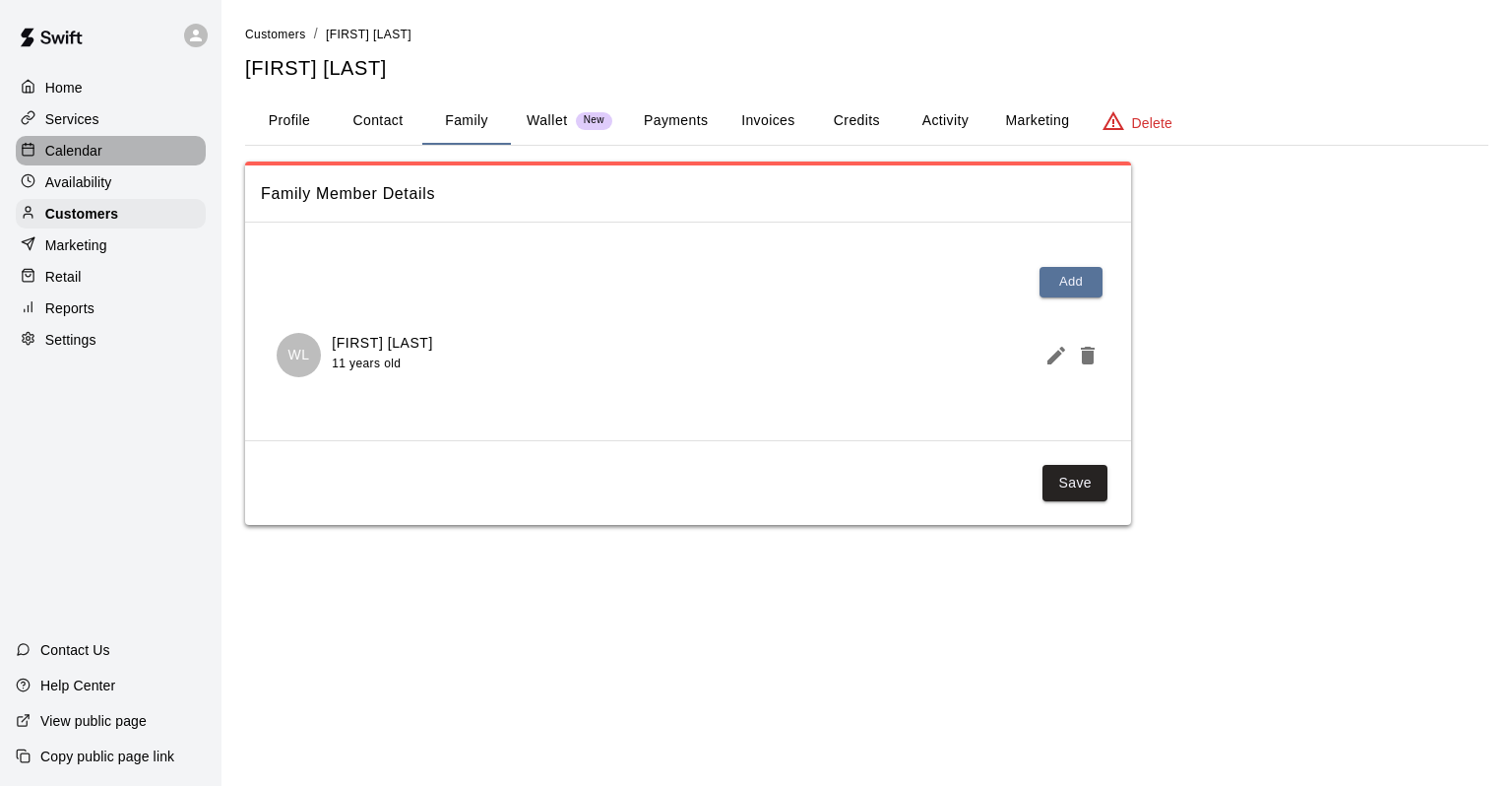 click on "Calendar" at bounding box center [74, 151] 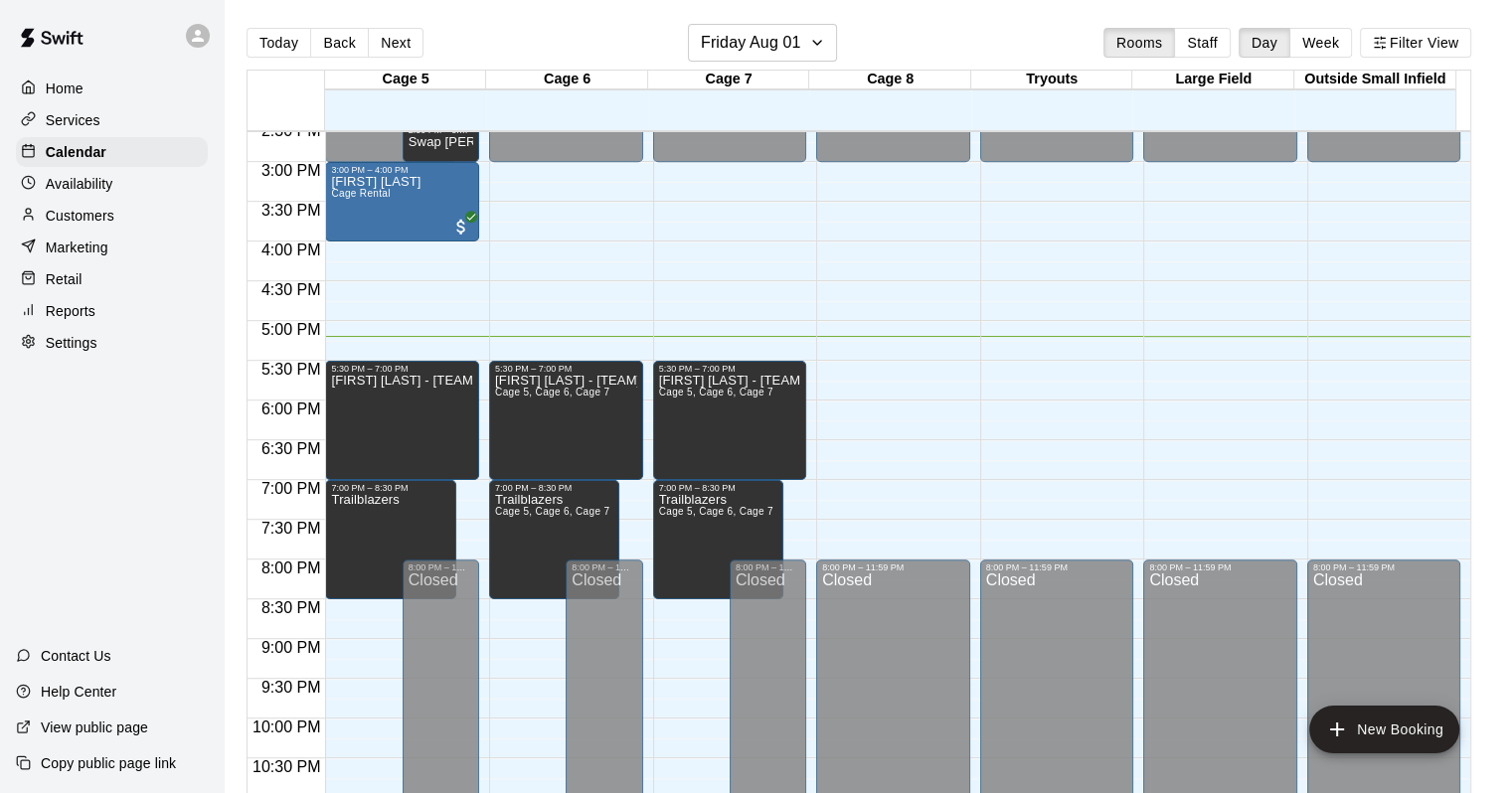 scroll, scrollTop: 1063, scrollLeft: 0, axis: vertical 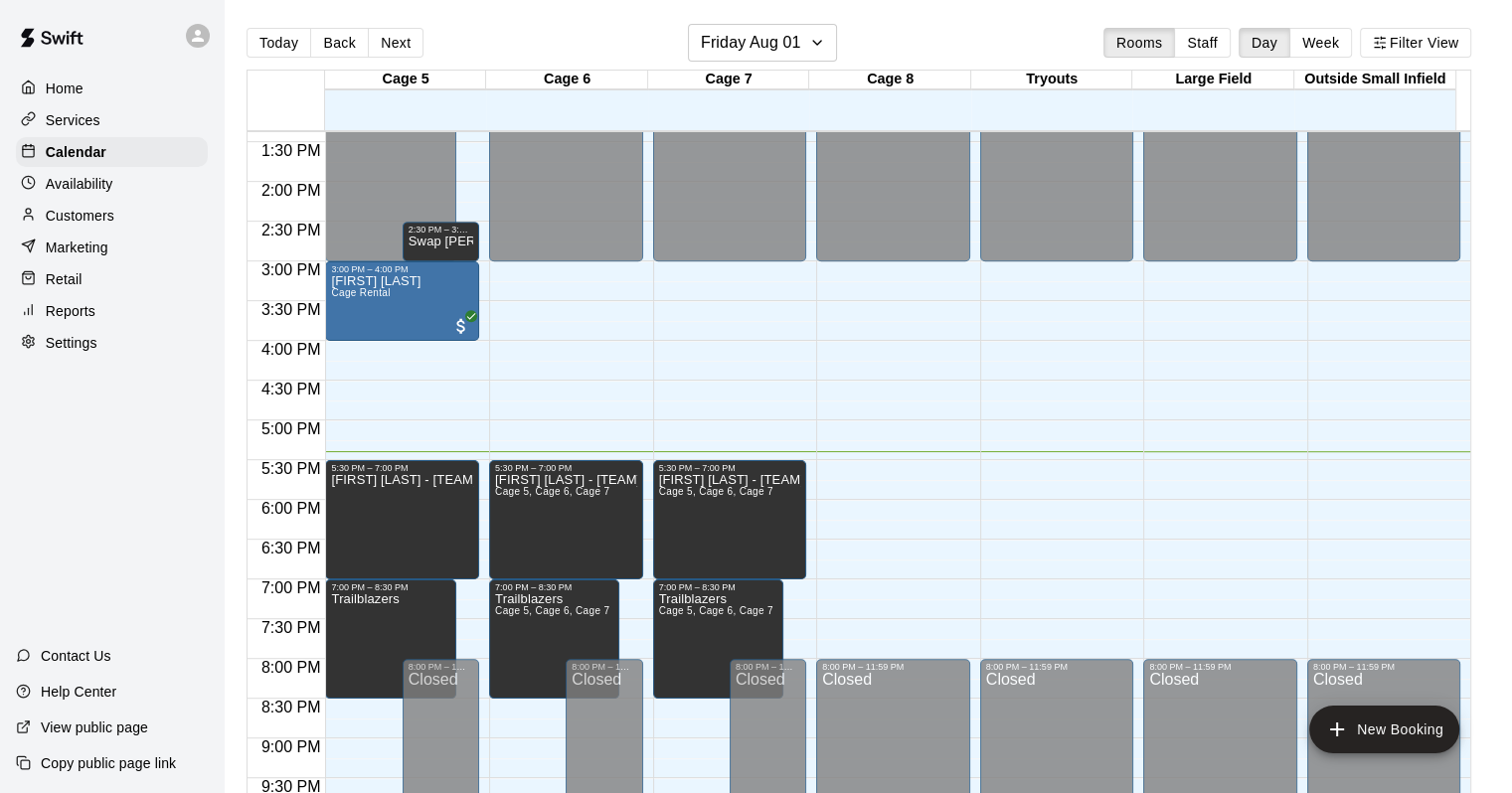 click on "Customers" at bounding box center [80, 216] 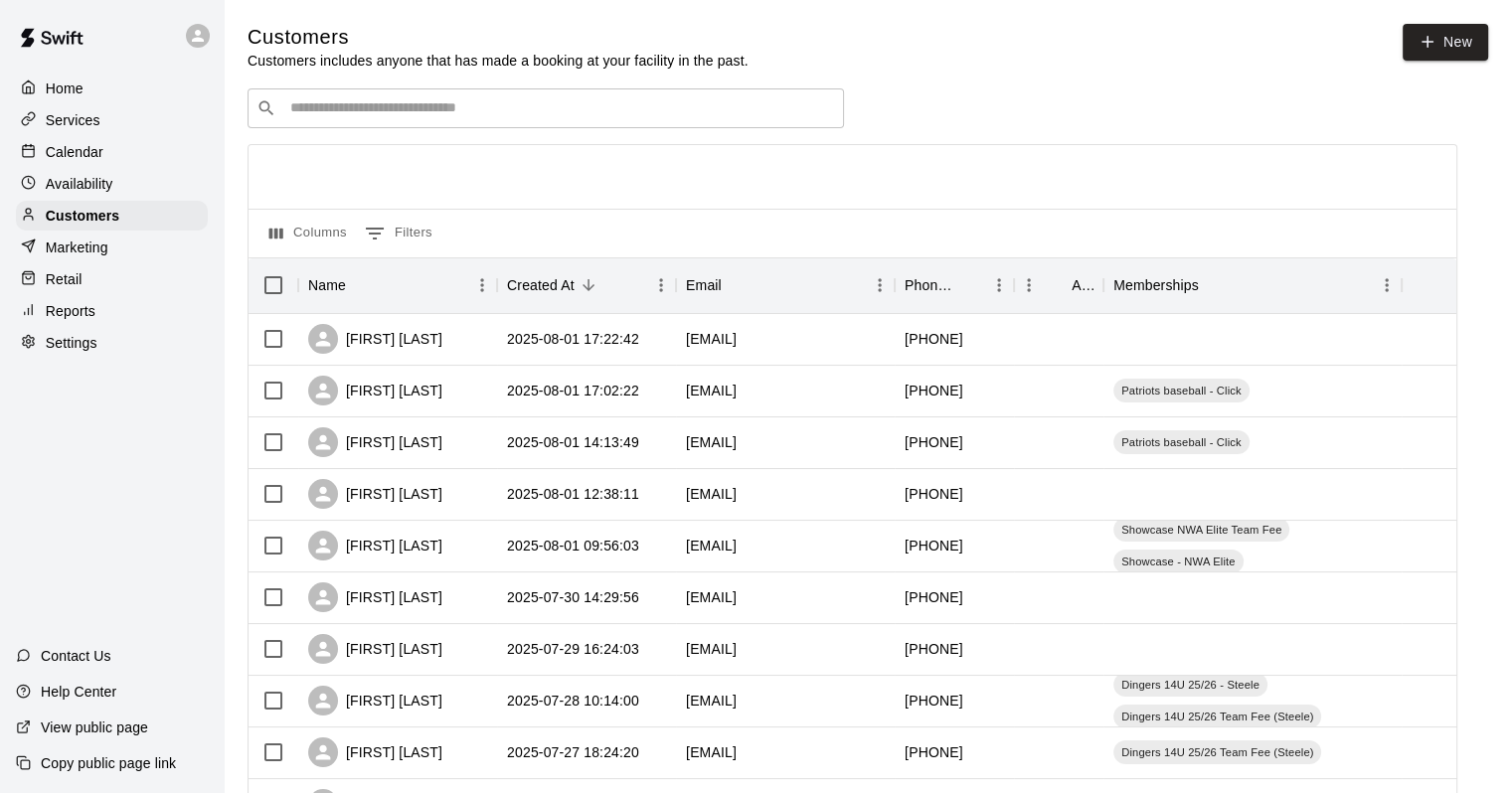 click on "​ ​" at bounding box center (546, 108) 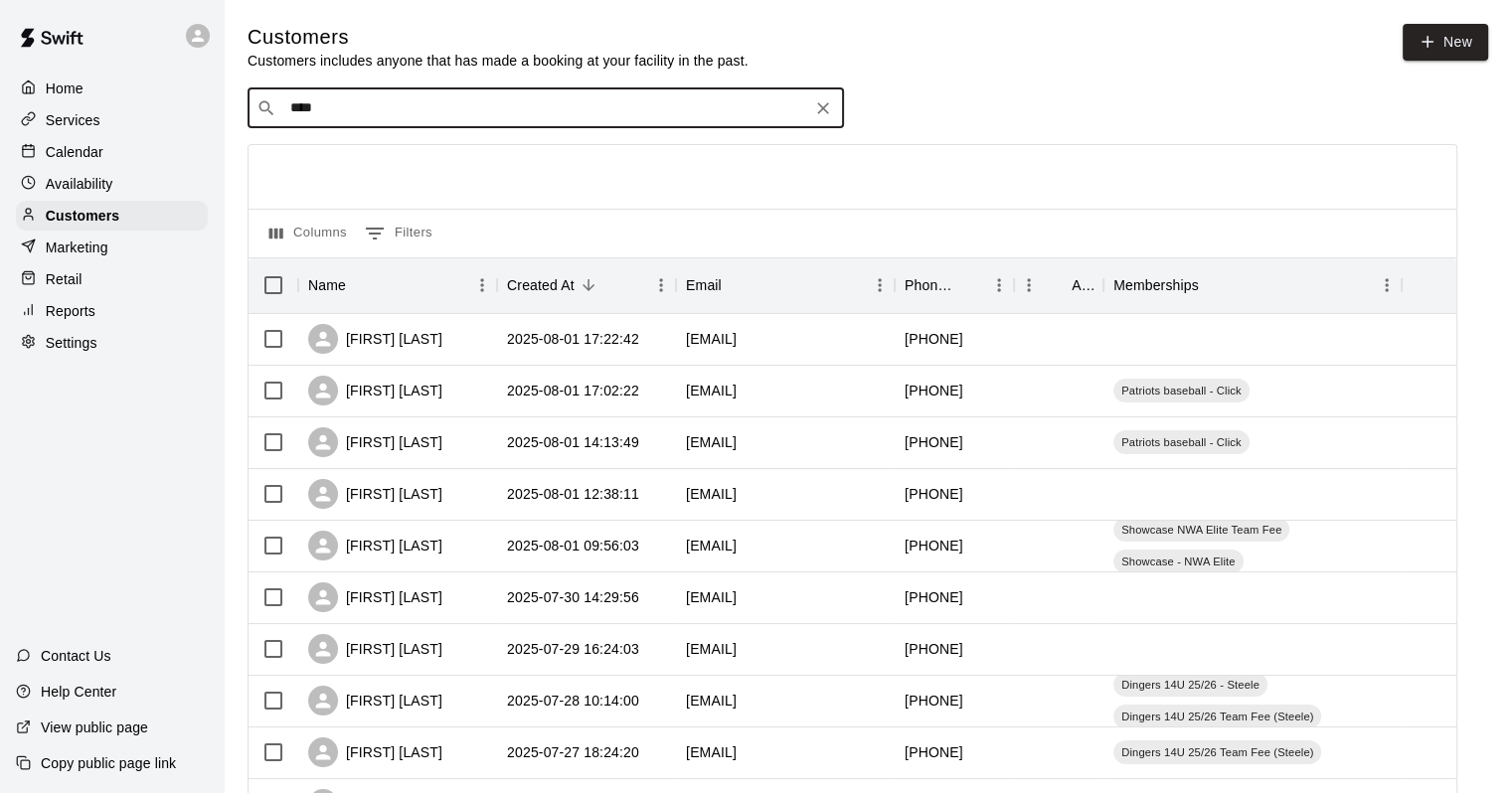 type on "****" 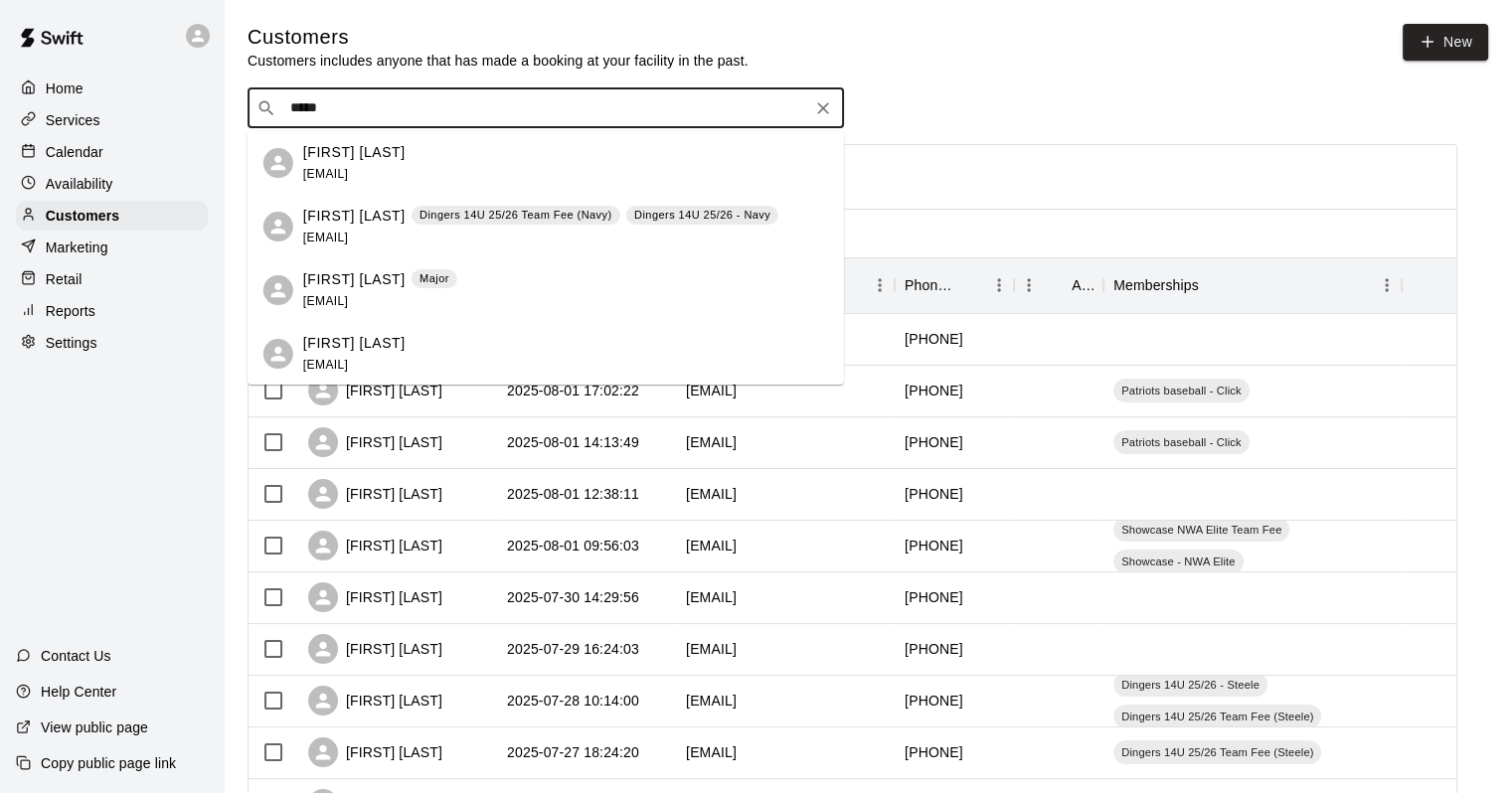 click on "[FIRST] [LAST] [EMAIL]" at bounding box center (354, 163) 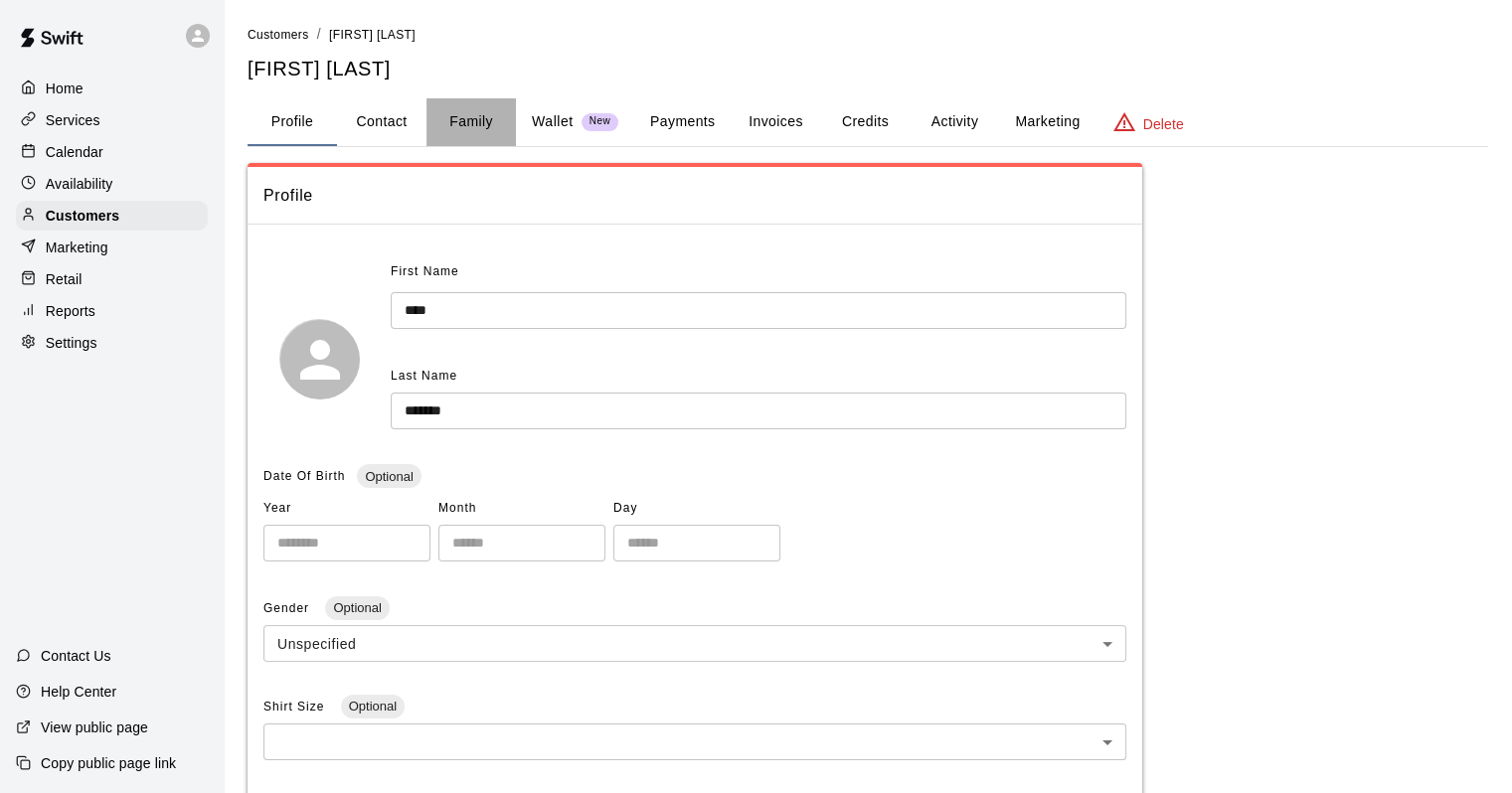 click on "Family" at bounding box center (471, 122) 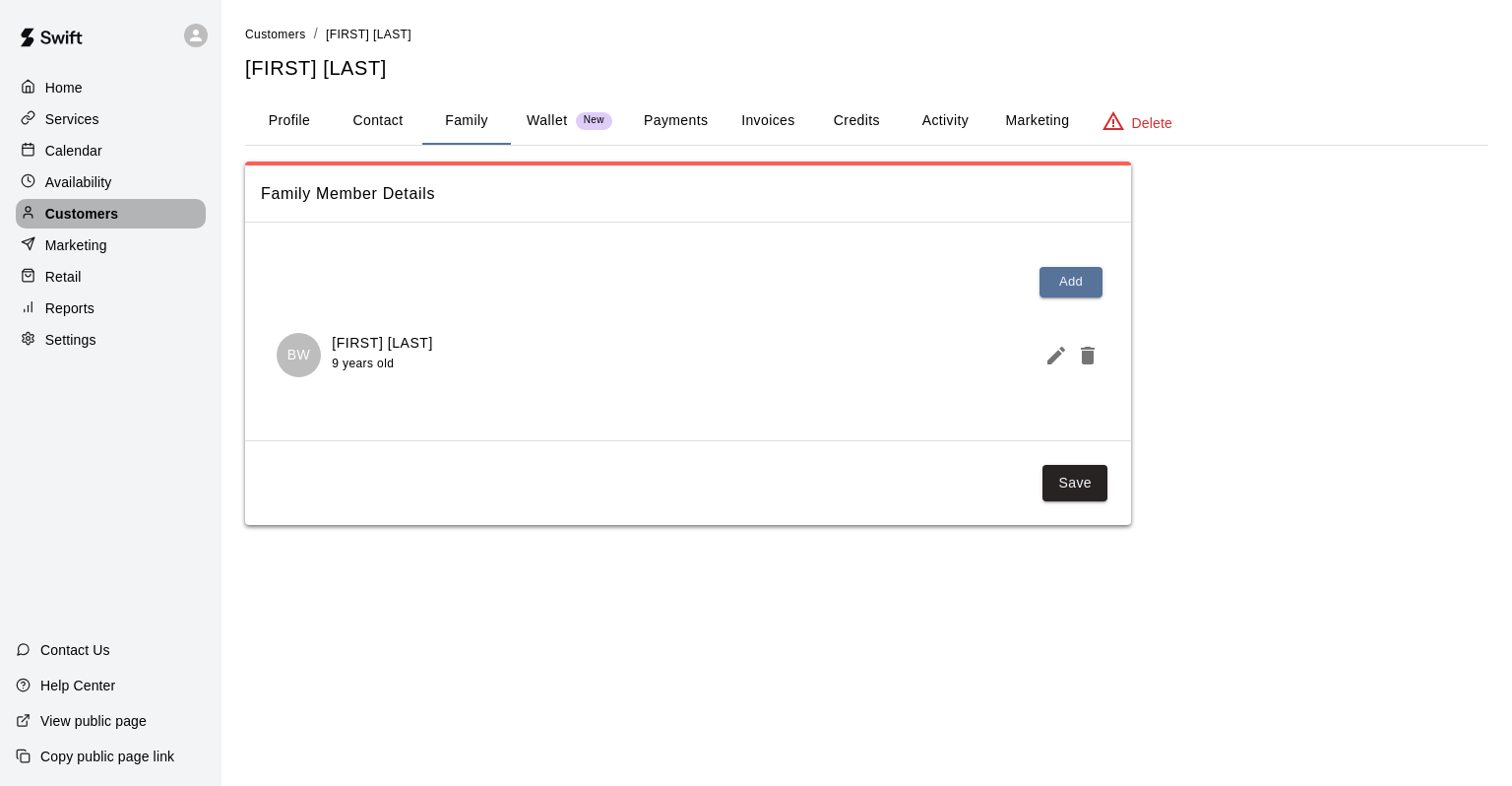 click on "Customers" at bounding box center [82, 214] 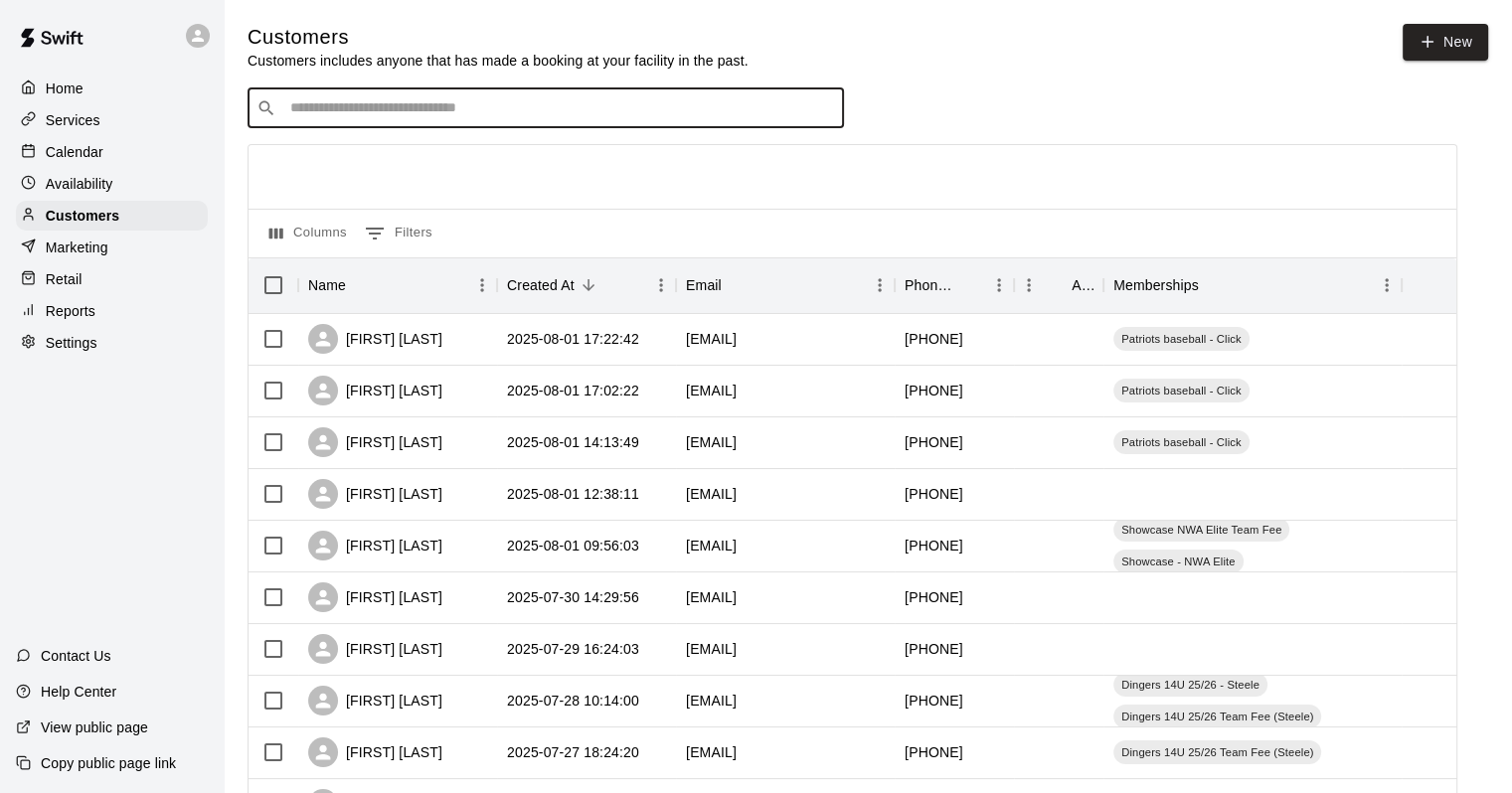 click at bounding box center [560, 108] 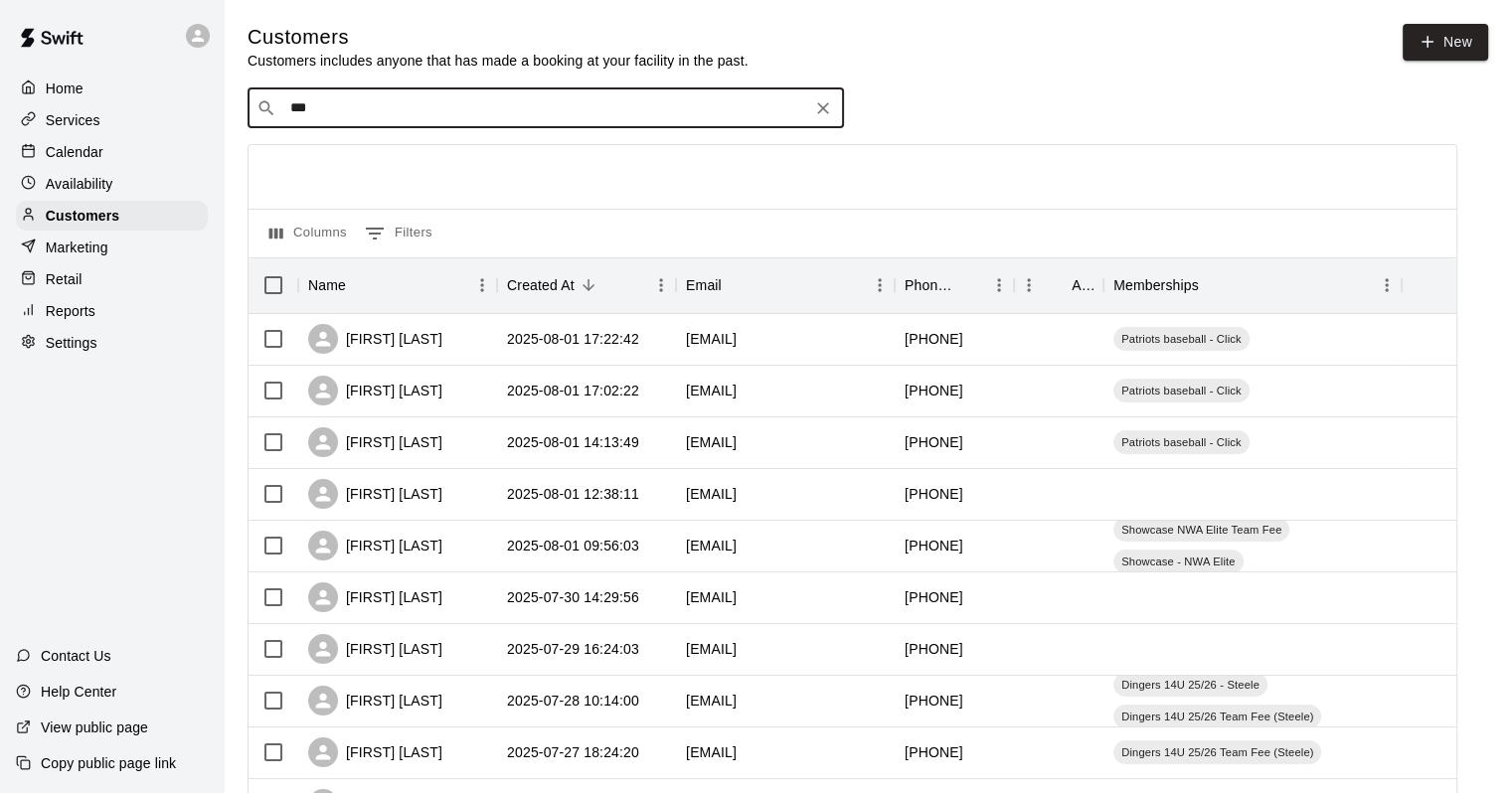 type on "****" 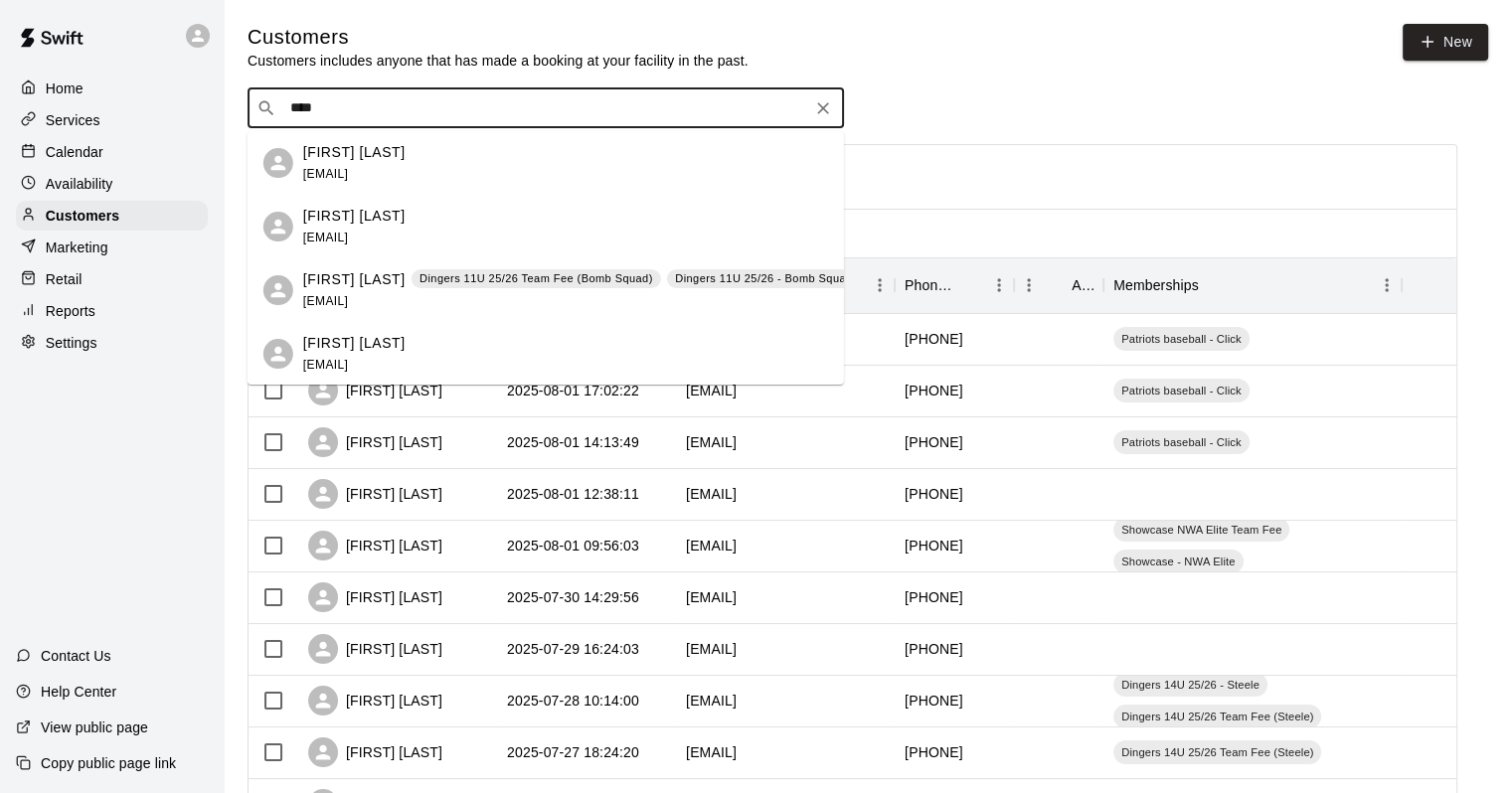 click on "[FIRST] [LAST]" at bounding box center (354, 279) 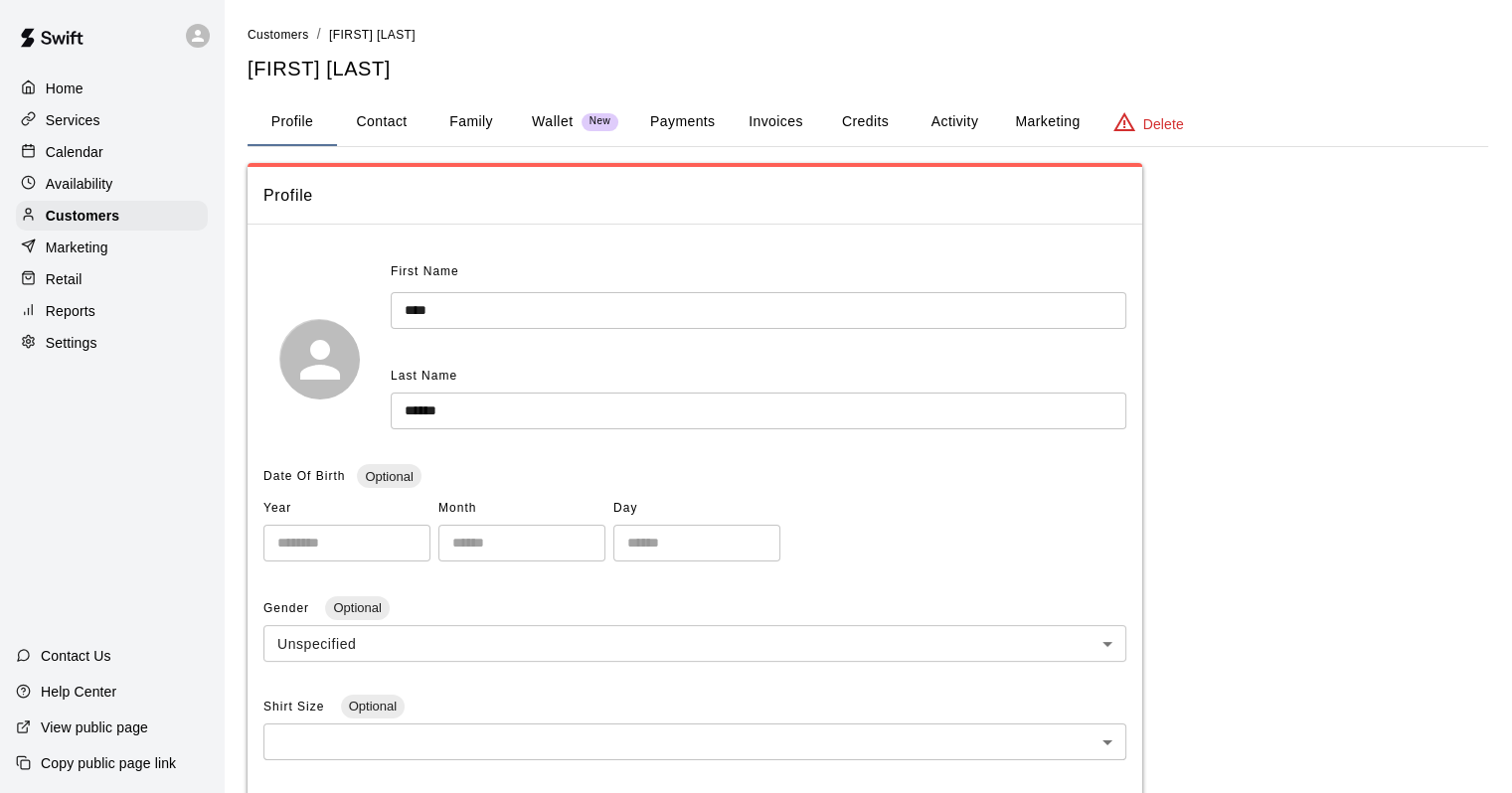 click on "Family" at bounding box center (471, 122) 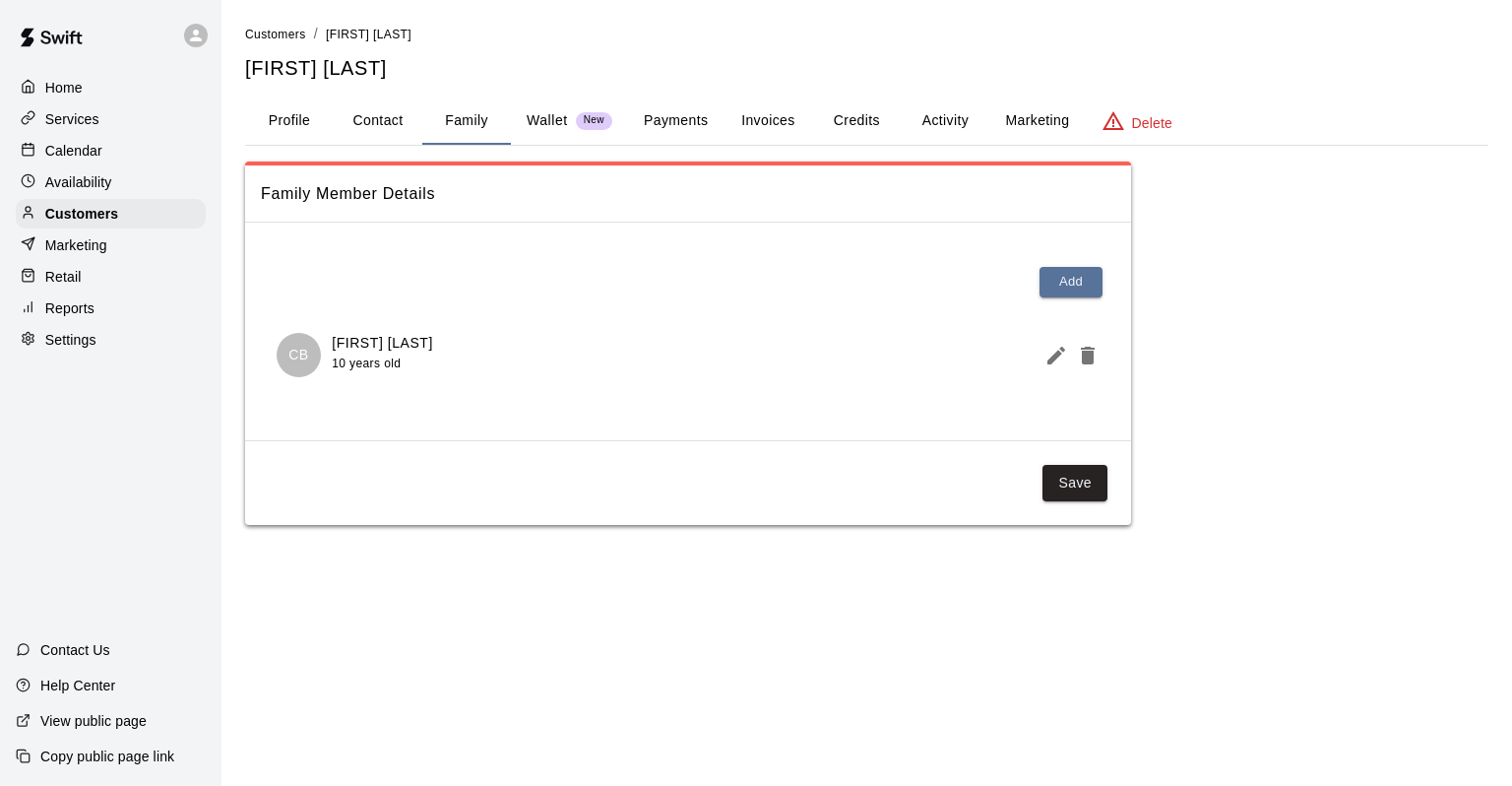 type 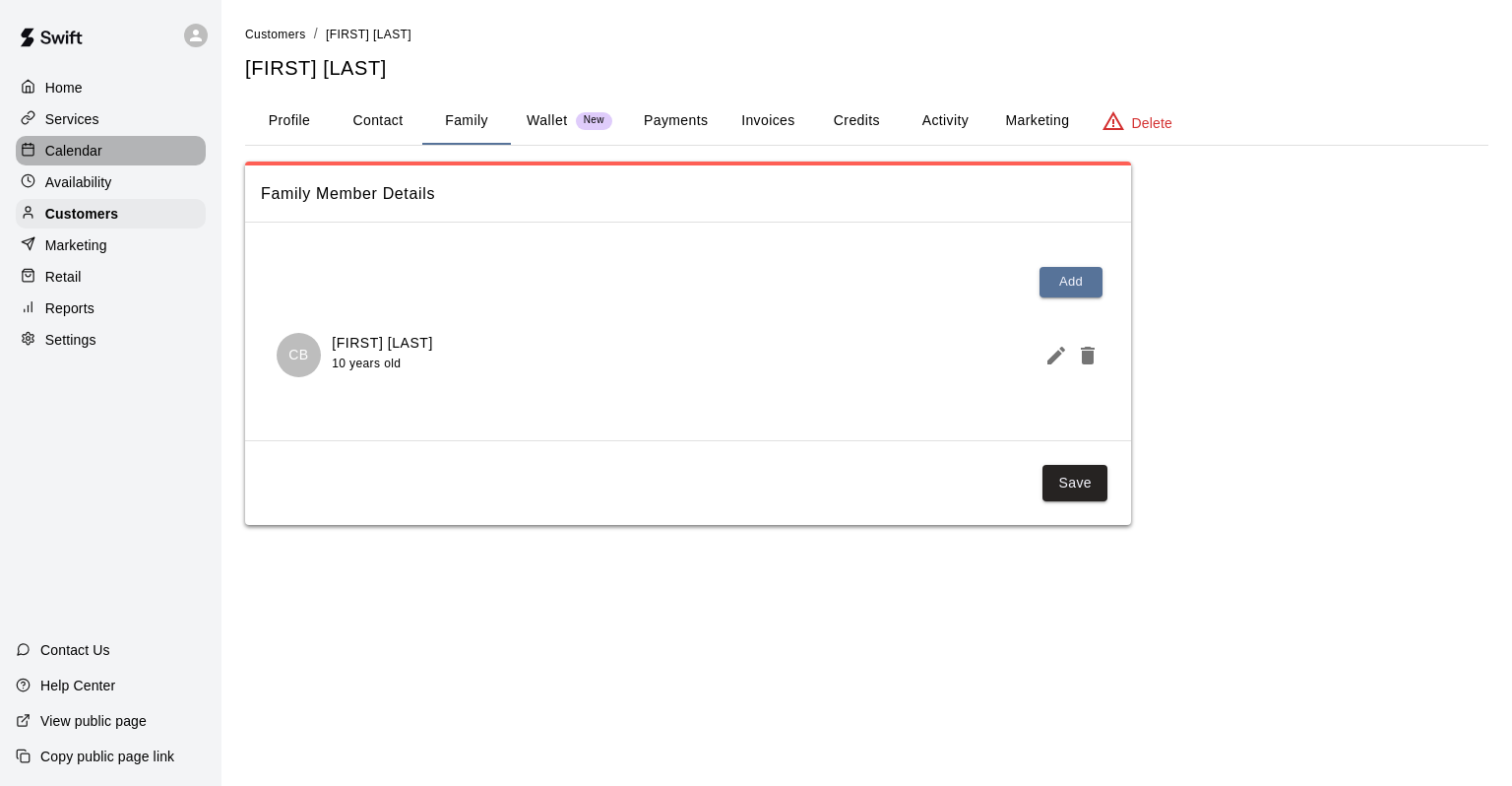 click on "Calendar" at bounding box center (110, 151) 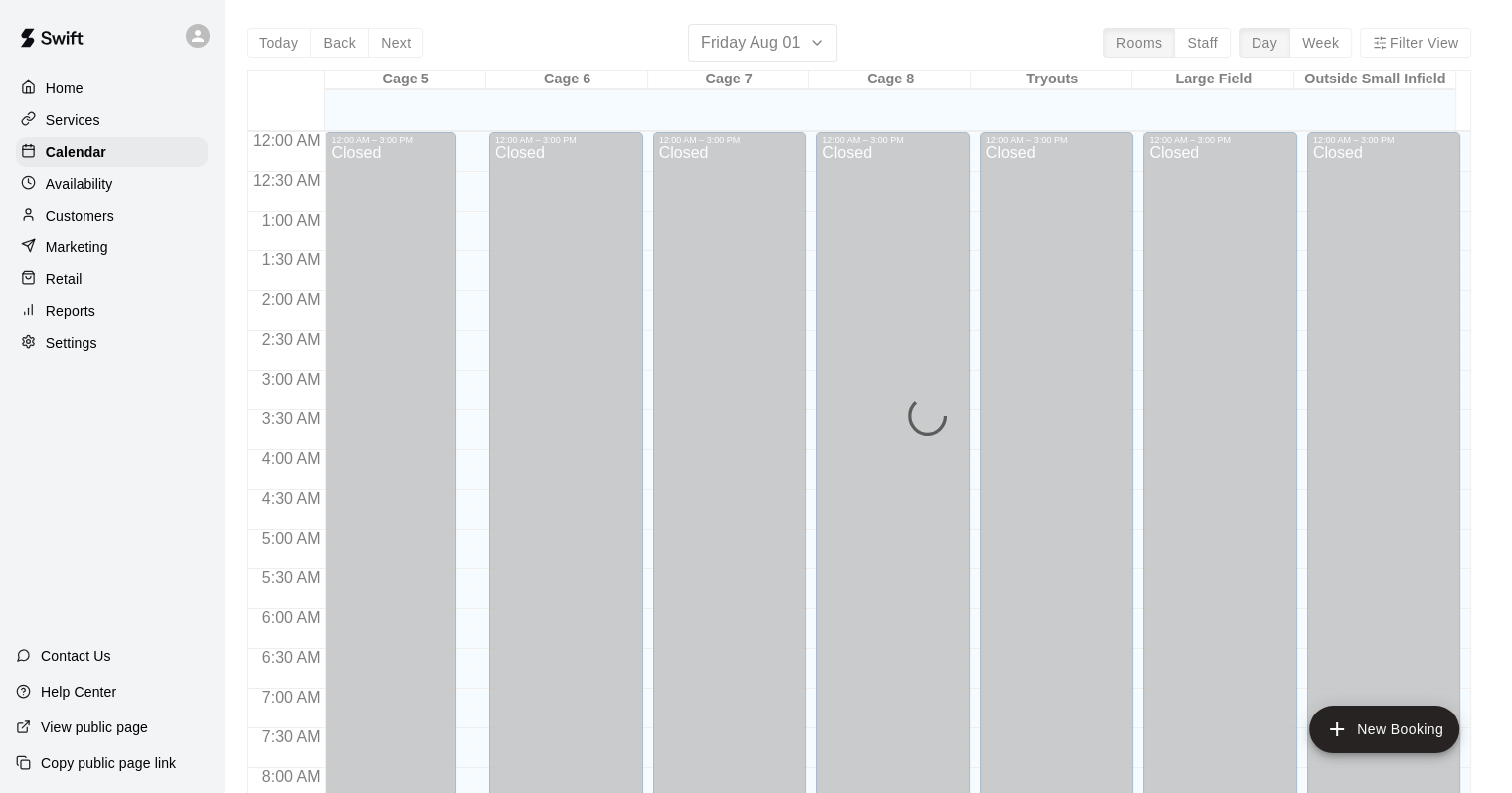 scroll, scrollTop: 1163, scrollLeft: 0, axis: vertical 